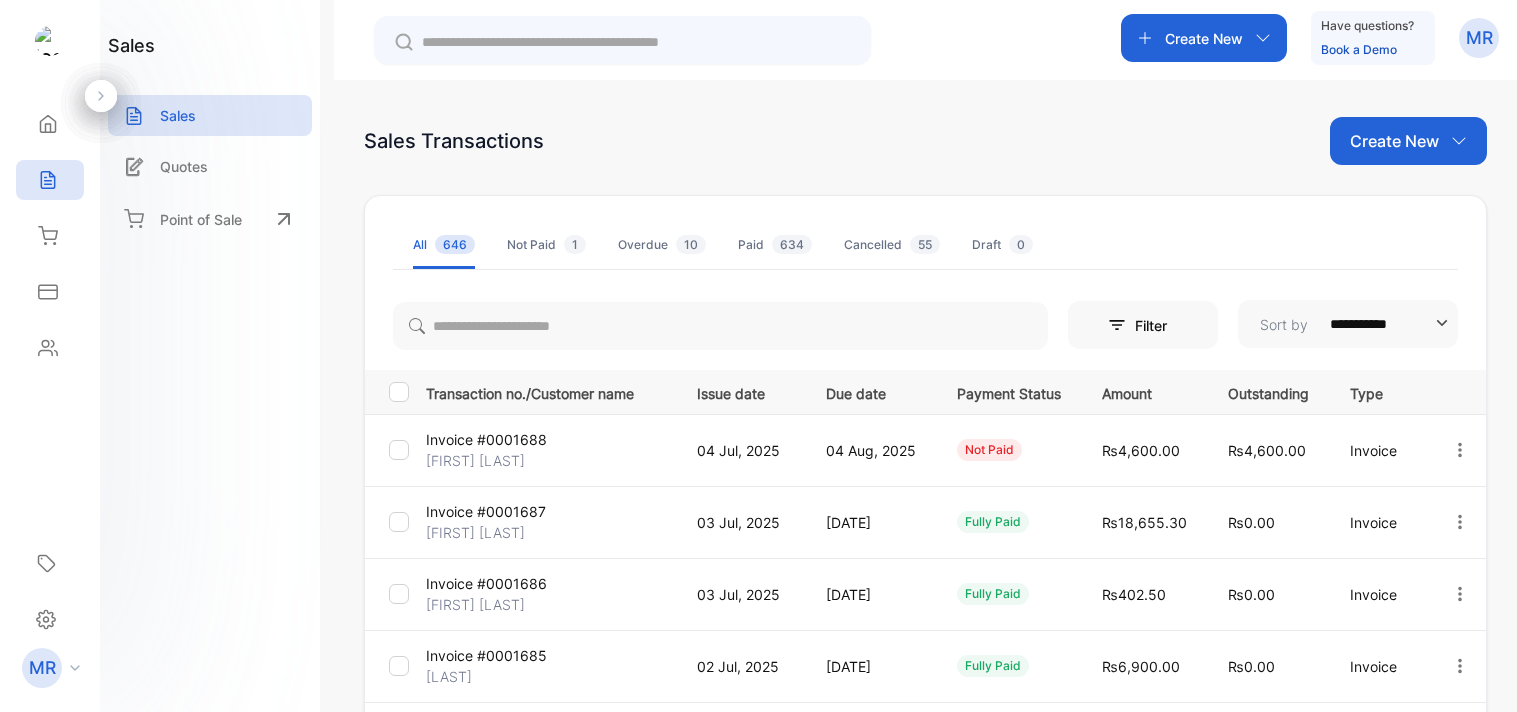 scroll, scrollTop: 0, scrollLeft: 0, axis: both 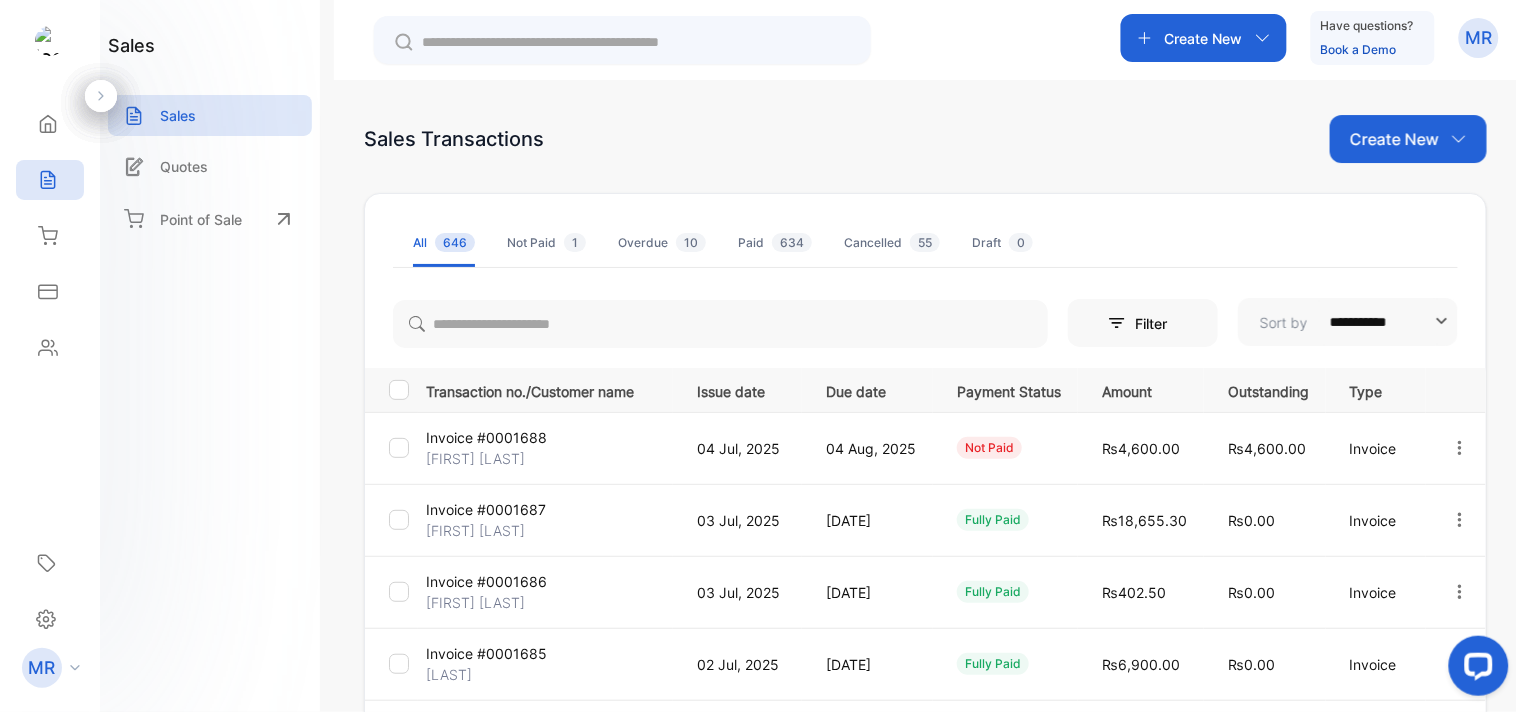 click at bounding box center (1459, 139) 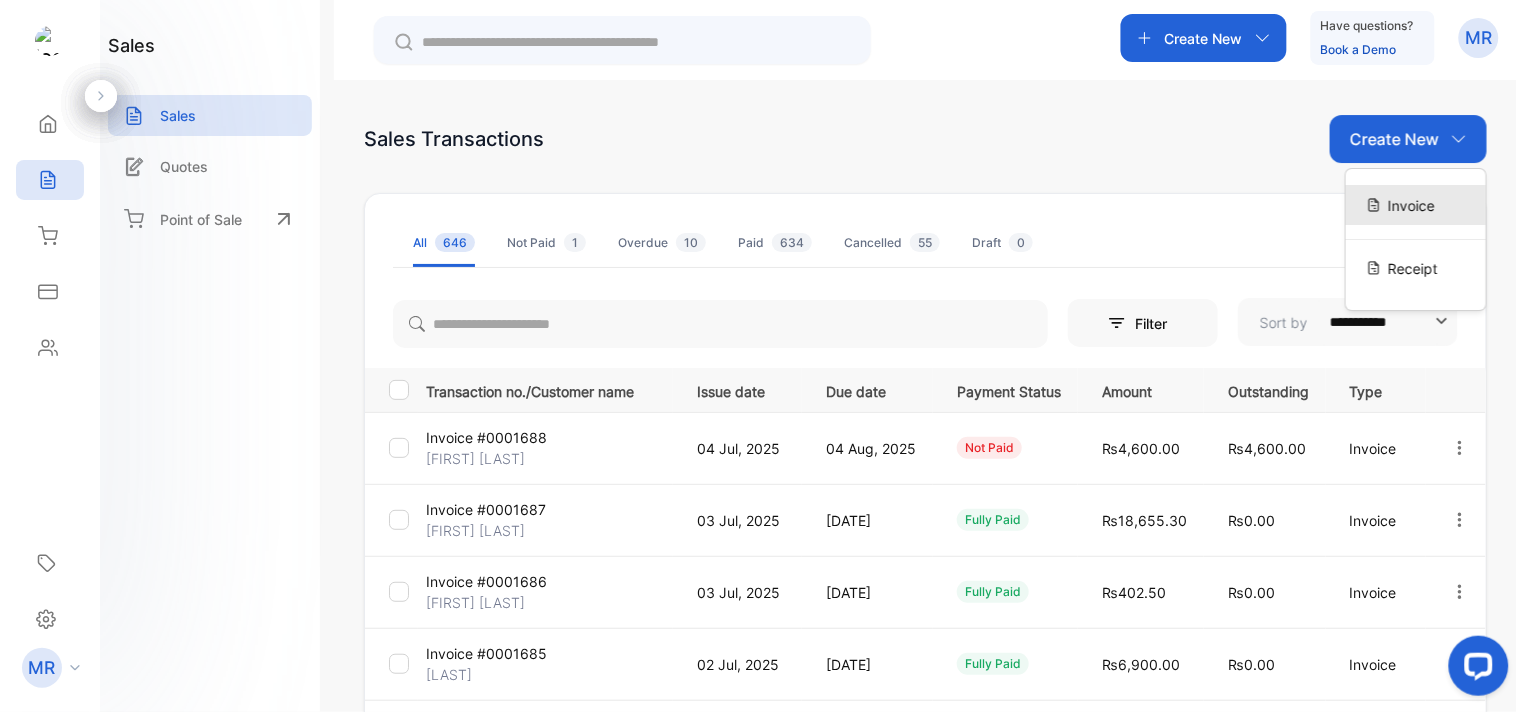 click on "Invoice" at bounding box center (1411, 205) 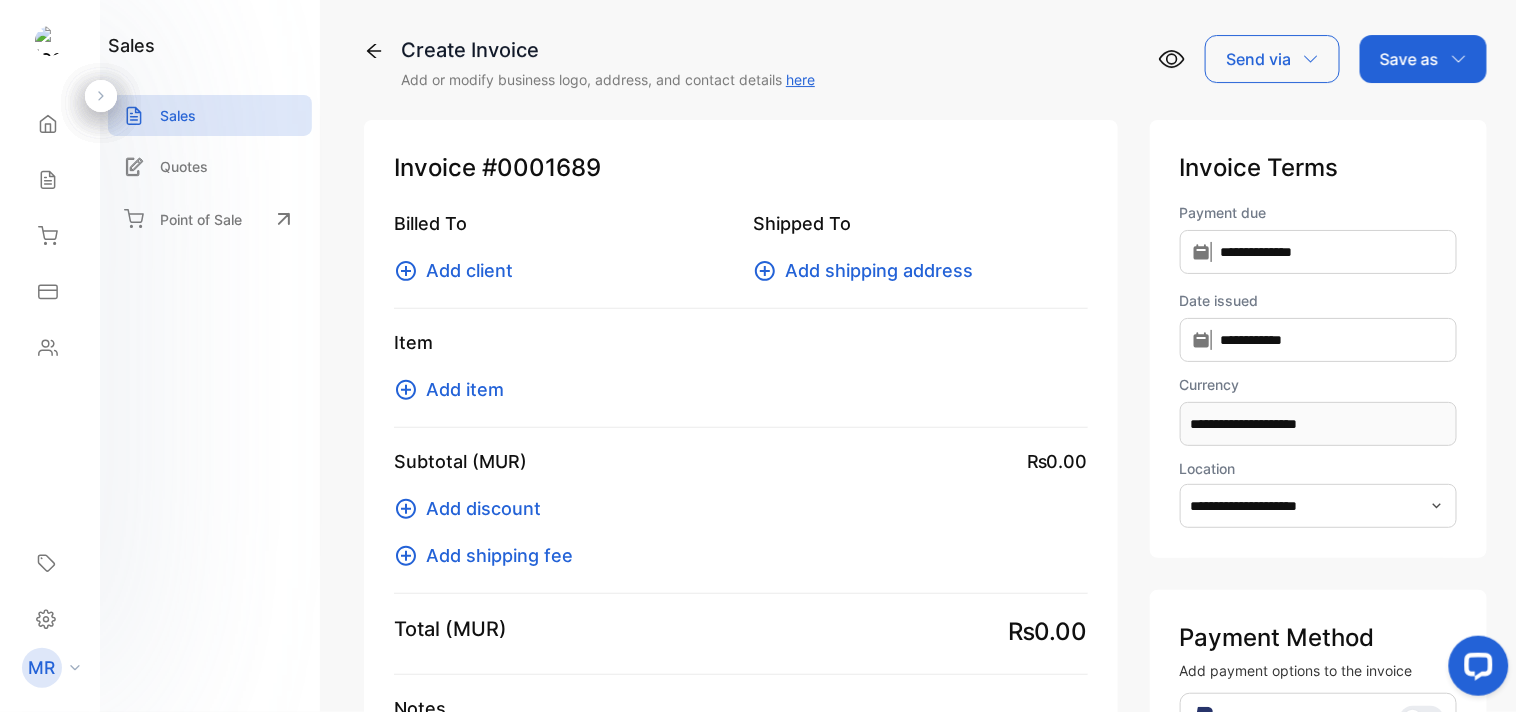 click on "Add item" at bounding box center (465, 389) 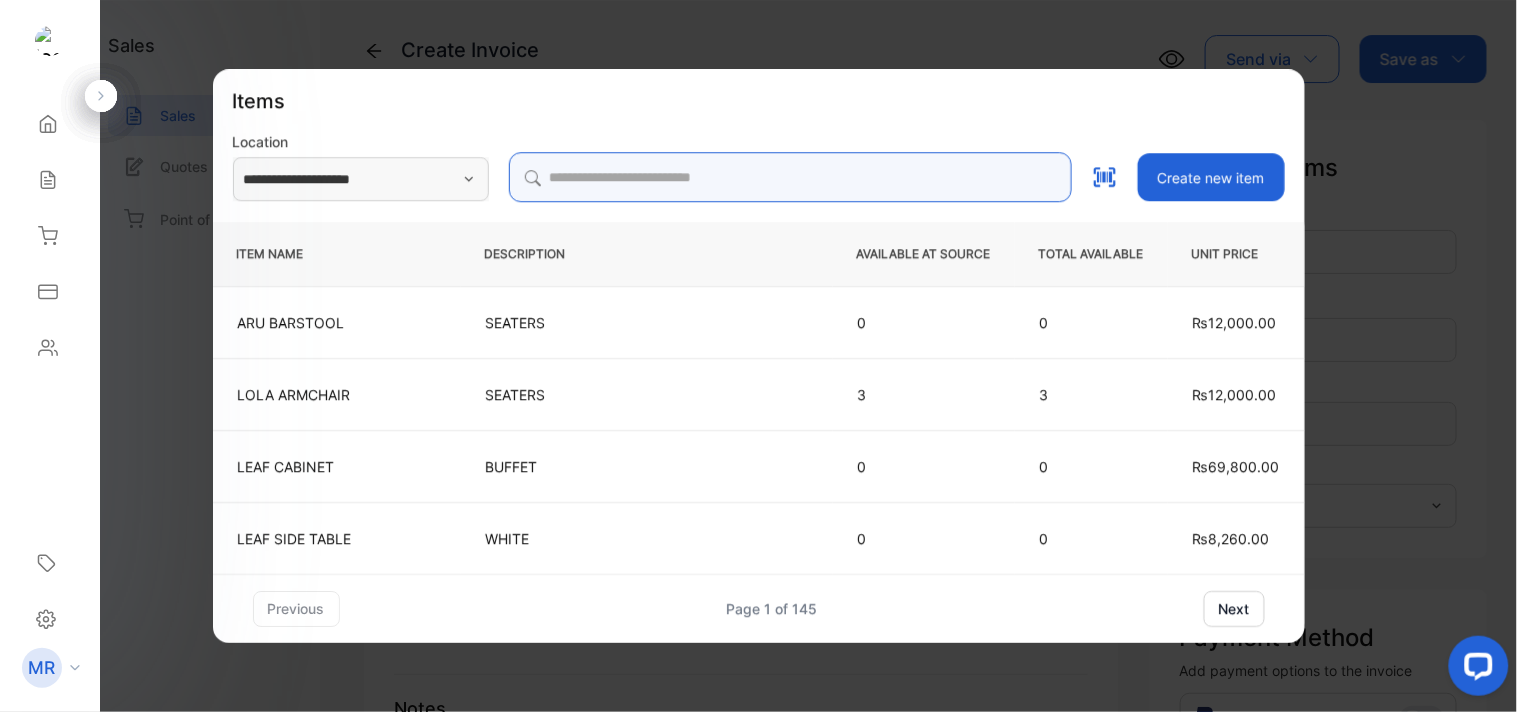 click at bounding box center (790, 177) 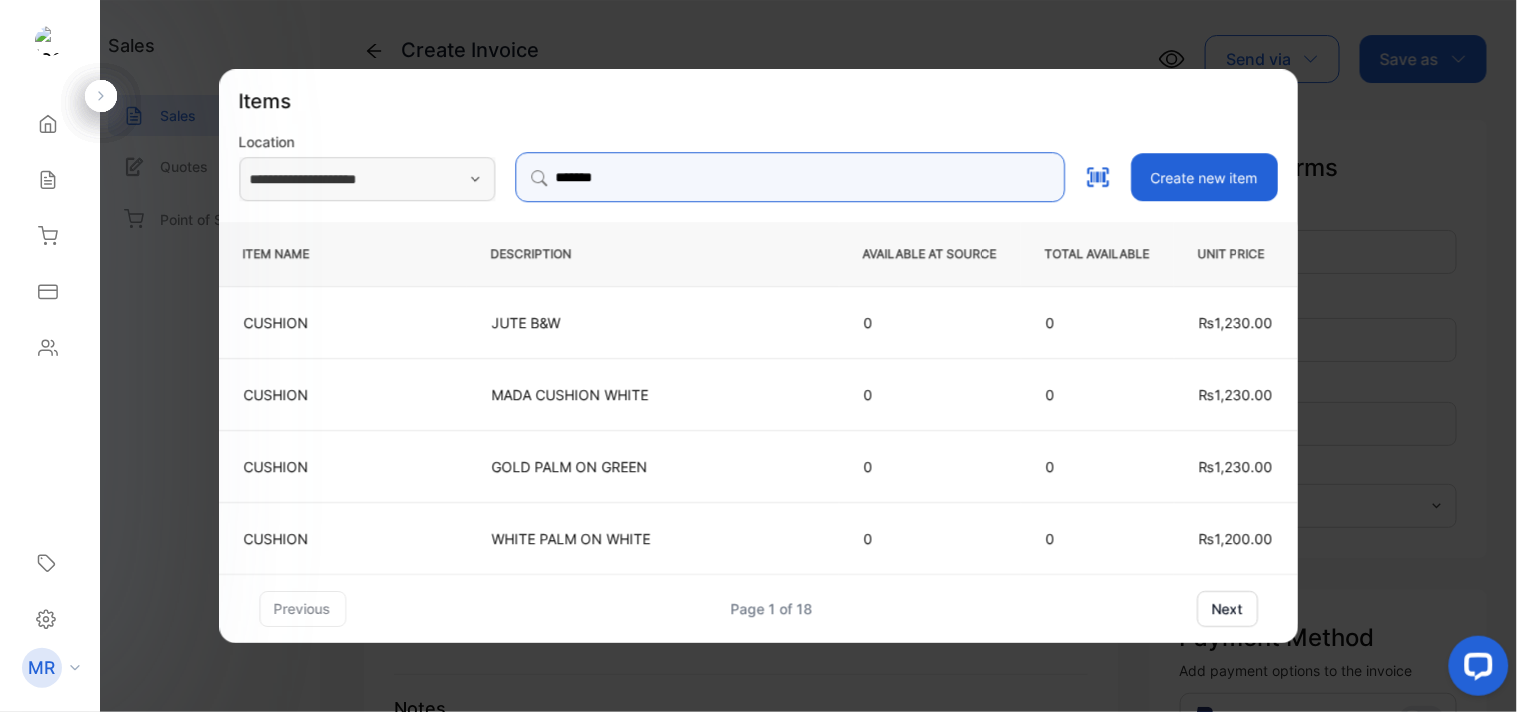 type on "*******" 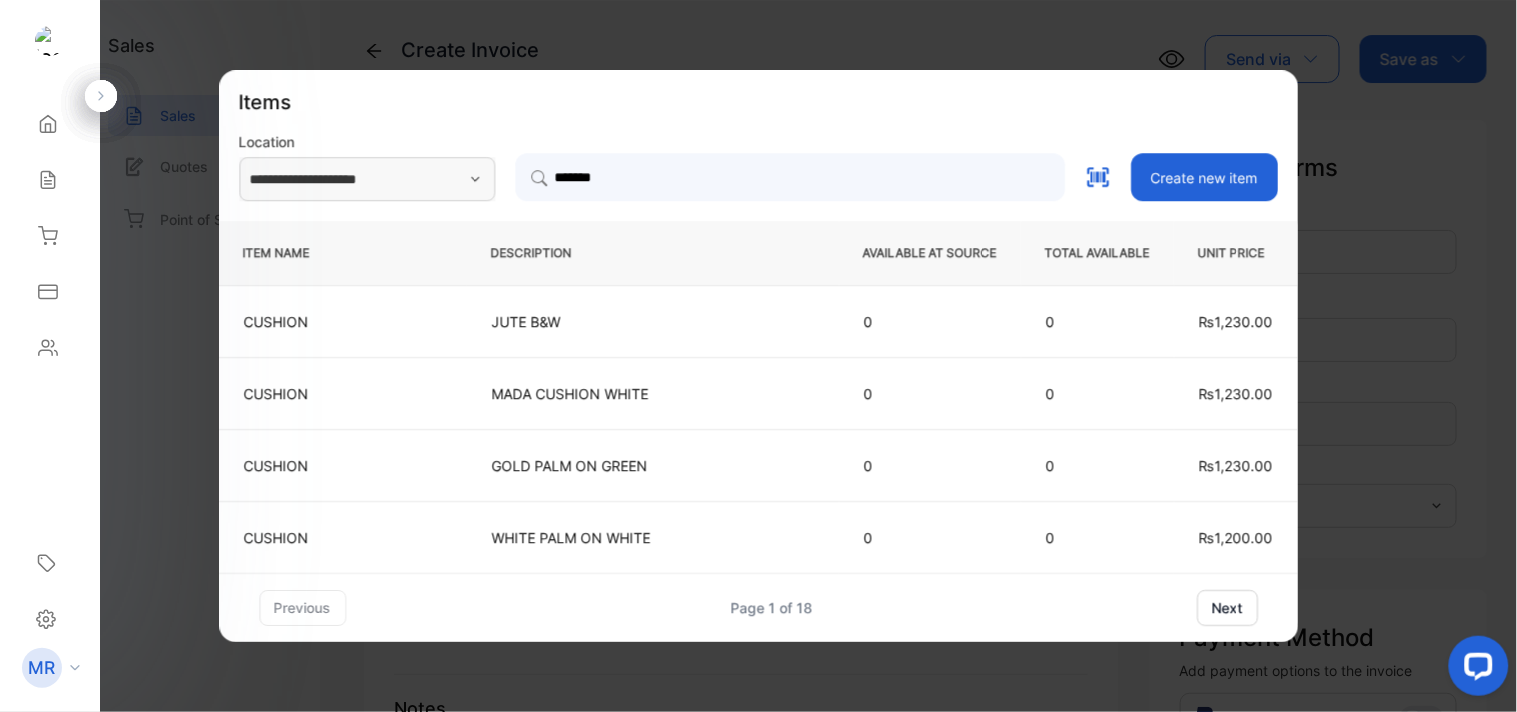 click on "ITEM NAME" at bounding box center (343, 253) 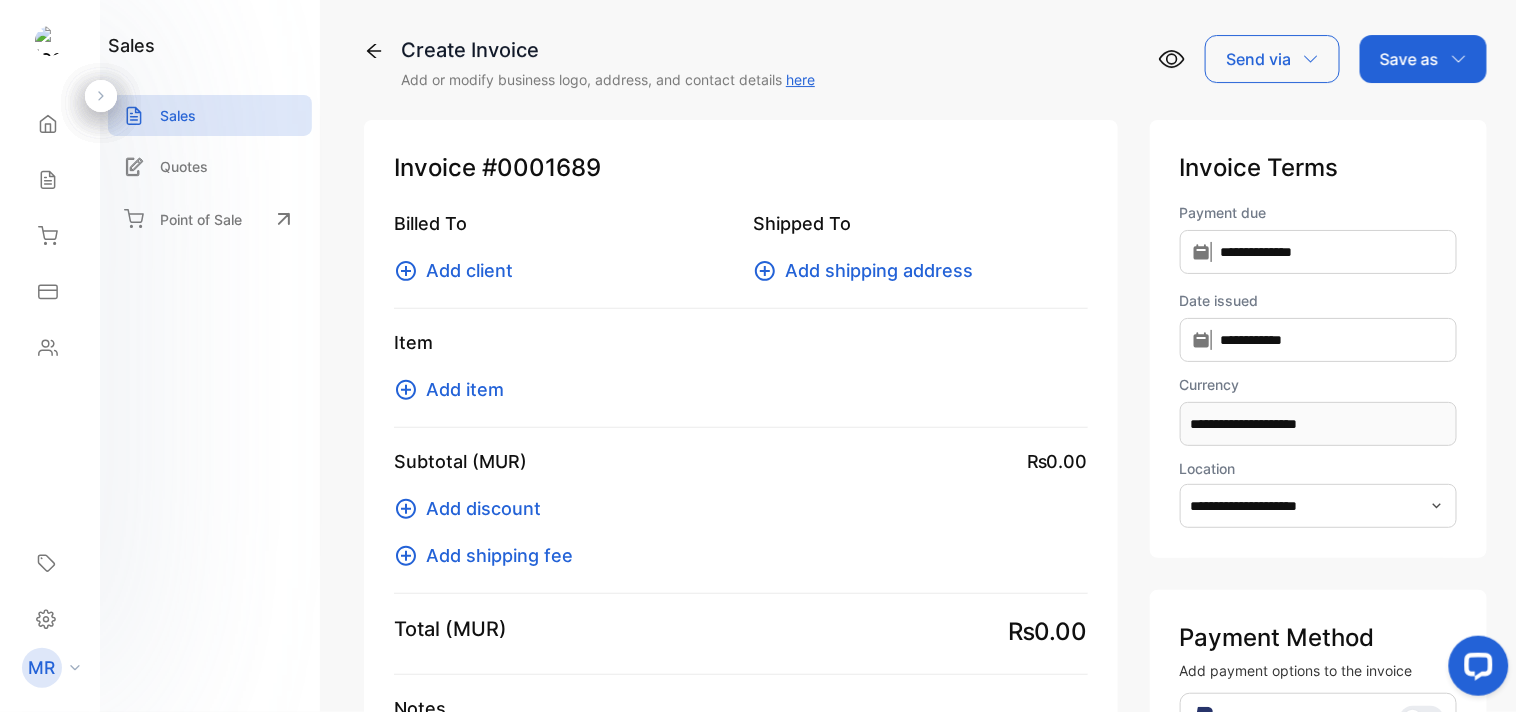click at bounding box center [1437, 505] 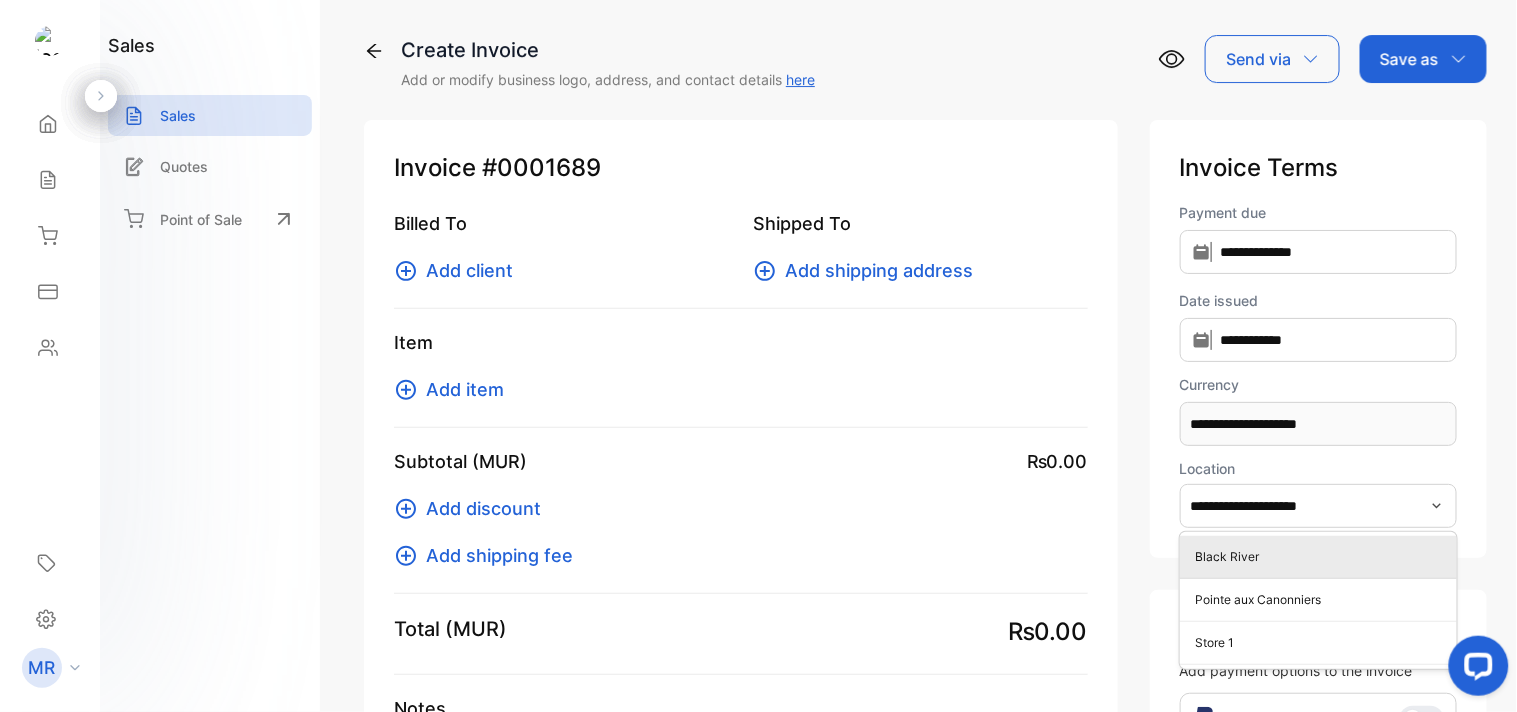 click on "Black River" at bounding box center [1322, 557] 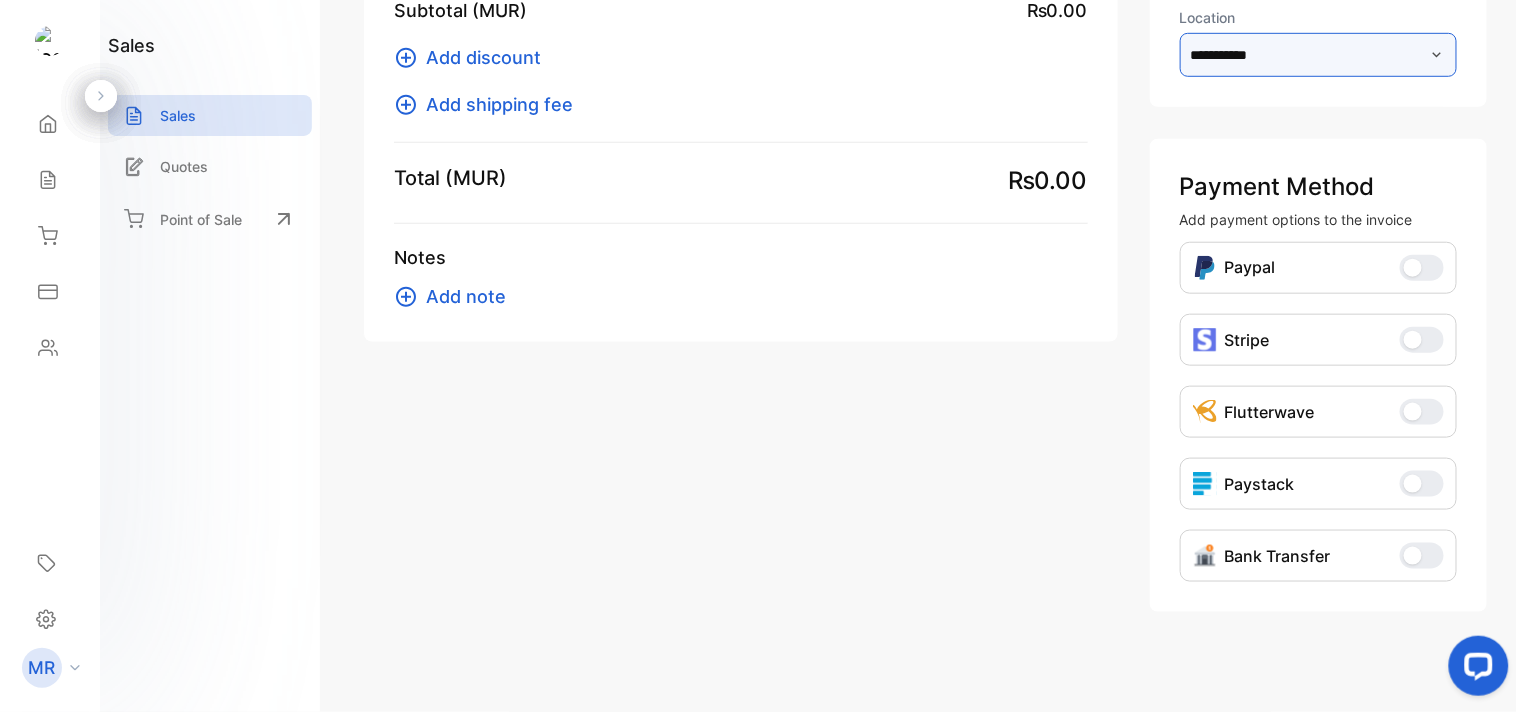 scroll, scrollTop: 454, scrollLeft: 0, axis: vertical 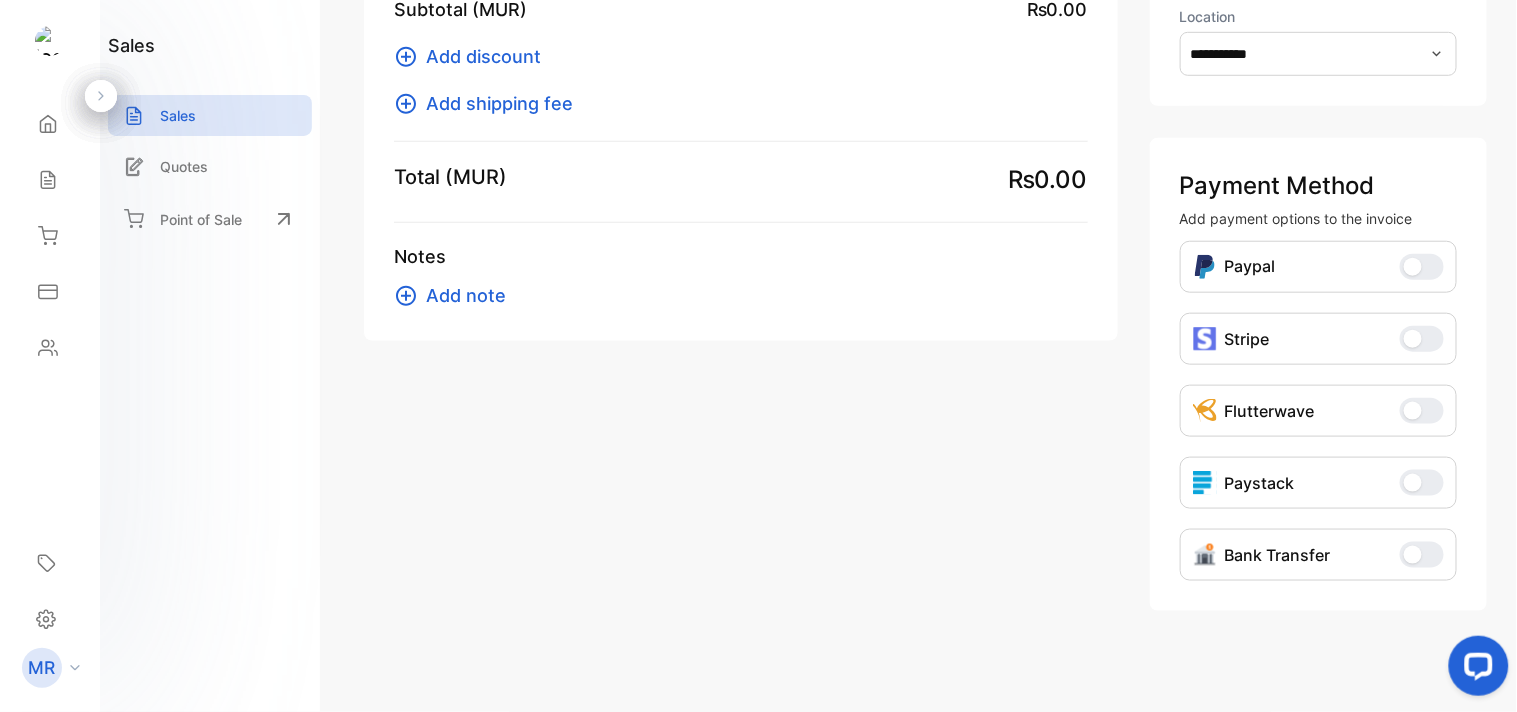 click at bounding box center [1413, 555] 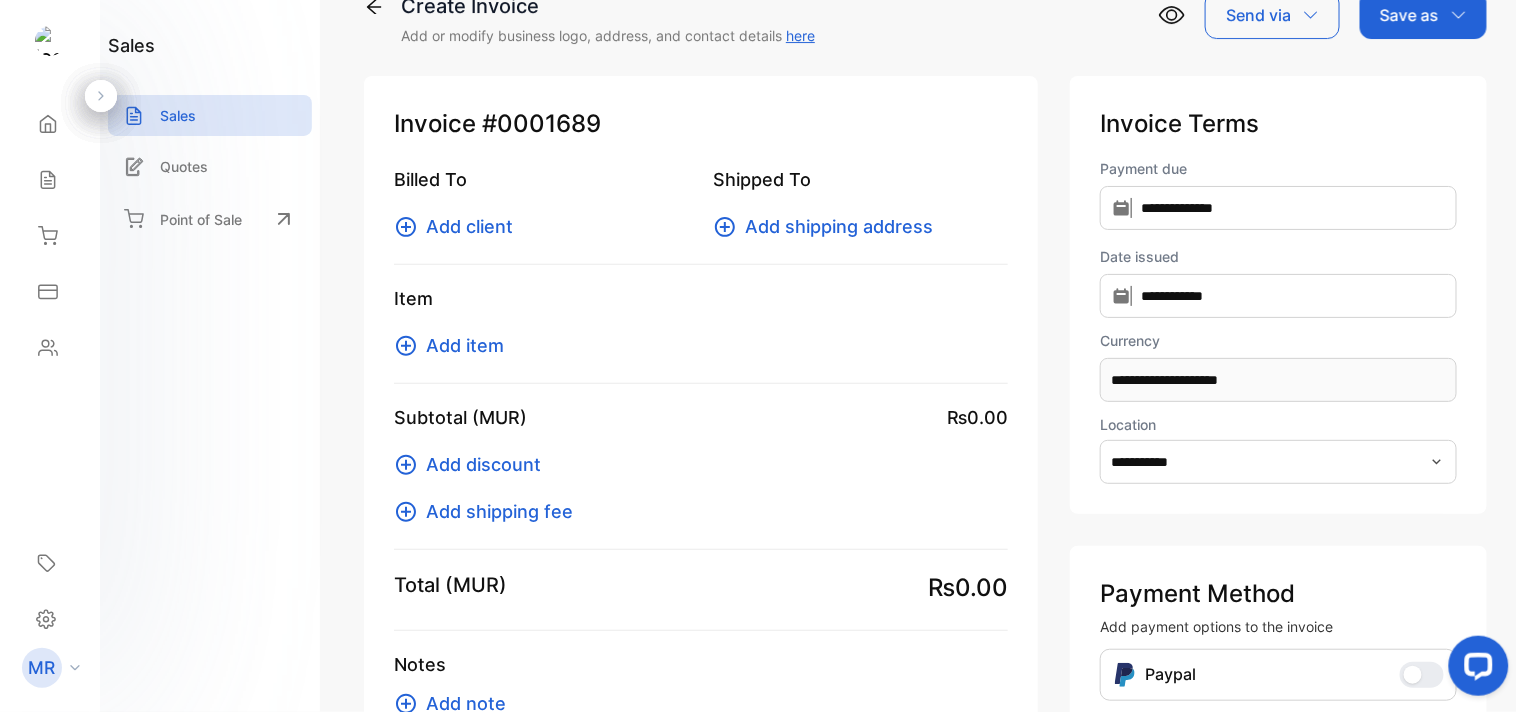 scroll, scrollTop: 0, scrollLeft: 0, axis: both 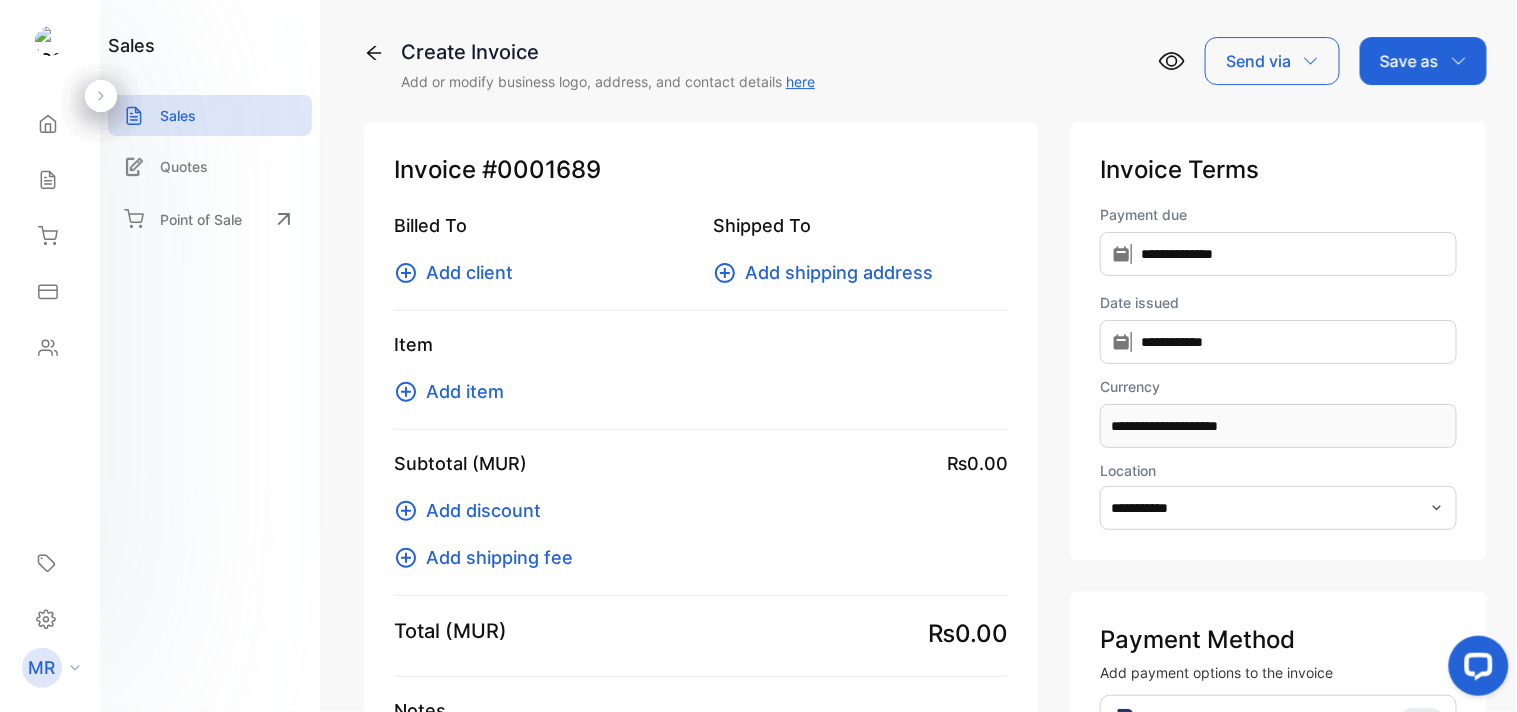 click on "Add item" at bounding box center (465, 391) 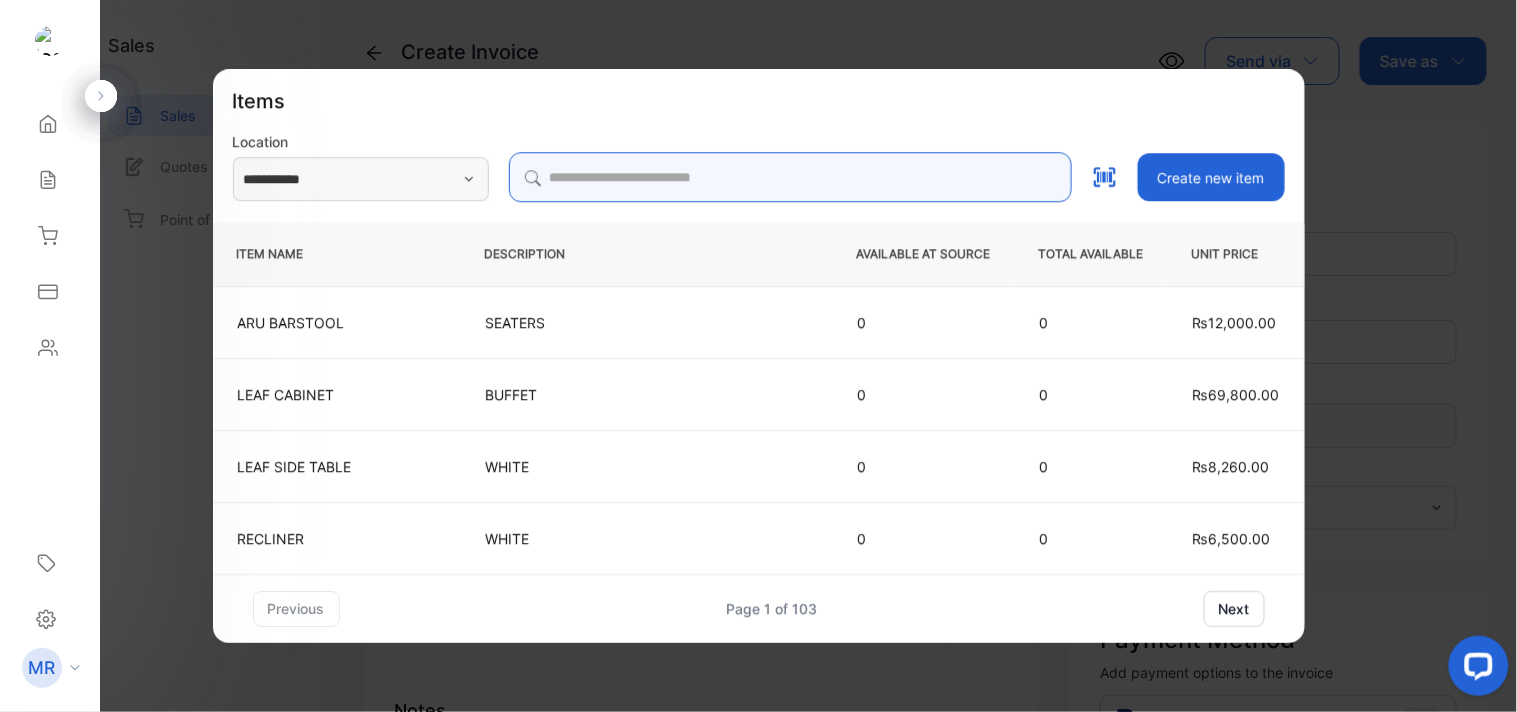 click at bounding box center [790, 177] 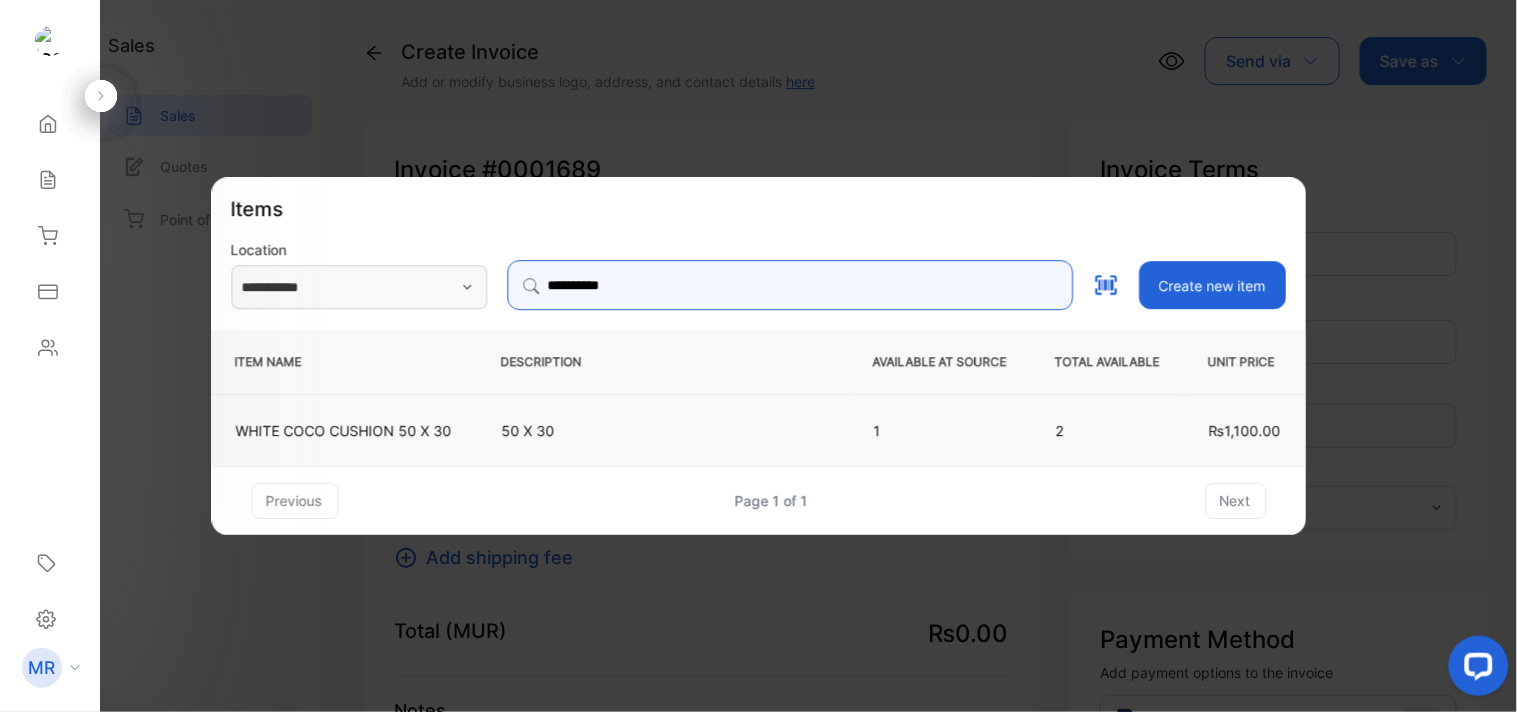 type on "**********" 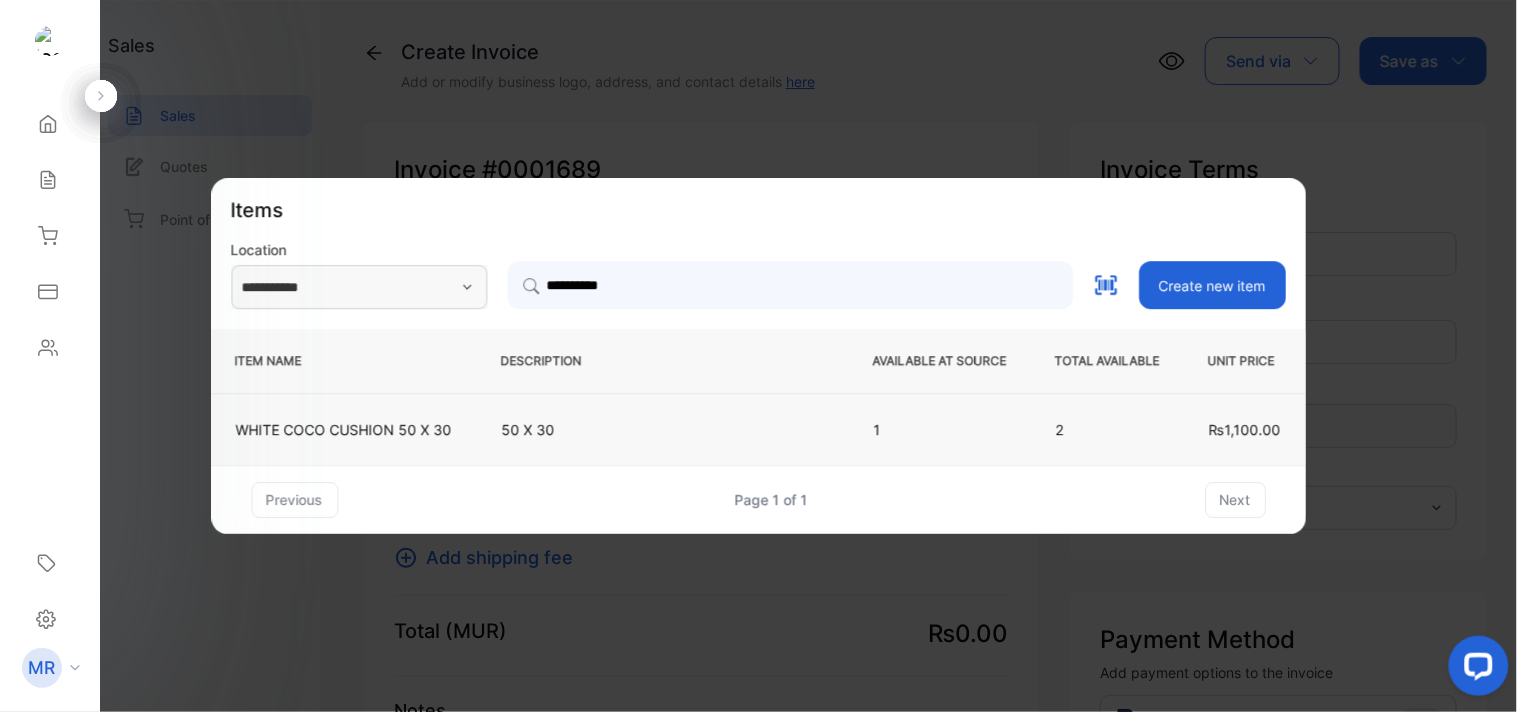 click on "50 X 30" at bounding box center [663, 429] 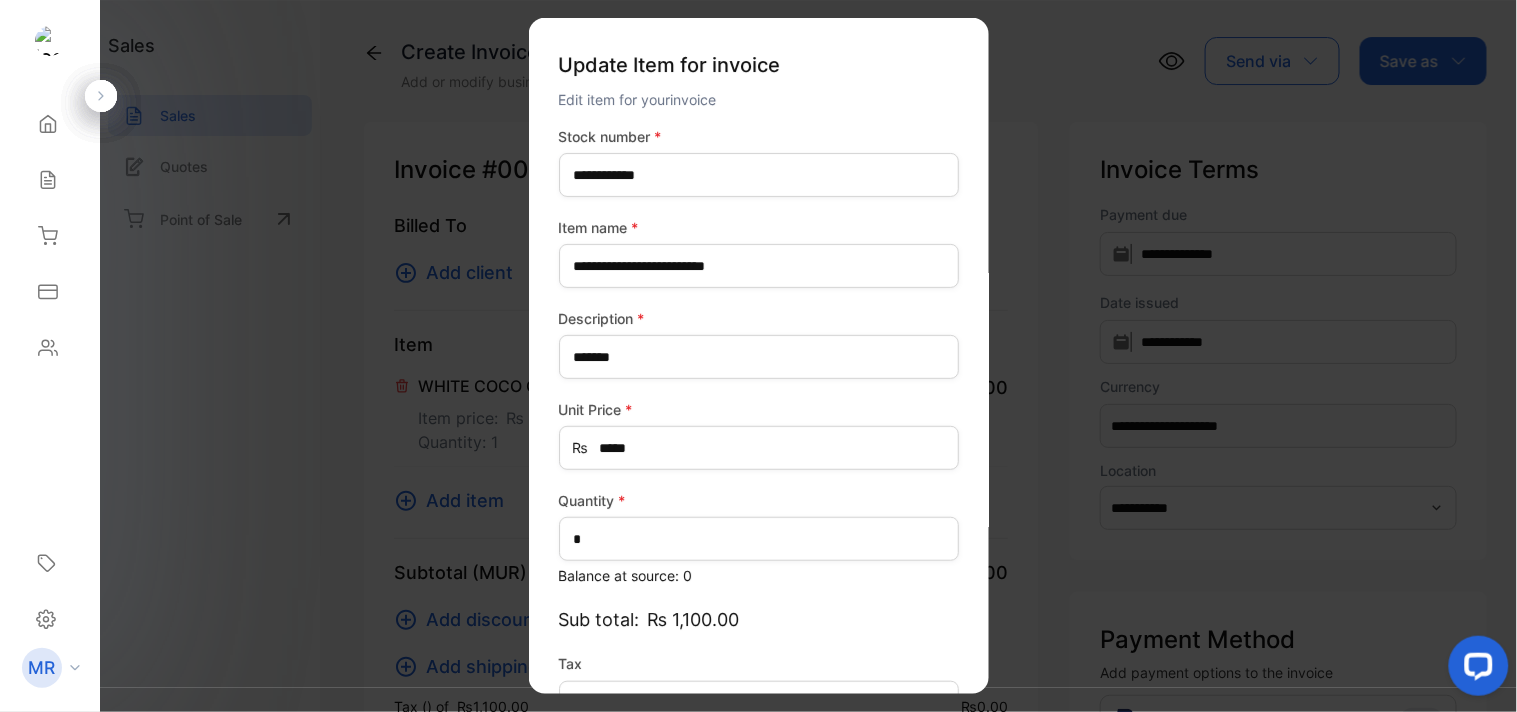 scroll, scrollTop: 130, scrollLeft: 0, axis: vertical 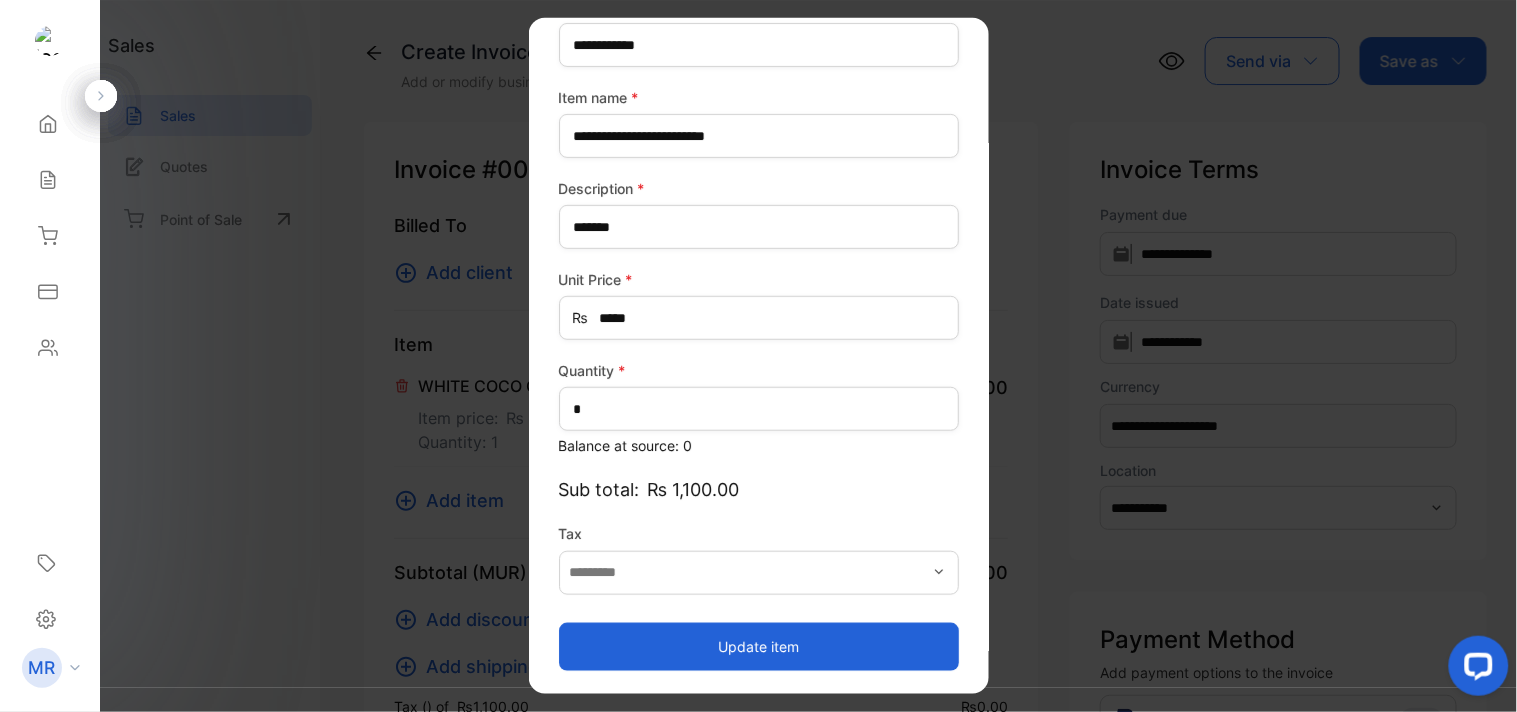 click on "Update item" at bounding box center (759, 646) 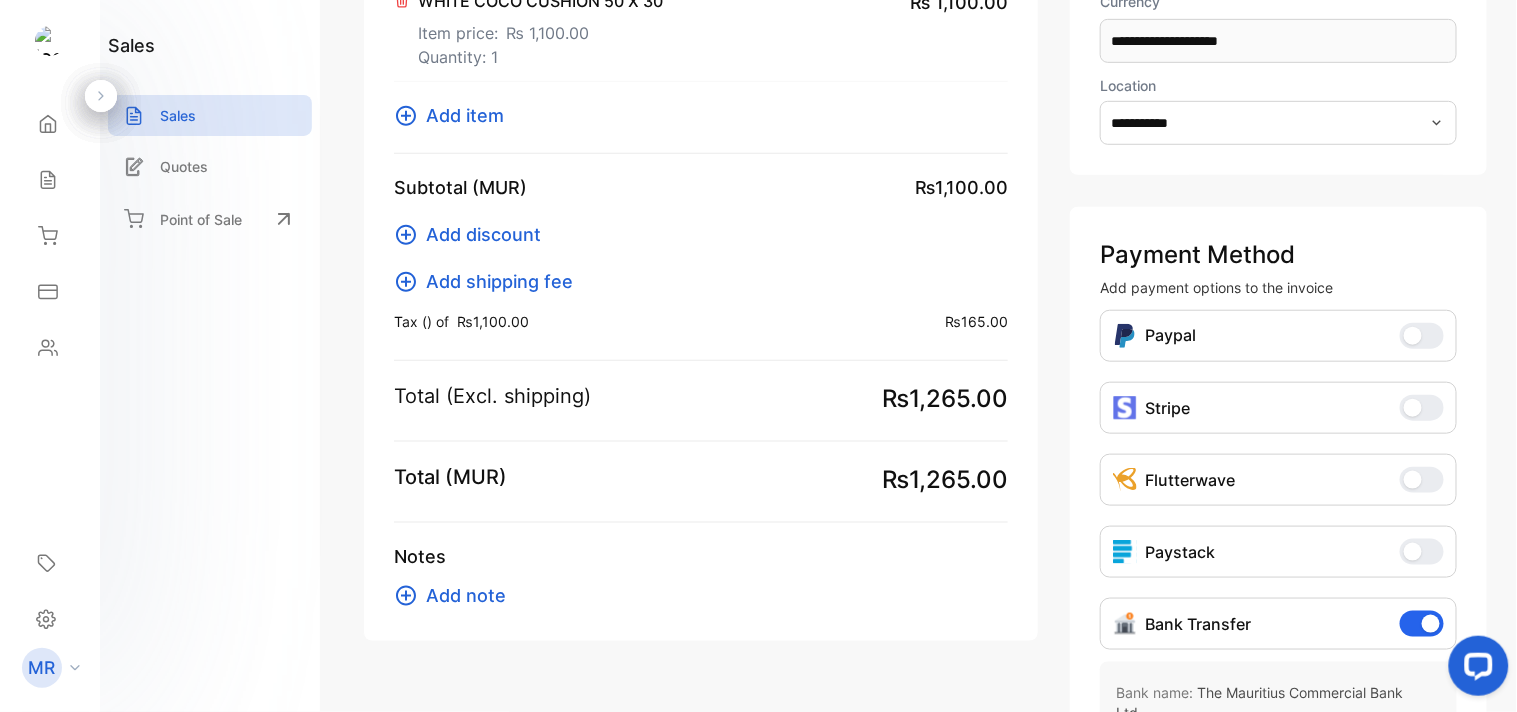 scroll, scrollTop: 223, scrollLeft: 0, axis: vertical 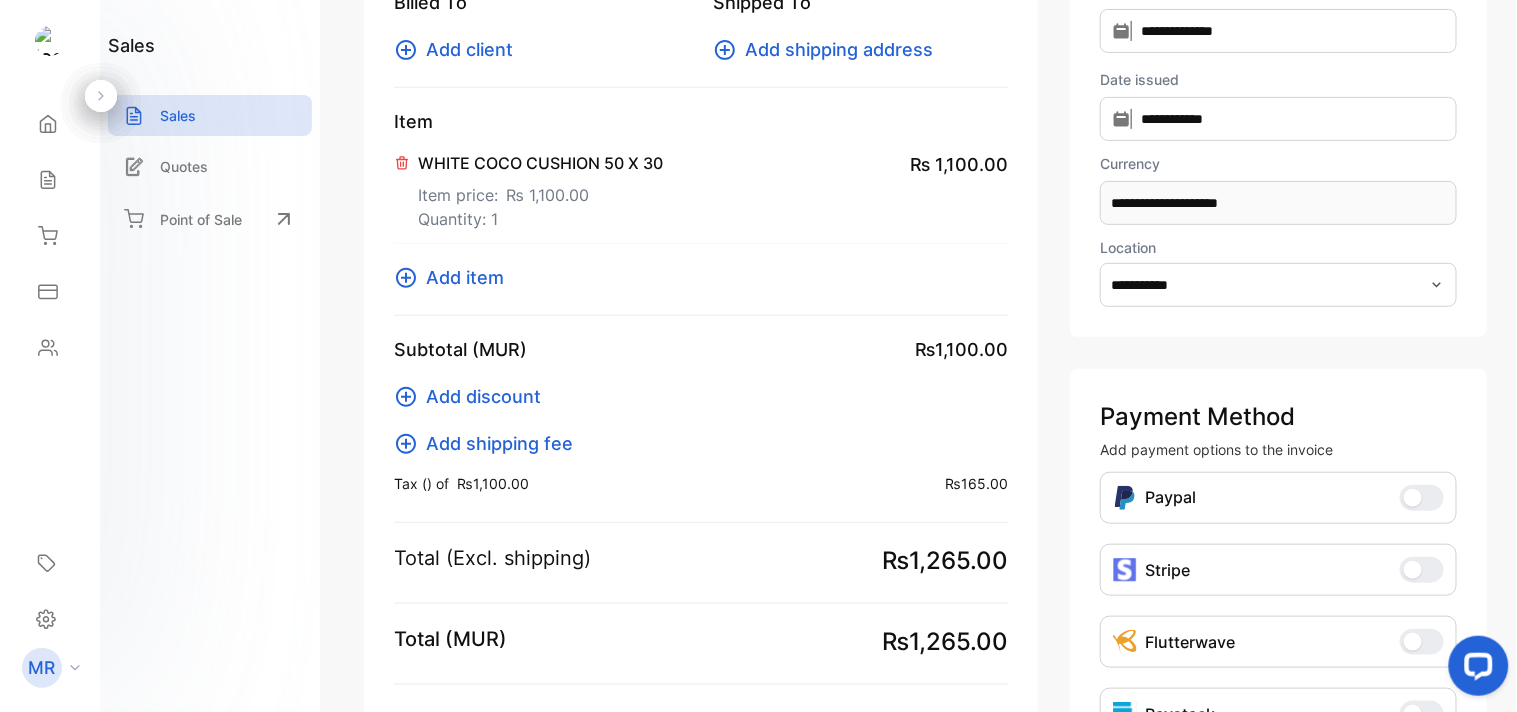 click on "Add item" at bounding box center (465, 277) 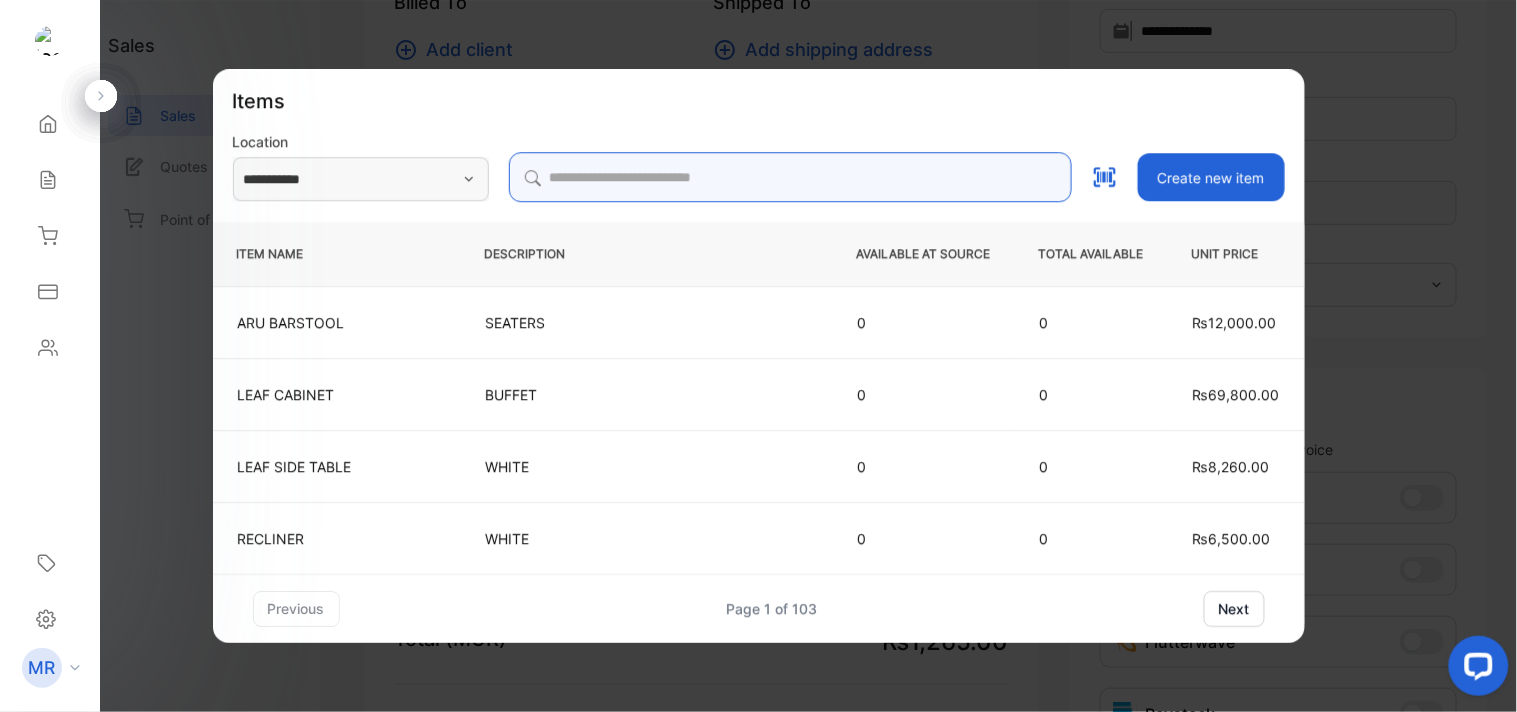 click at bounding box center (790, 177) 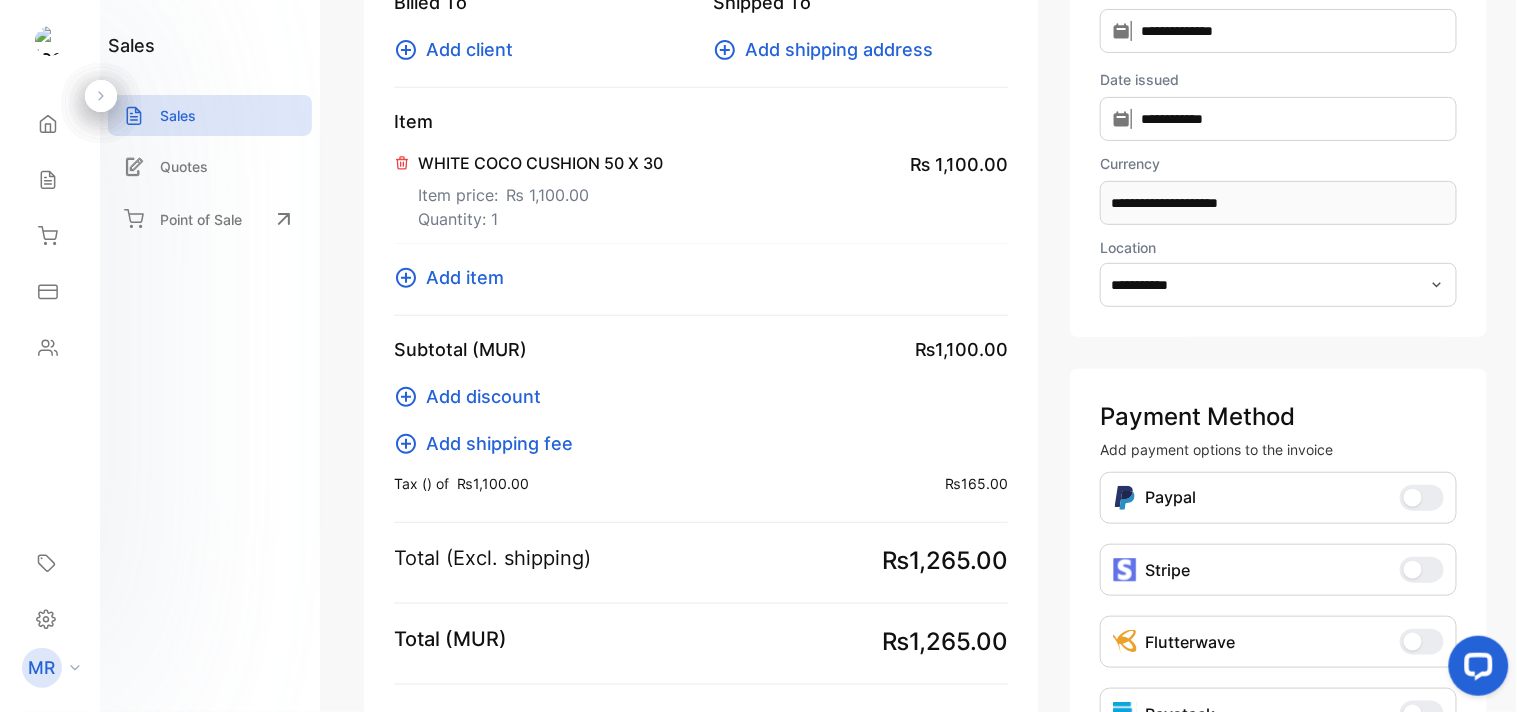click on "Add item" at bounding box center [465, 277] 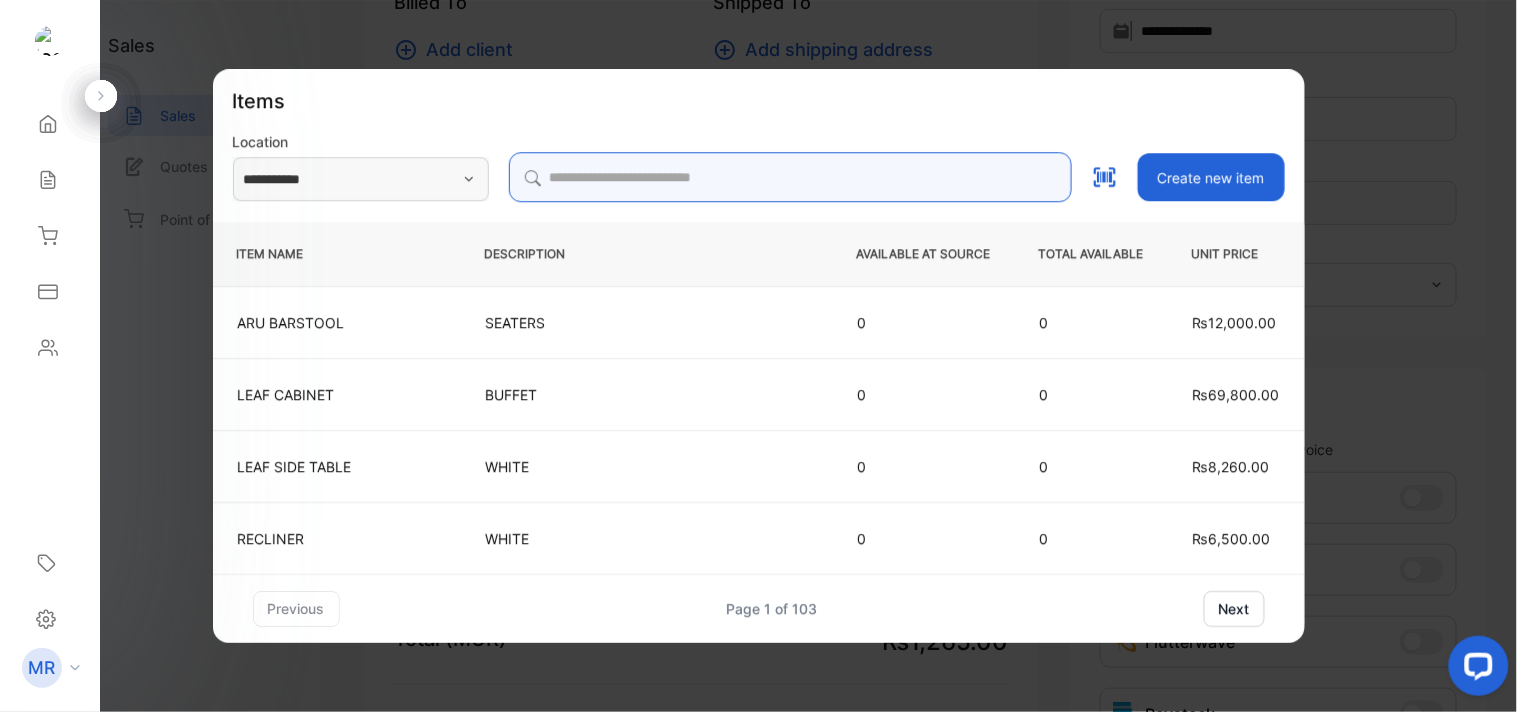 click at bounding box center [790, 177] 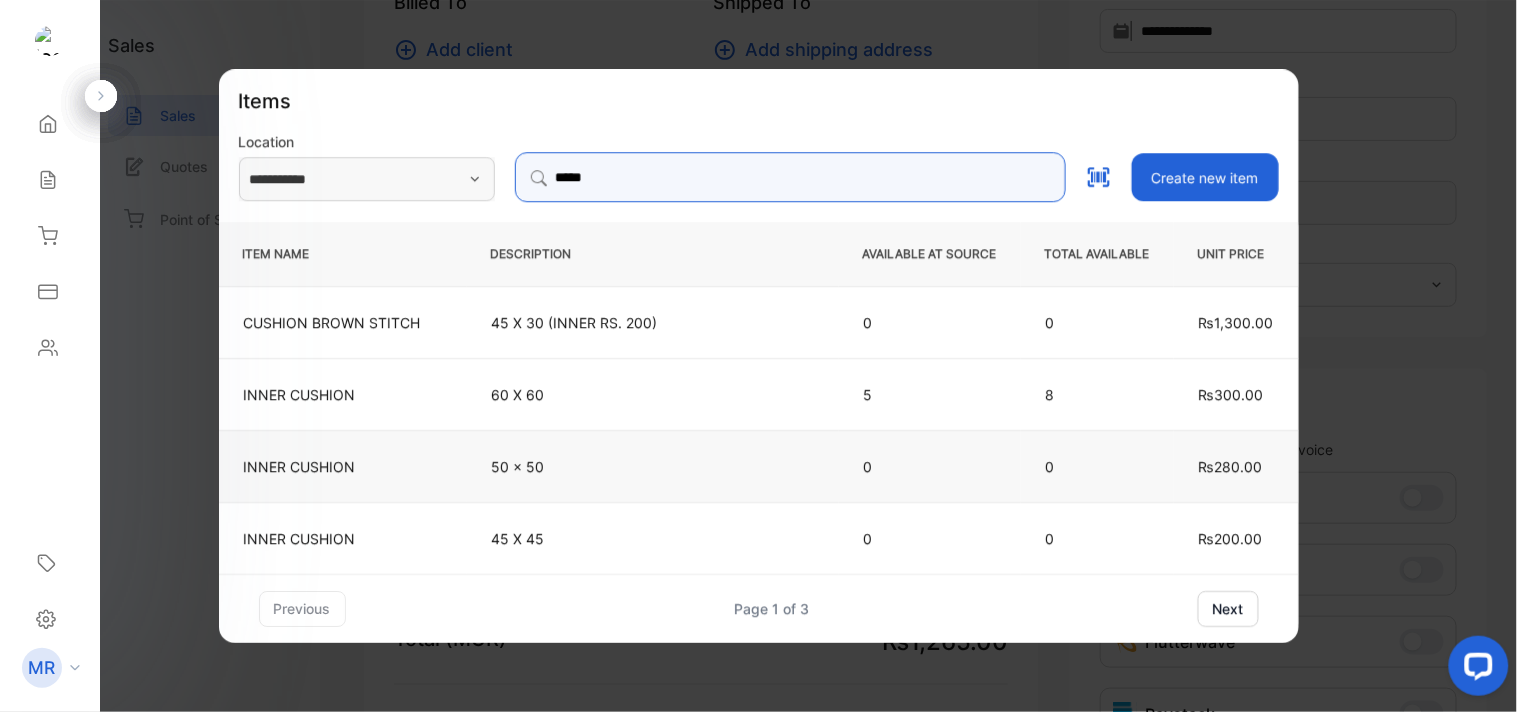 type on "*****" 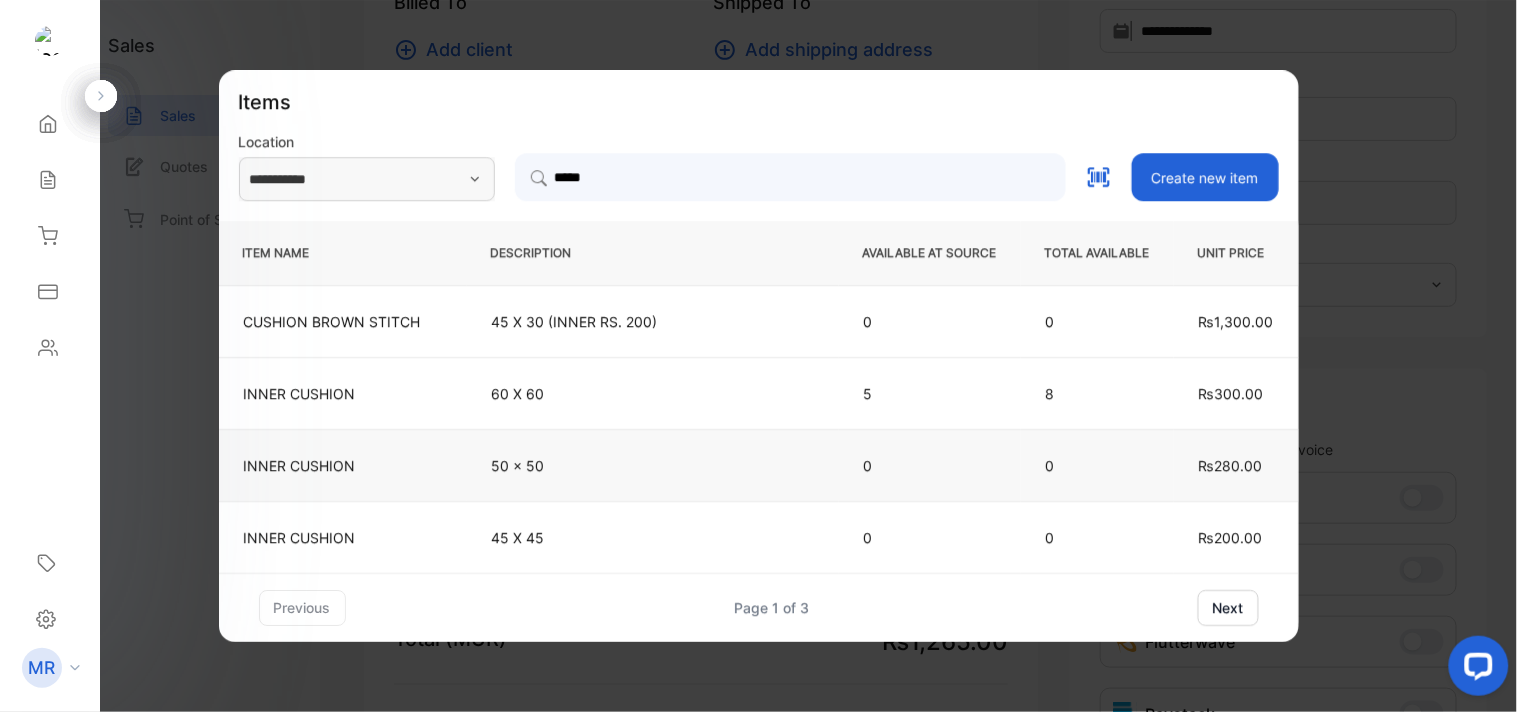 click on "50 x 50" at bounding box center [653, 321] 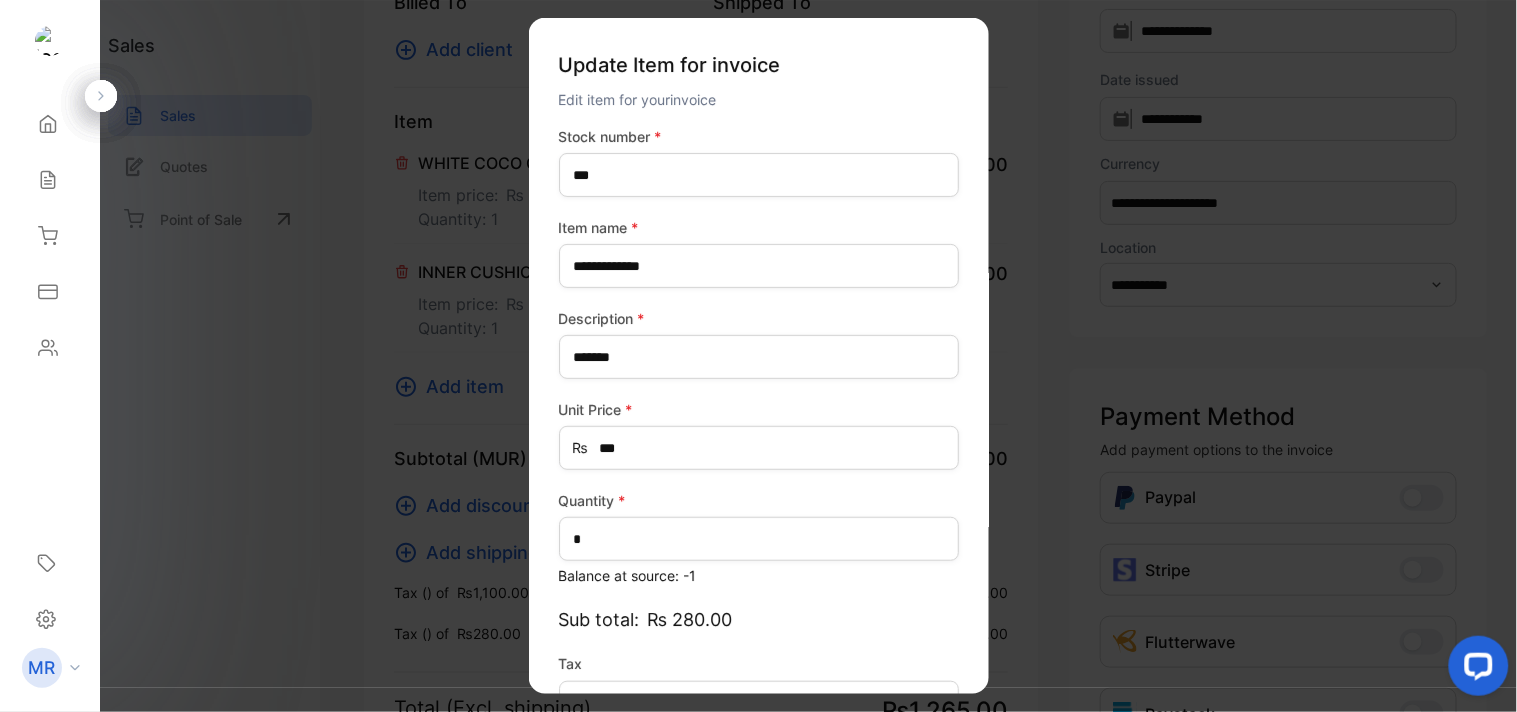 scroll, scrollTop: 130, scrollLeft: 0, axis: vertical 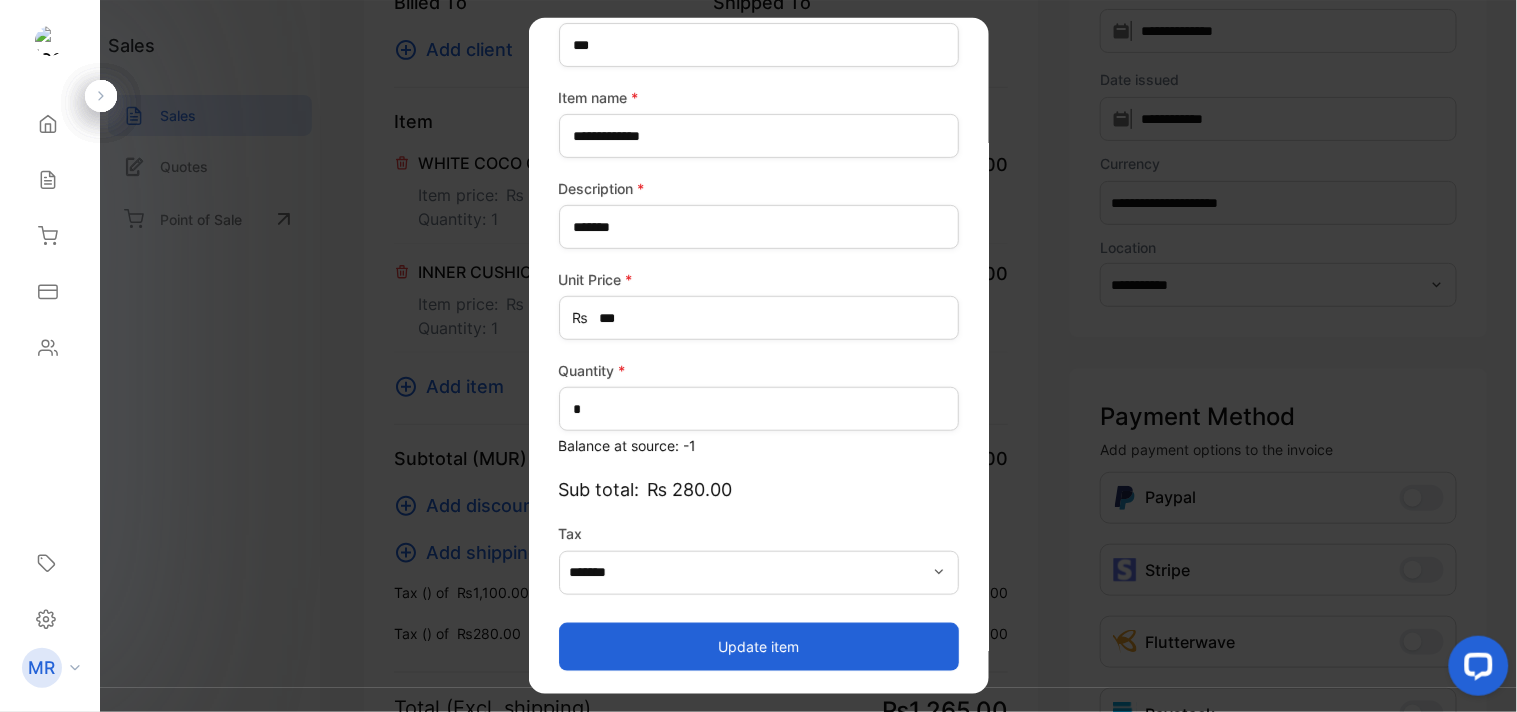 click on "Update item" at bounding box center (759, 646) 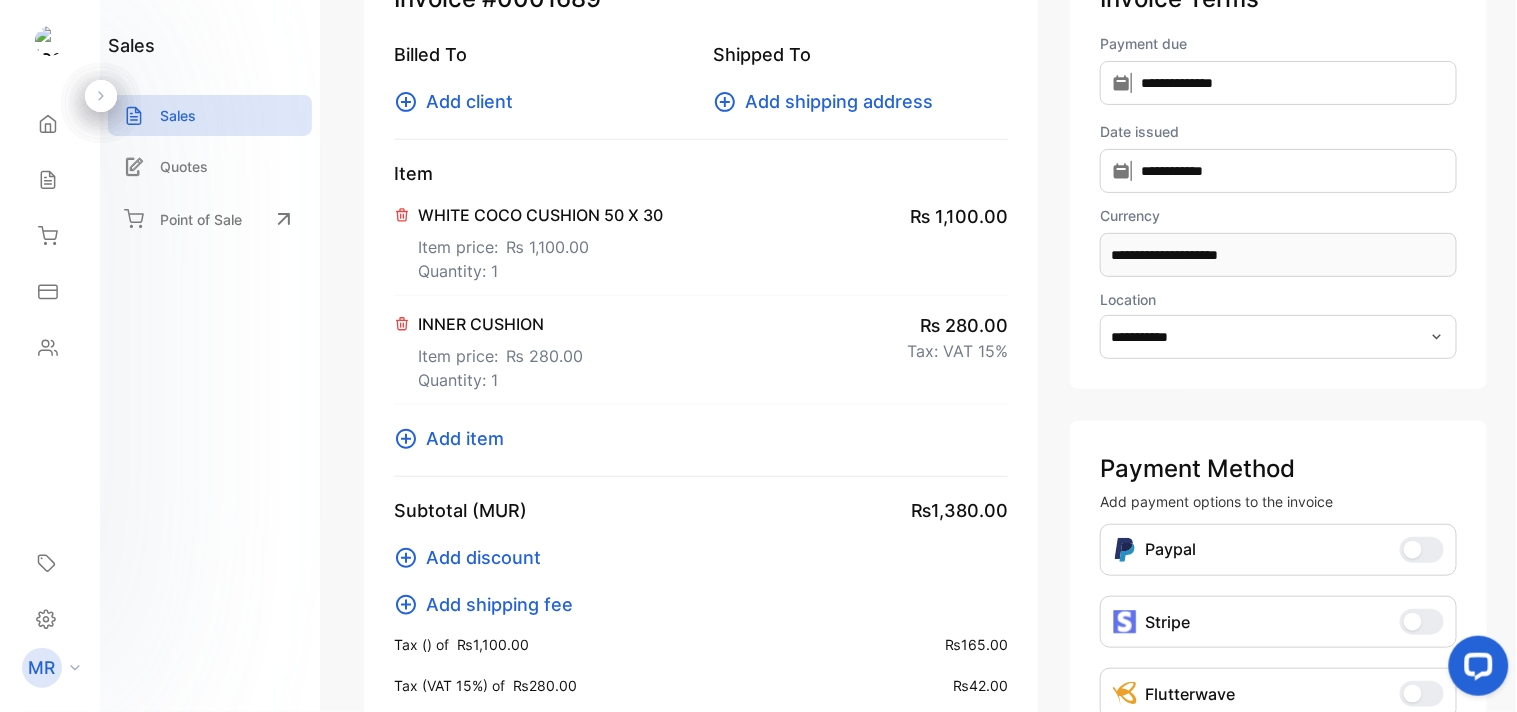 scroll, scrollTop: 167, scrollLeft: 0, axis: vertical 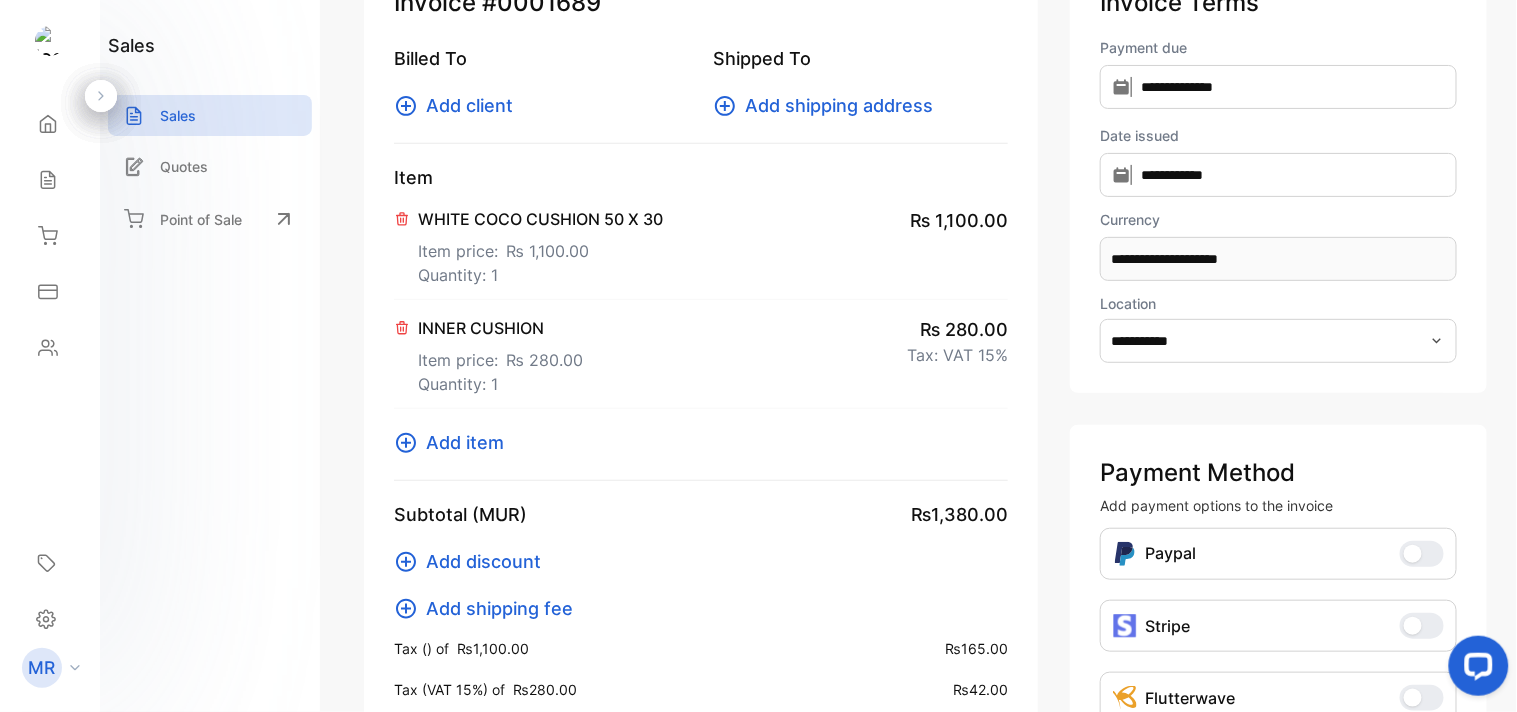click on "Add client" at bounding box center (469, 105) 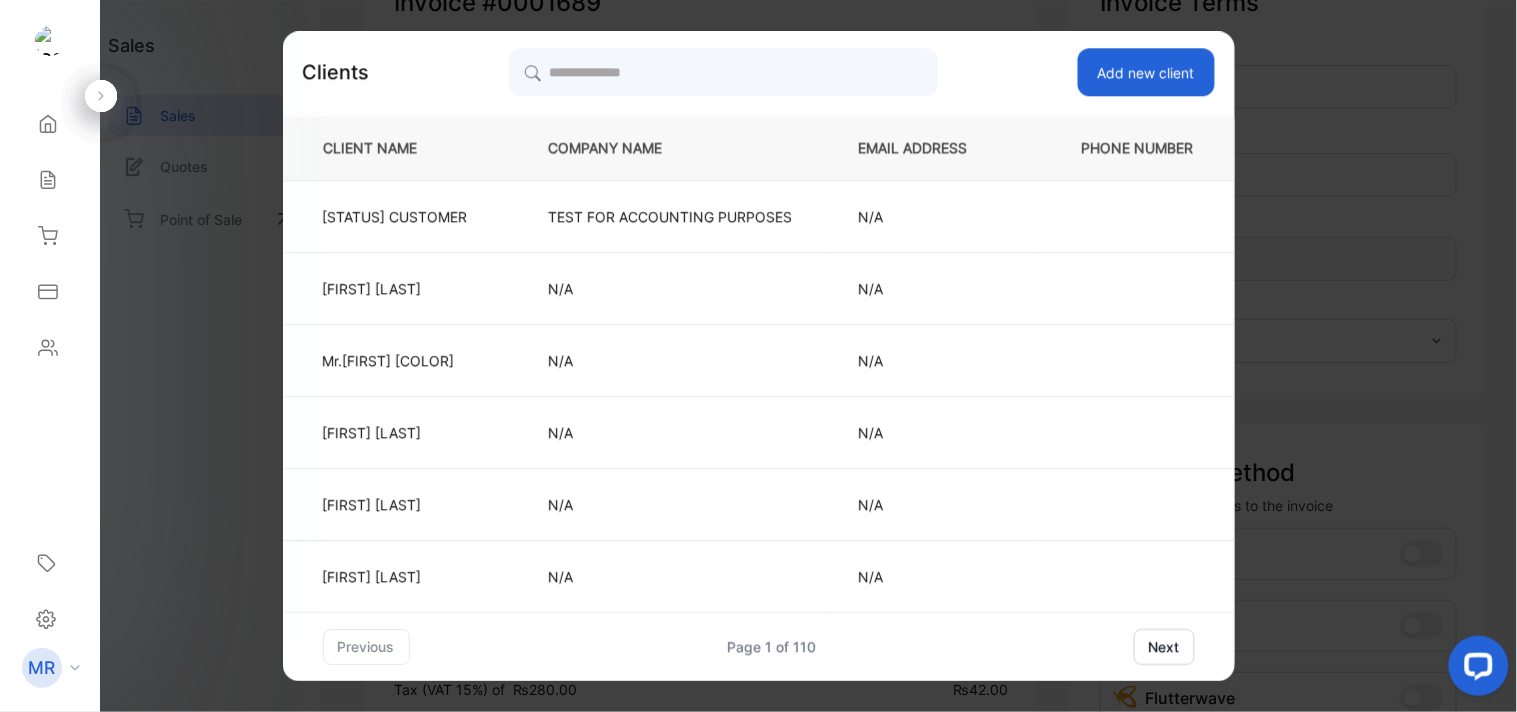 click on "Add new client" at bounding box center (1146, 72) 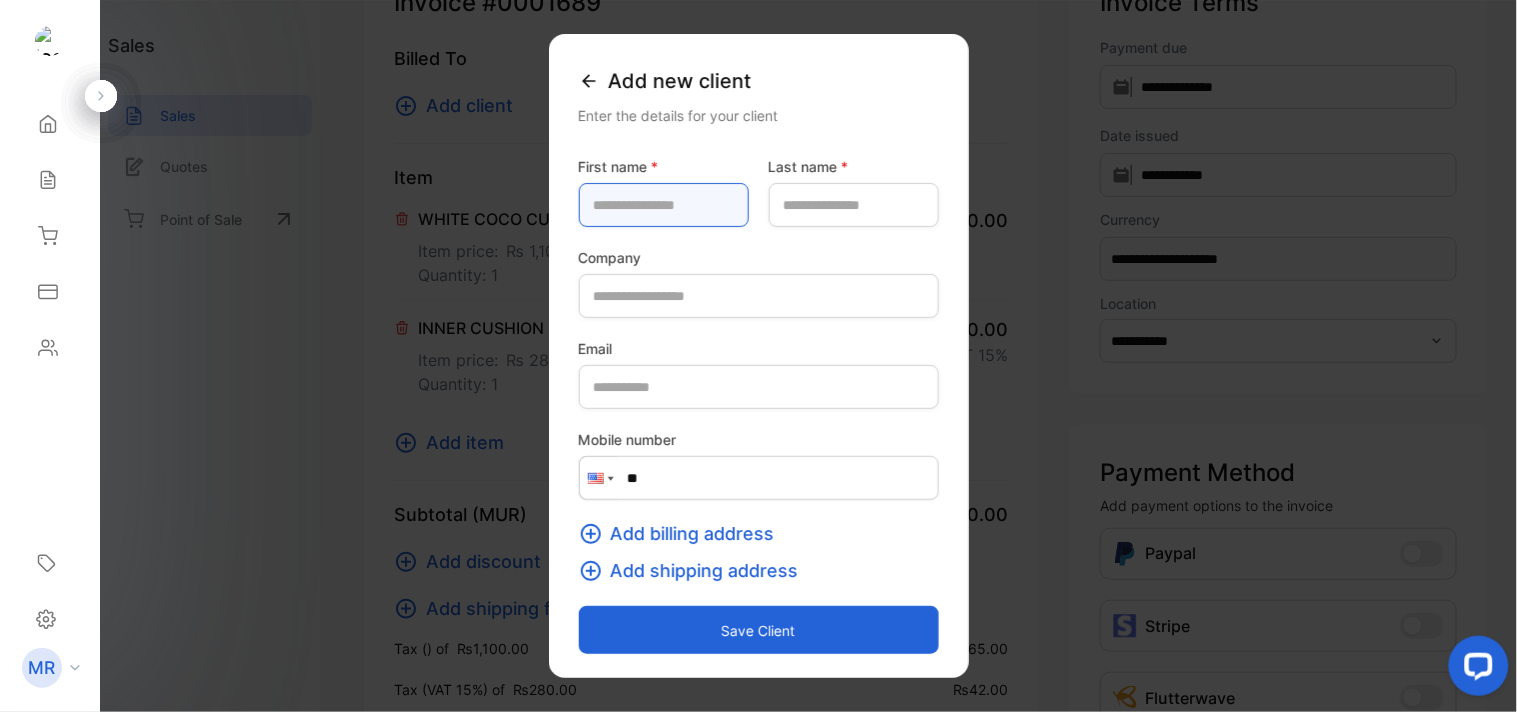 click at bounding box center [664, 205] 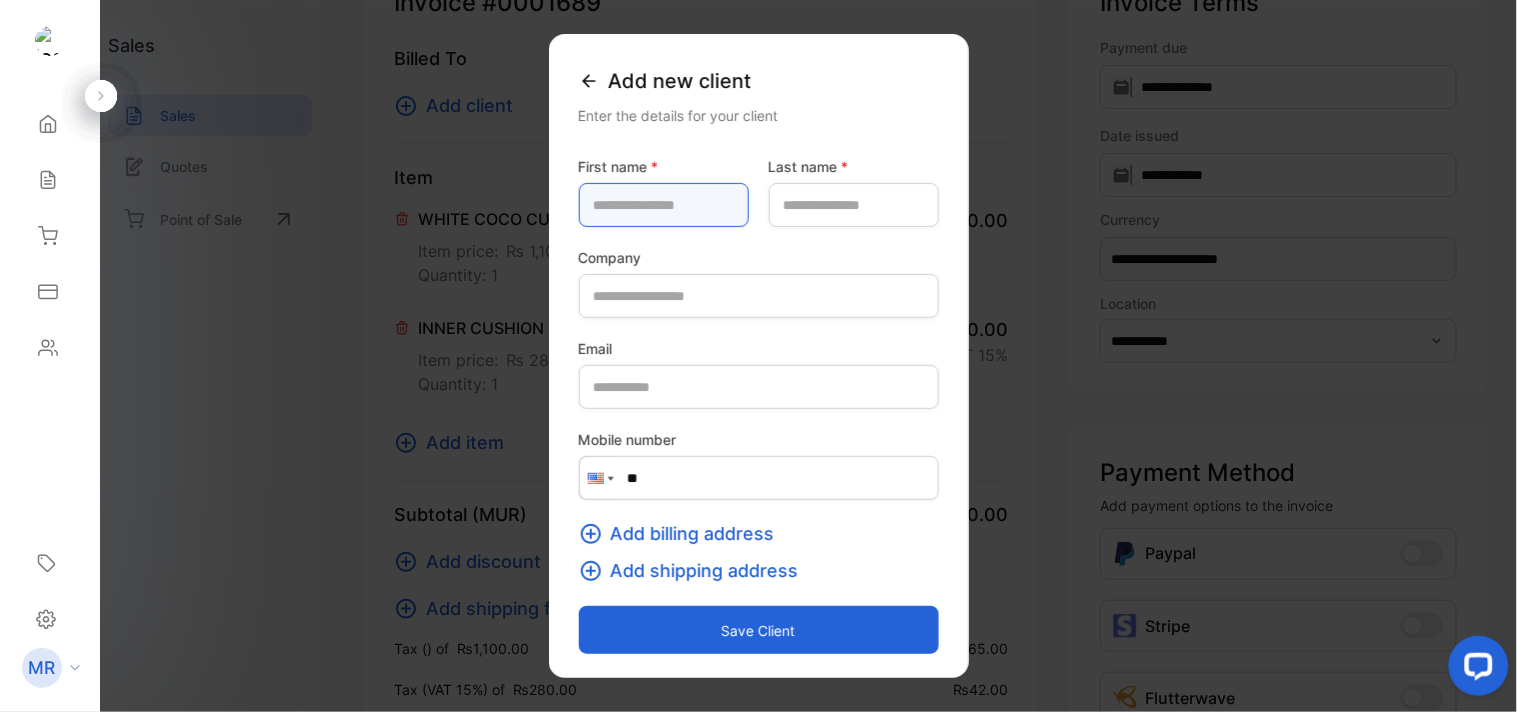 type on "***" 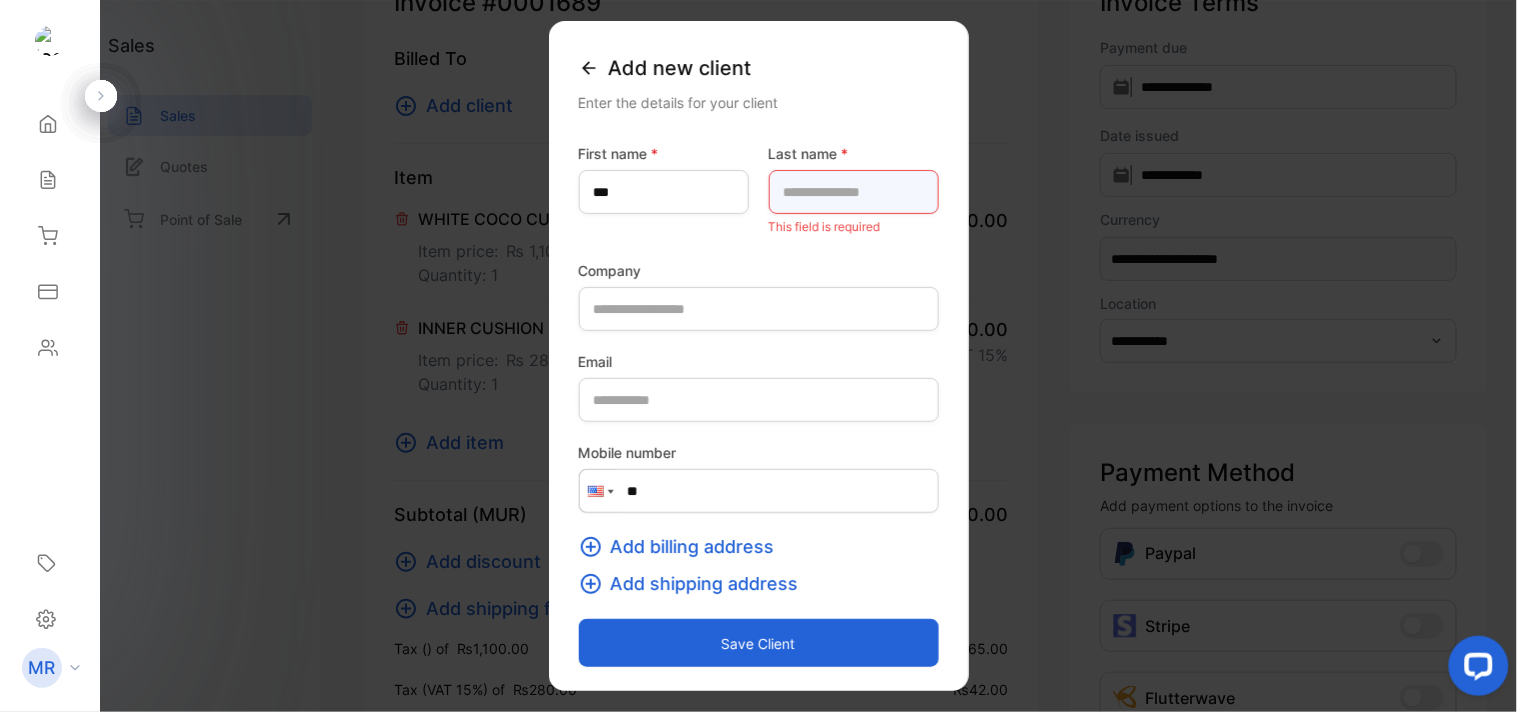 click at bounding box center [854, 192] 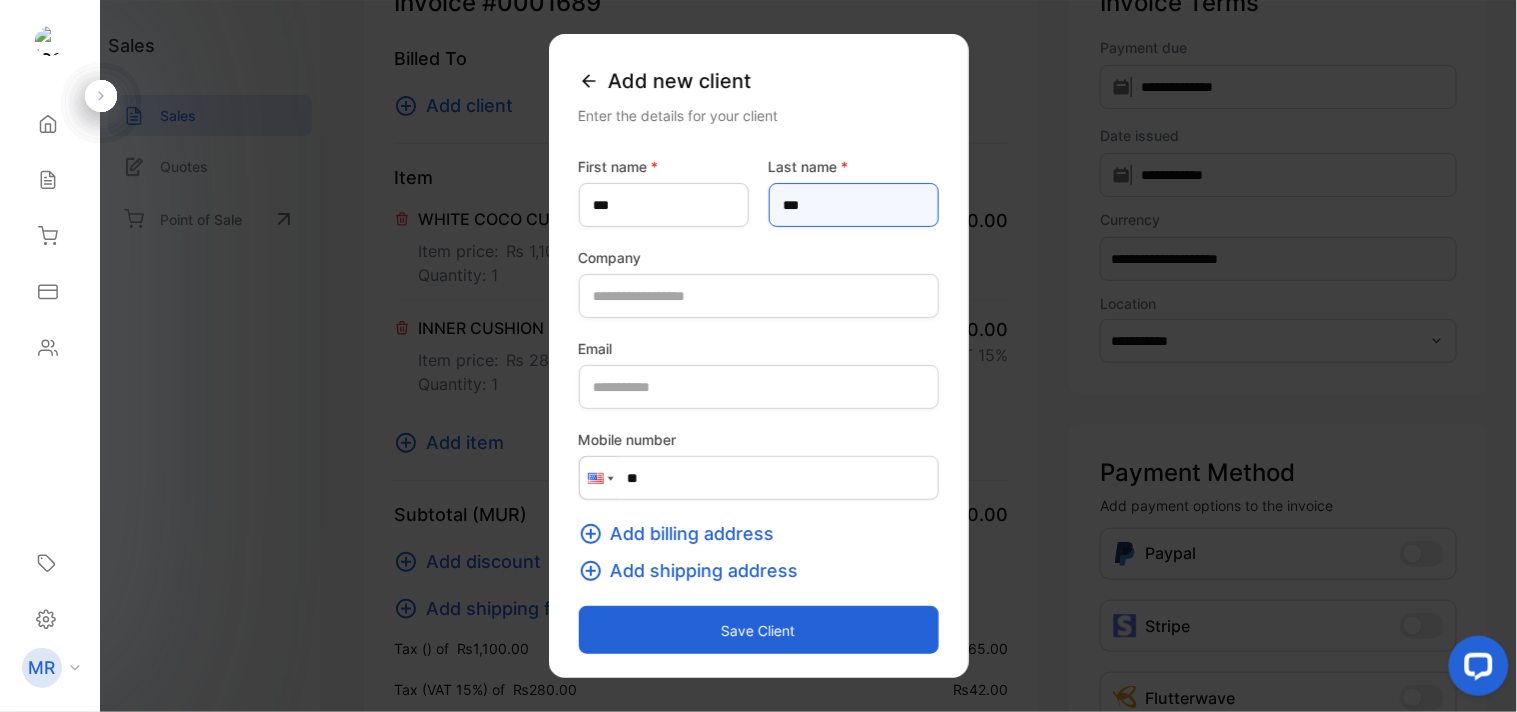 type on "***" 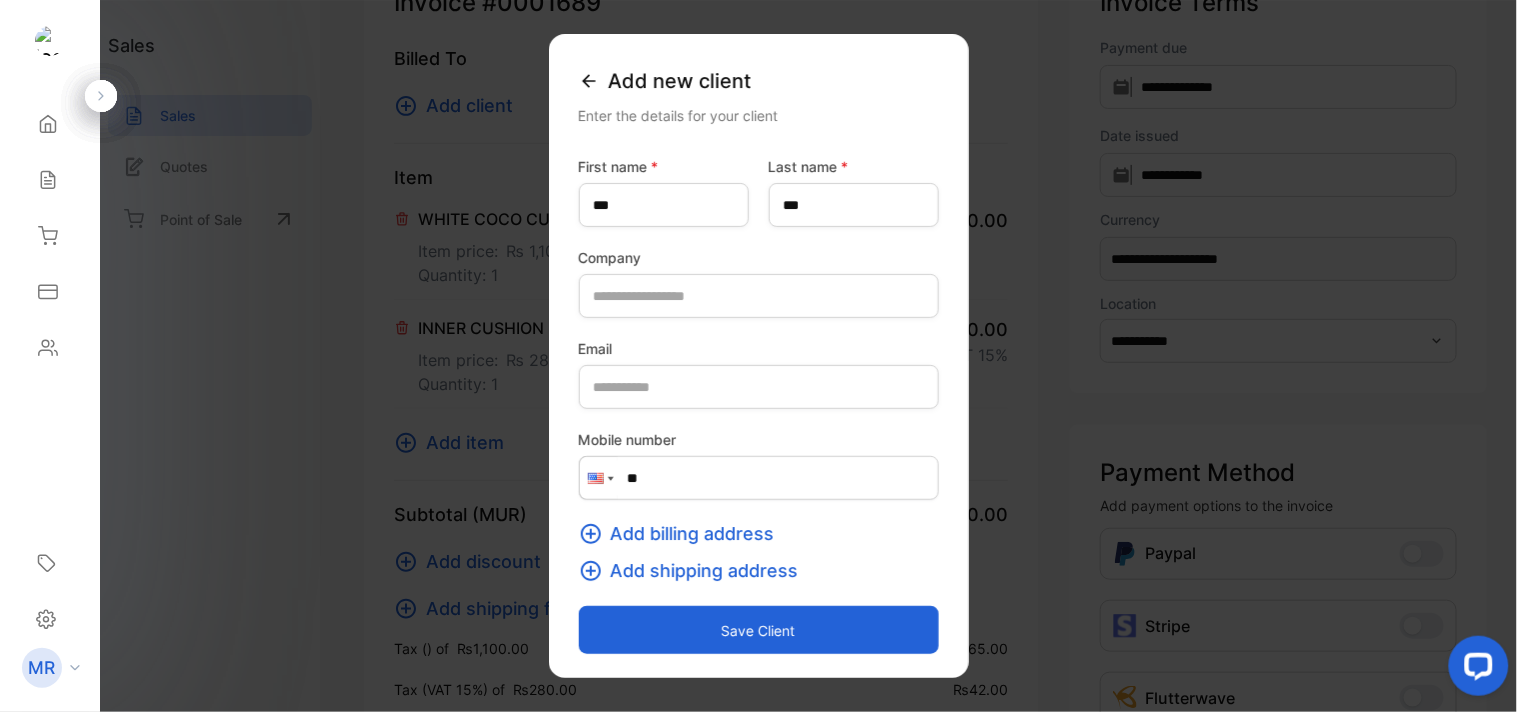 click on "Save client" at bounding box center [759, 630] 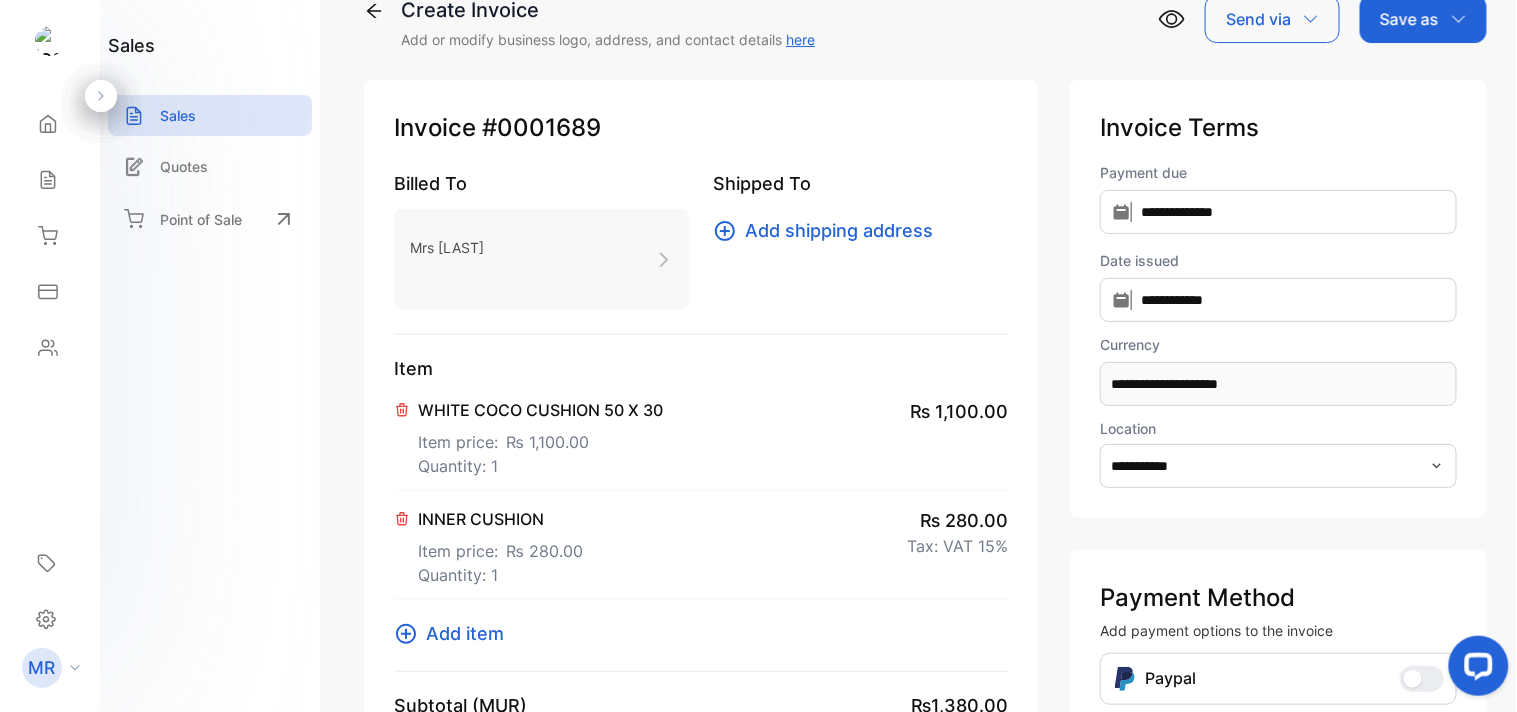 scroll, scrollTop: 0, scrollLeft: 0, axis: both 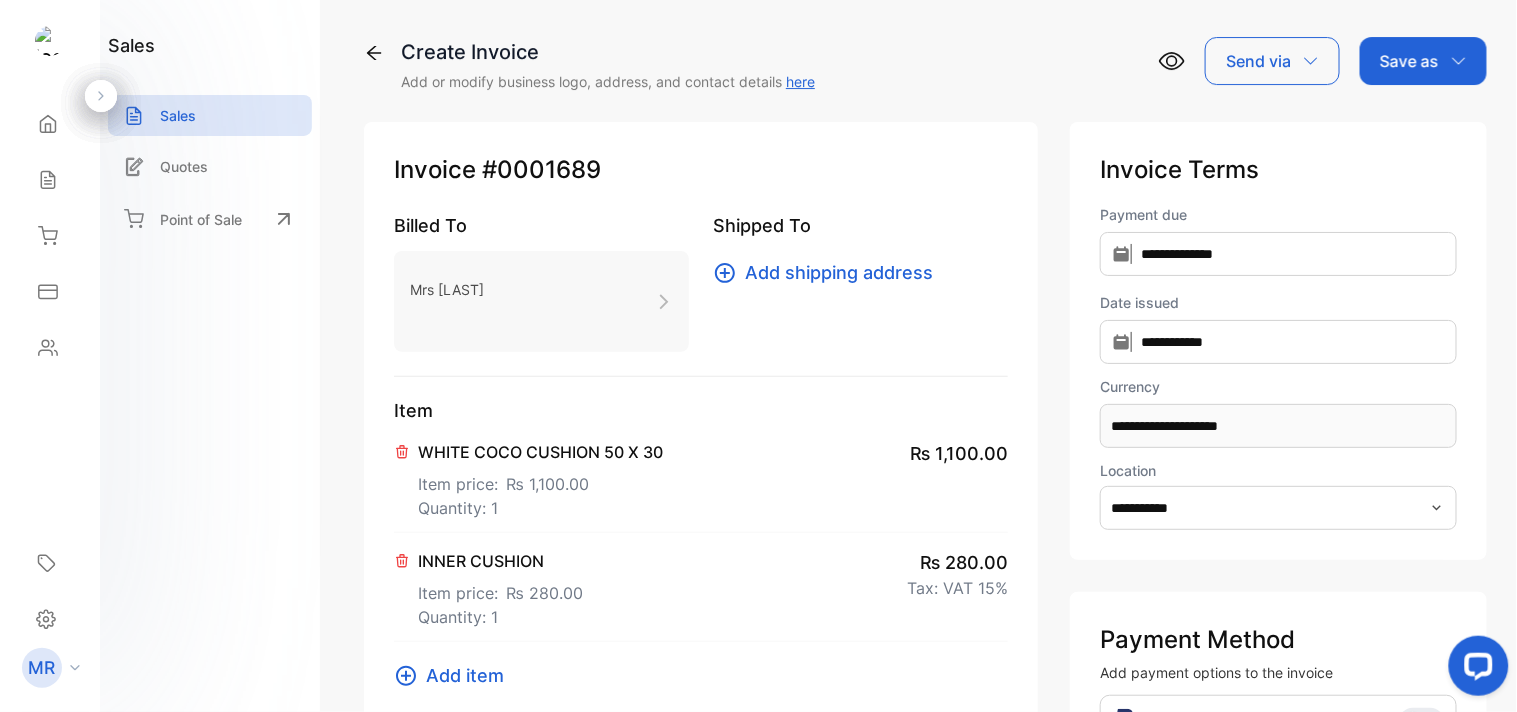 click at bounding box center (1459, 61) 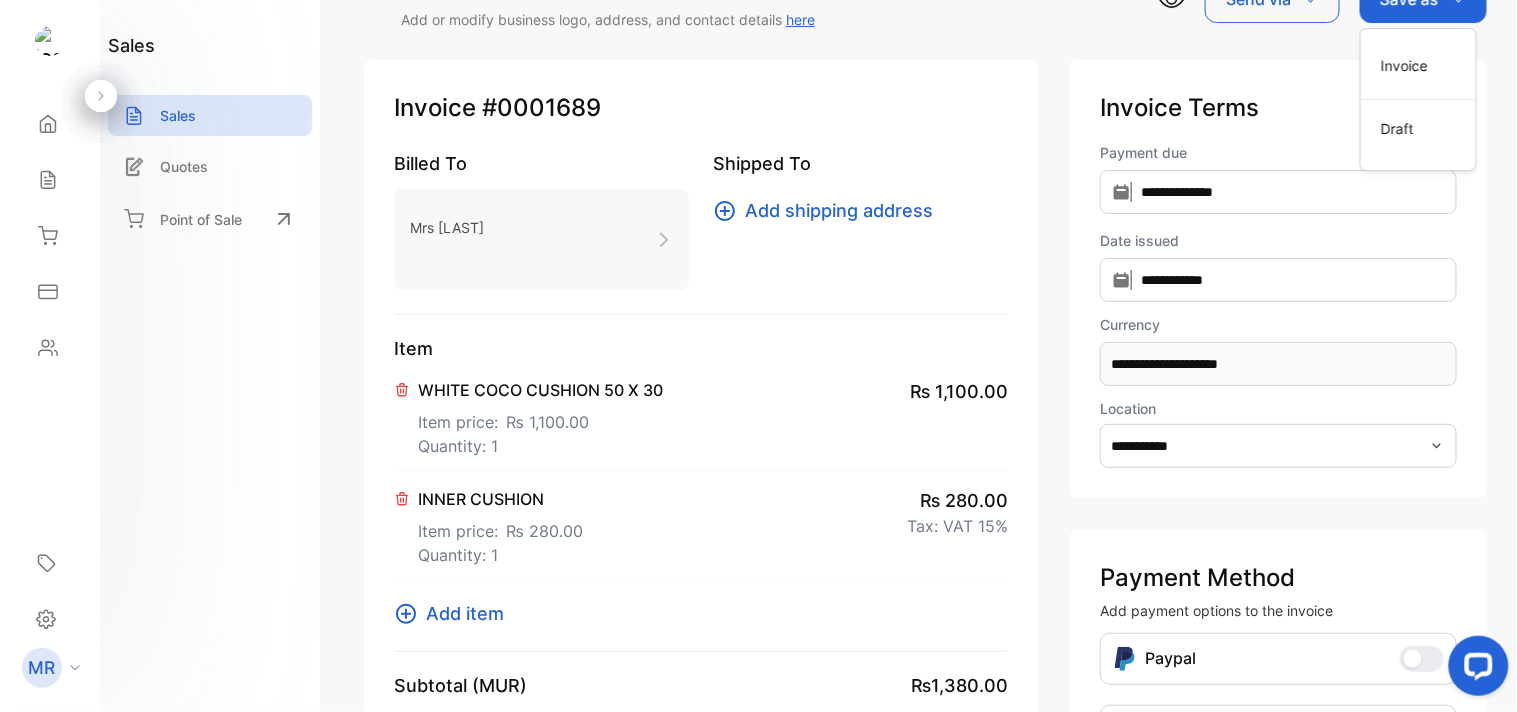 scroll, scrollTop: 0, scrollLeft: 0, axis: both 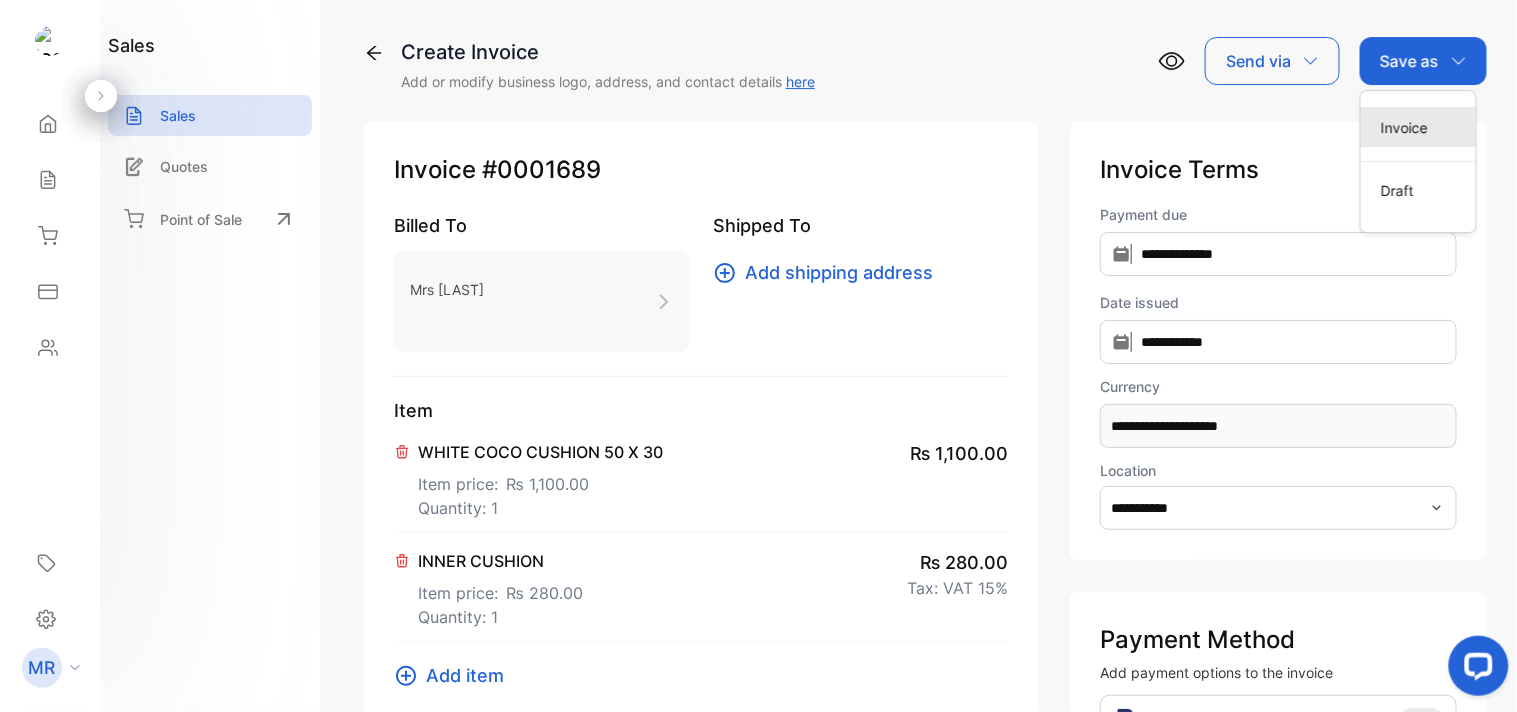 click on "Invoice" at bounding box center (1418, 127) 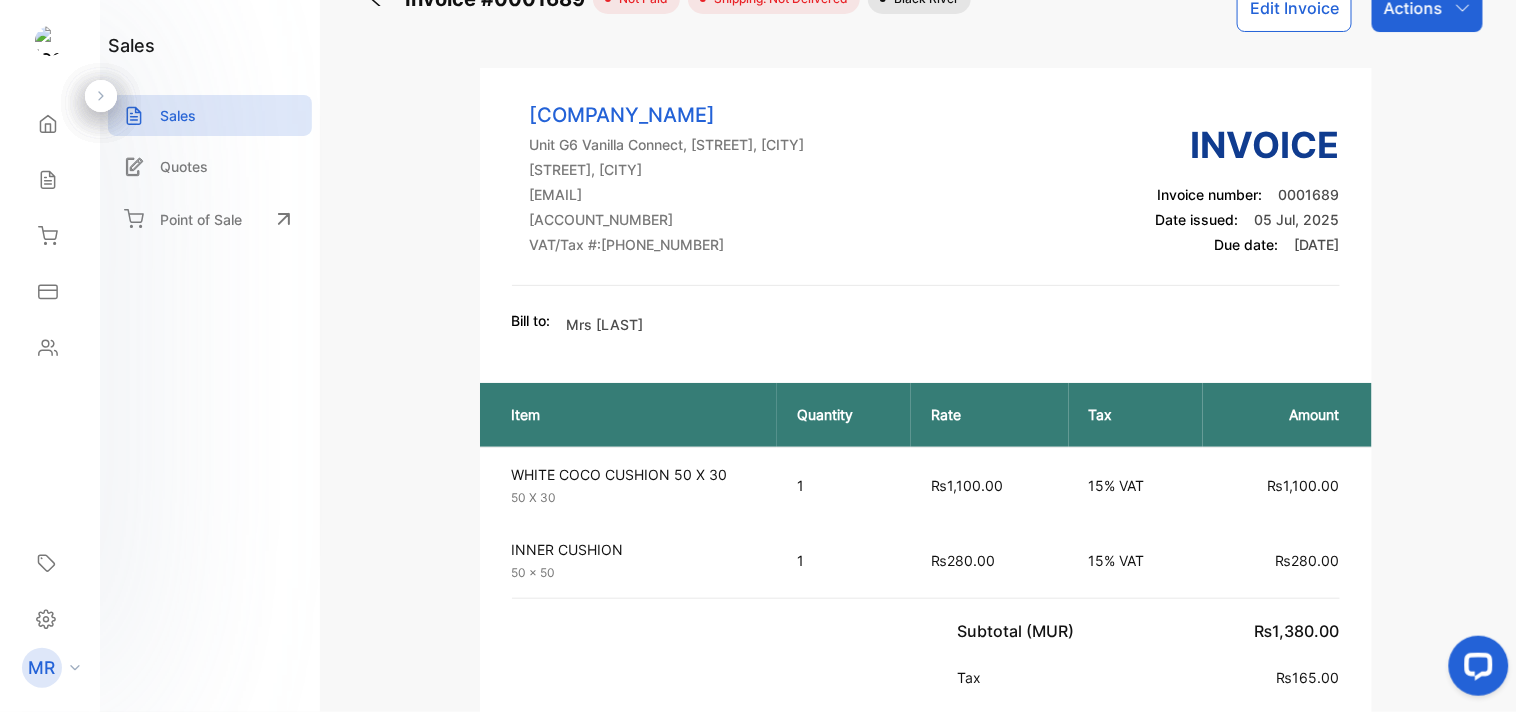 scroll, scrollTop: 0, scrollLeft: 0, axis: both 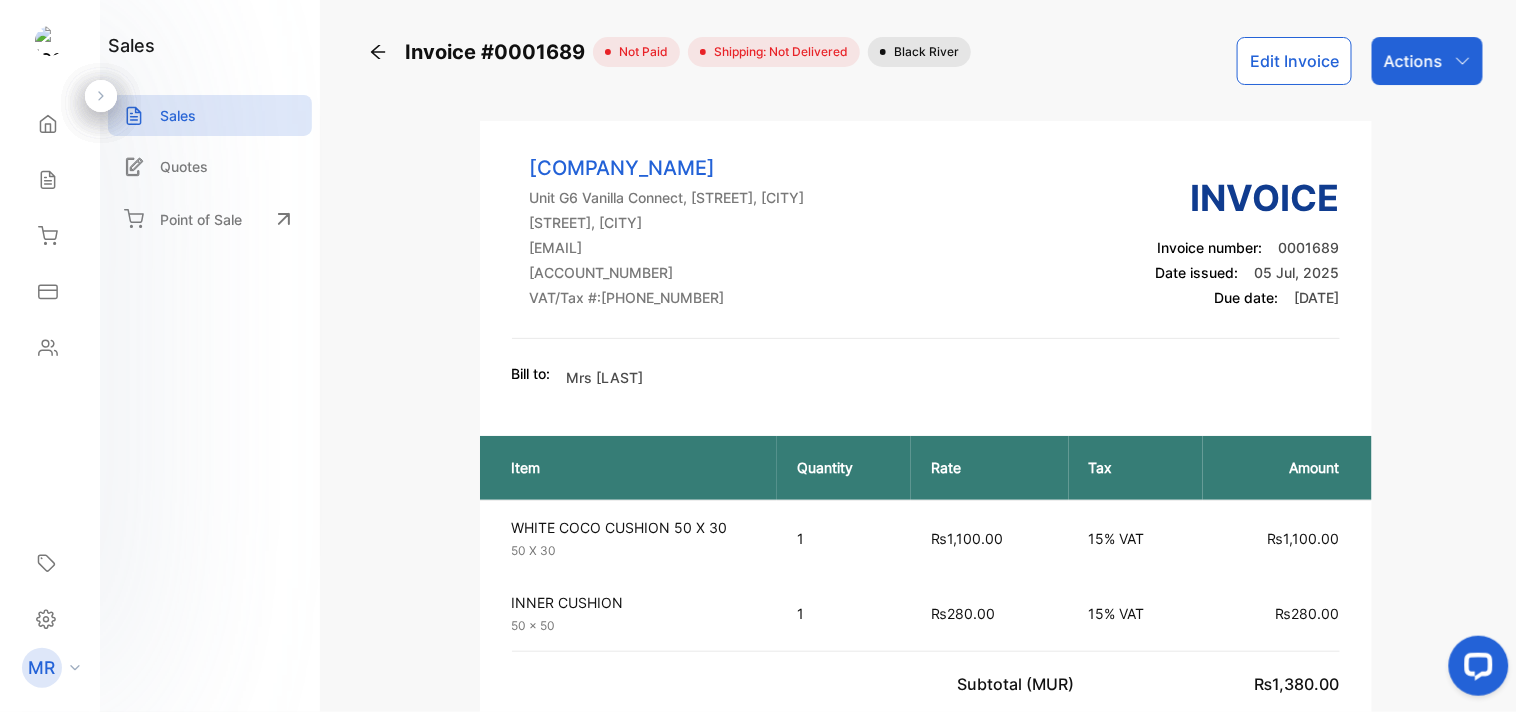 click at bounding box center (1462, 60) 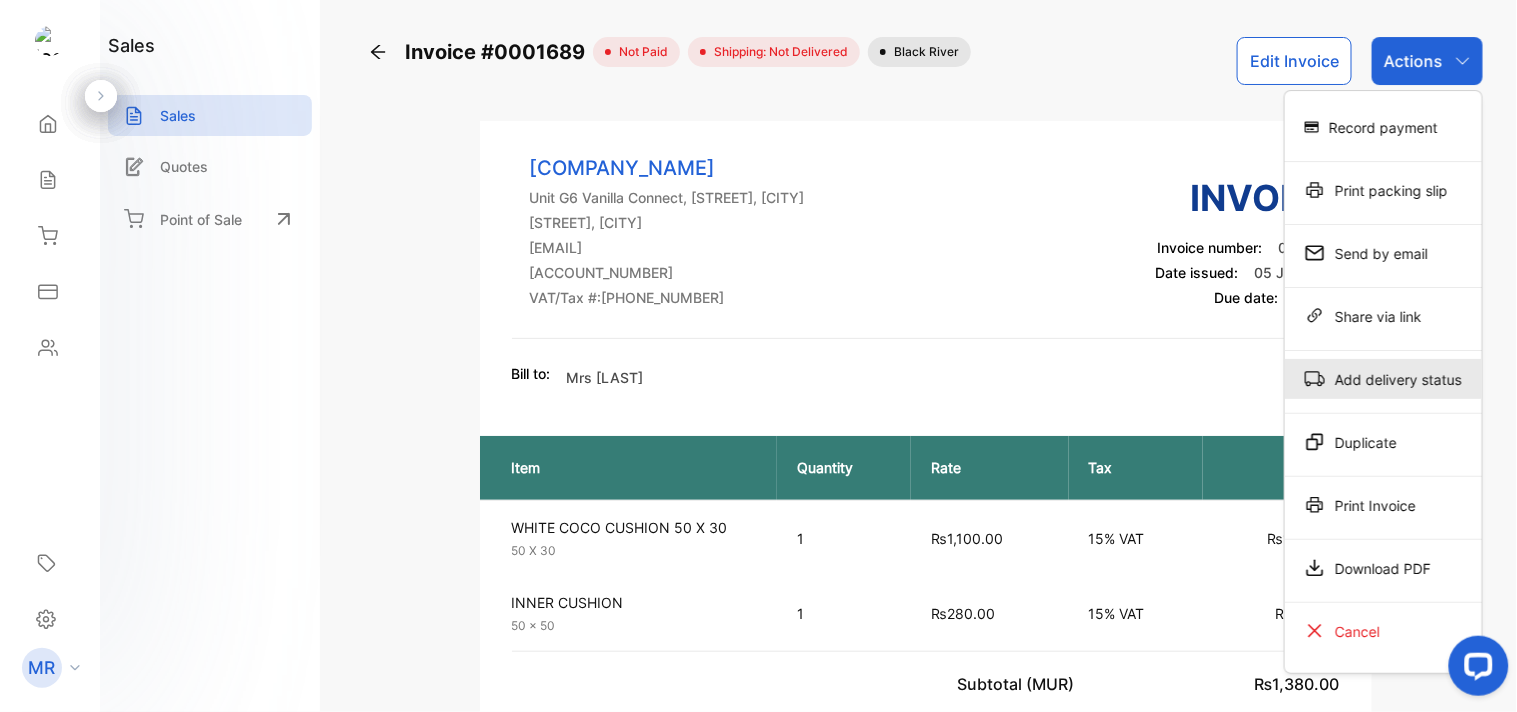 click on "Add delivery status" at bounding box center (1383, 127) 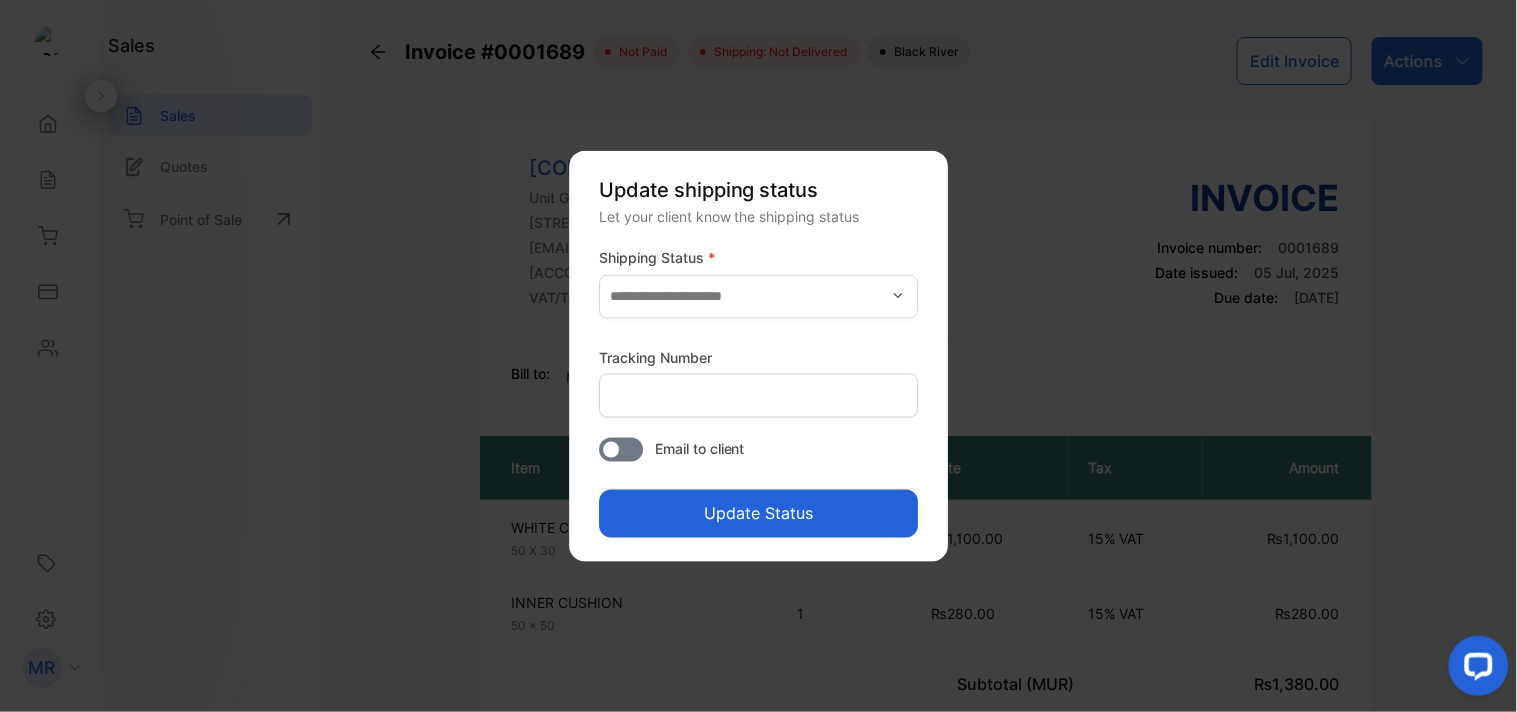 click at bounding box center (898, 296) 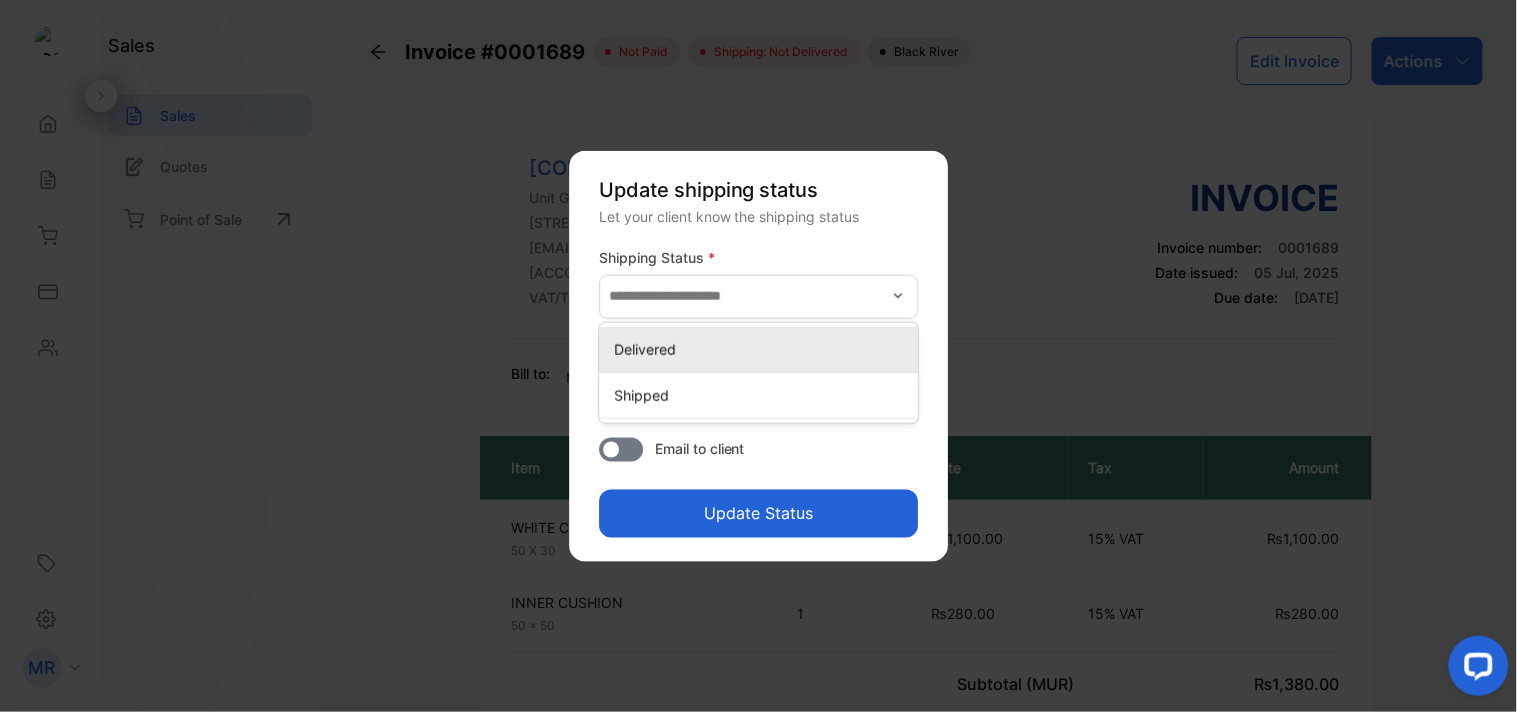click on "Delivered" at bounding box center [762, 348] 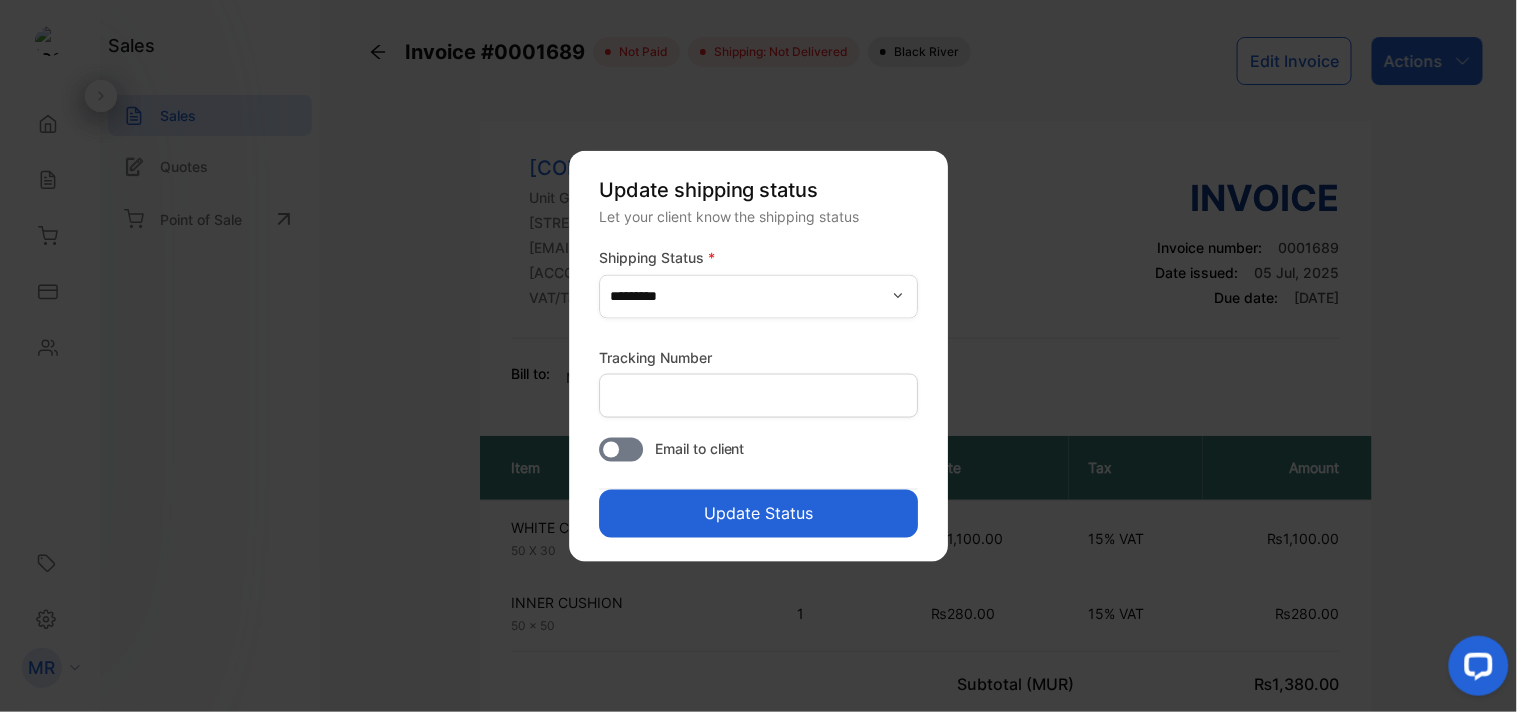 click on "Update Status" at bounding box center [758, 513] 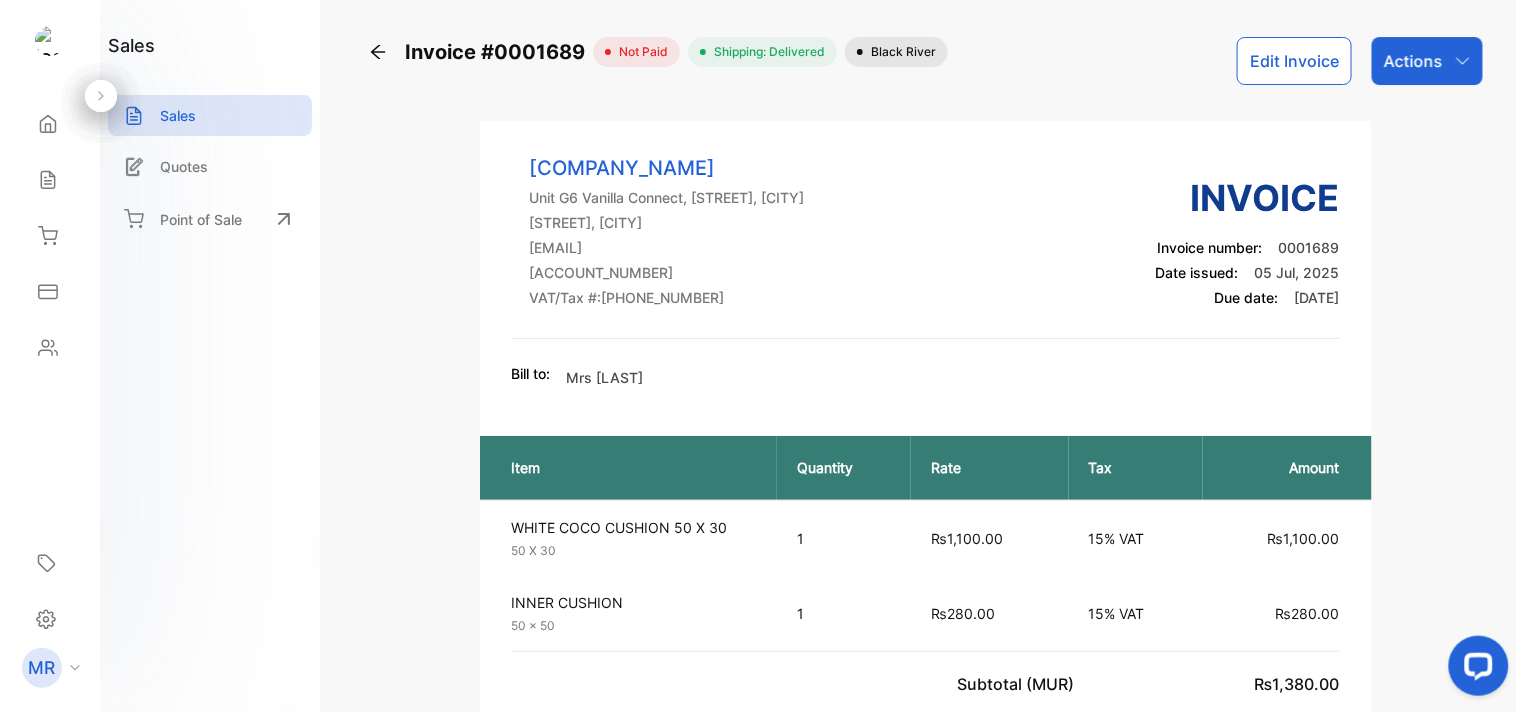 click at bounding box center (1463, 61) 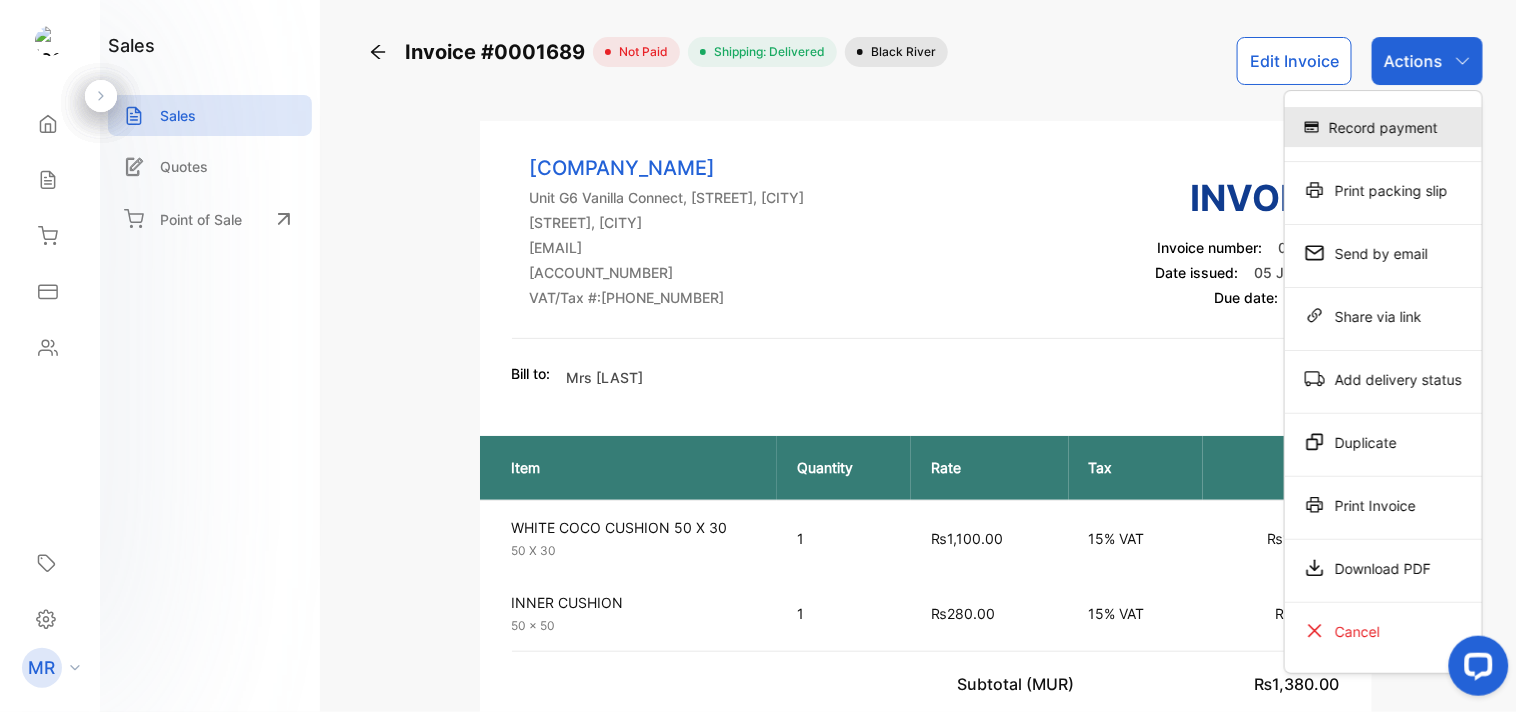 click on "Record payment" at bounding box center [1383, 127] 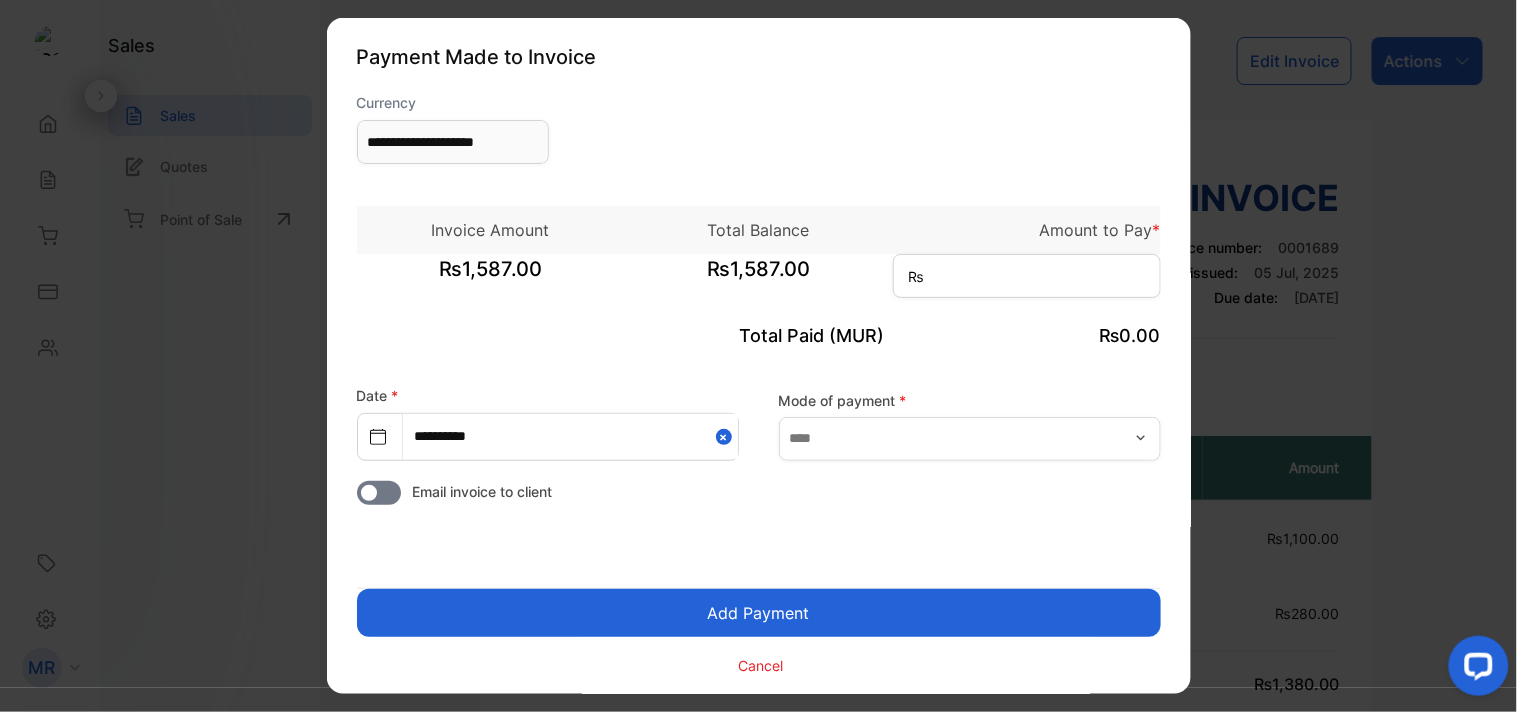 click at bounding box center [1141, 438] 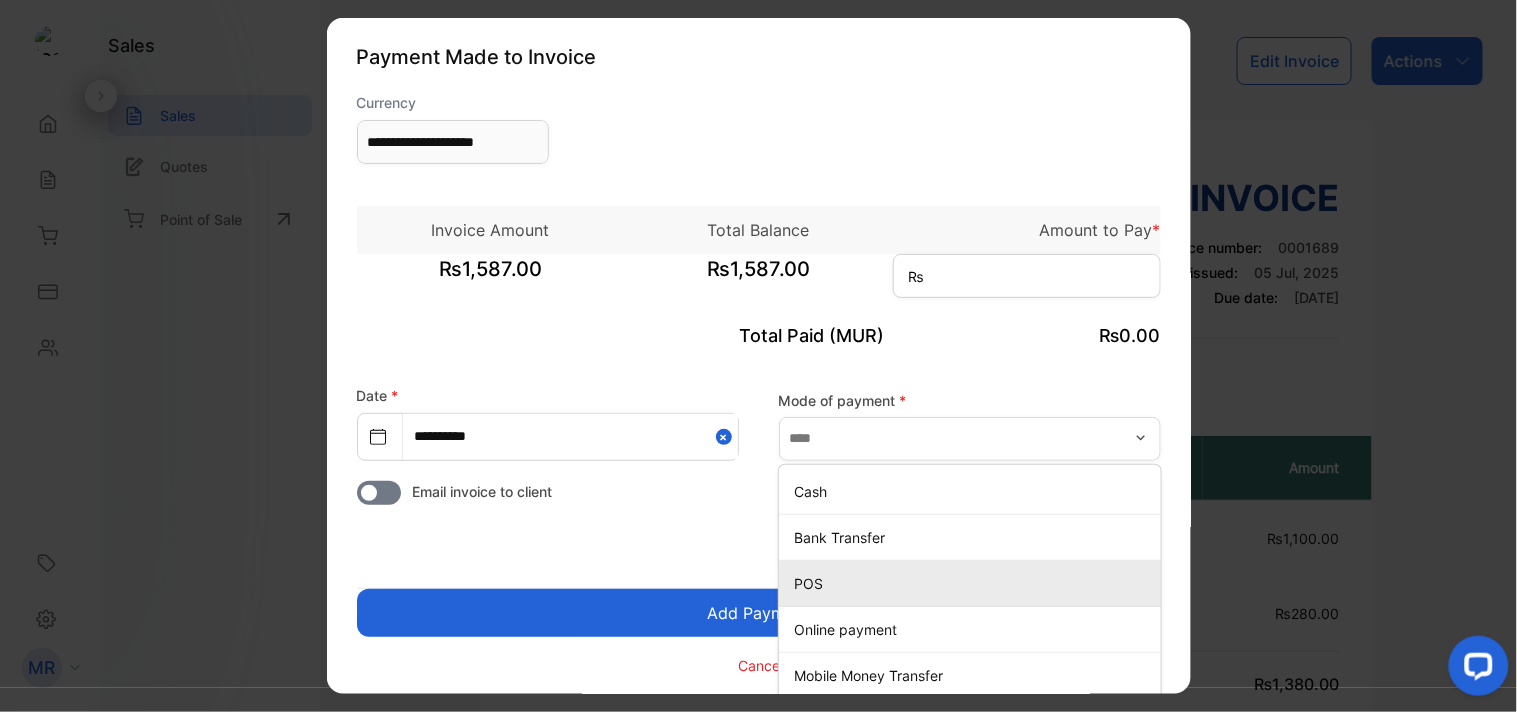 click on "POS" at bounding box center (974, 582) 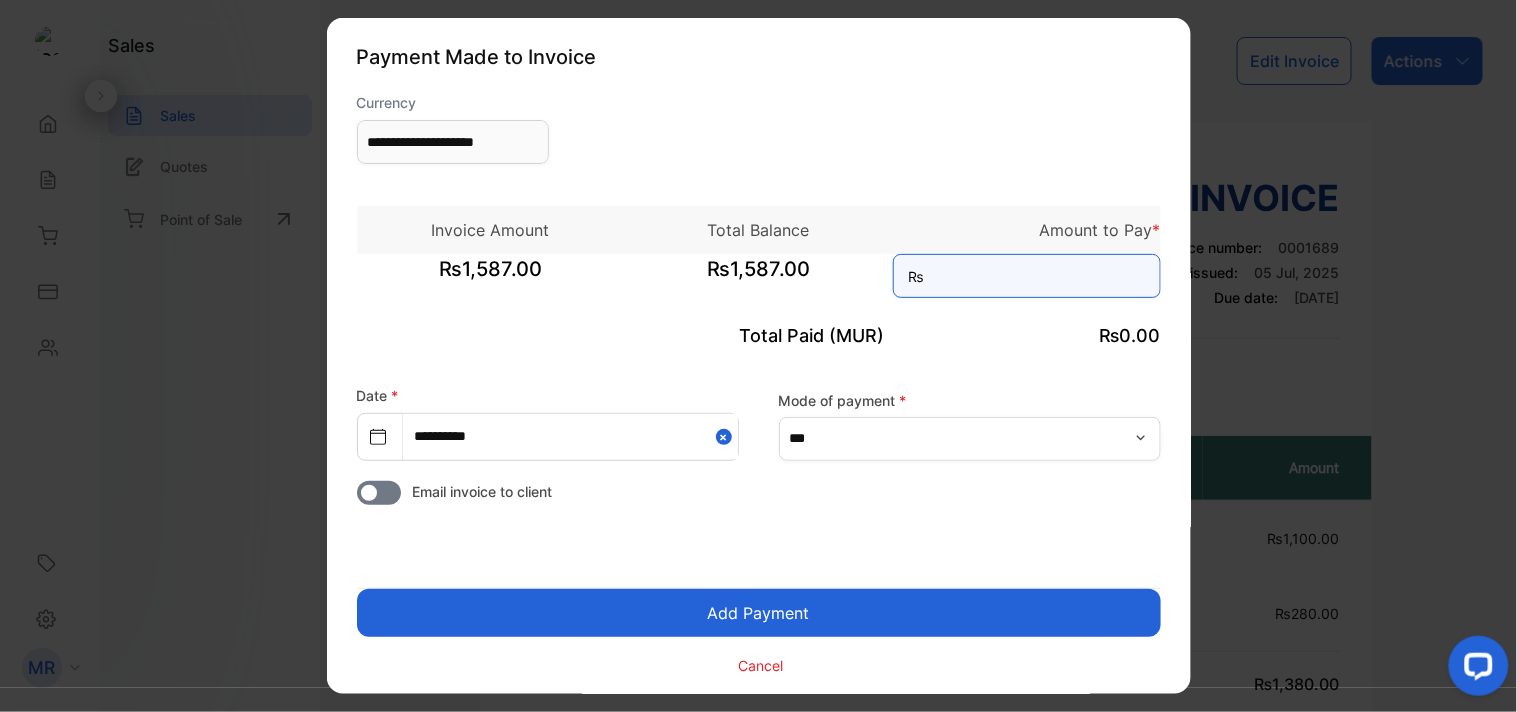 click at bounding box center (1027, 276) 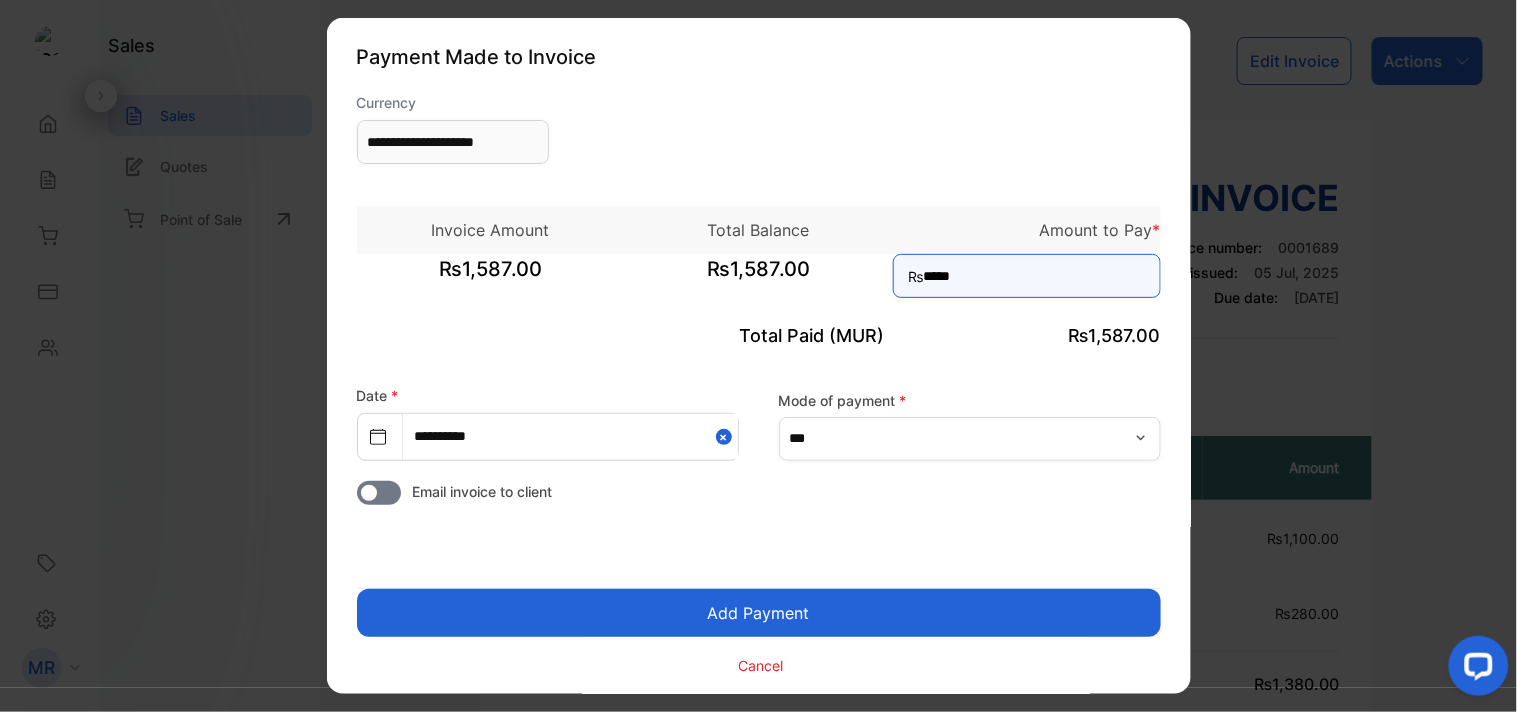 scroll, scrollTop: 6, scrollLeft: 0, axis: vertical 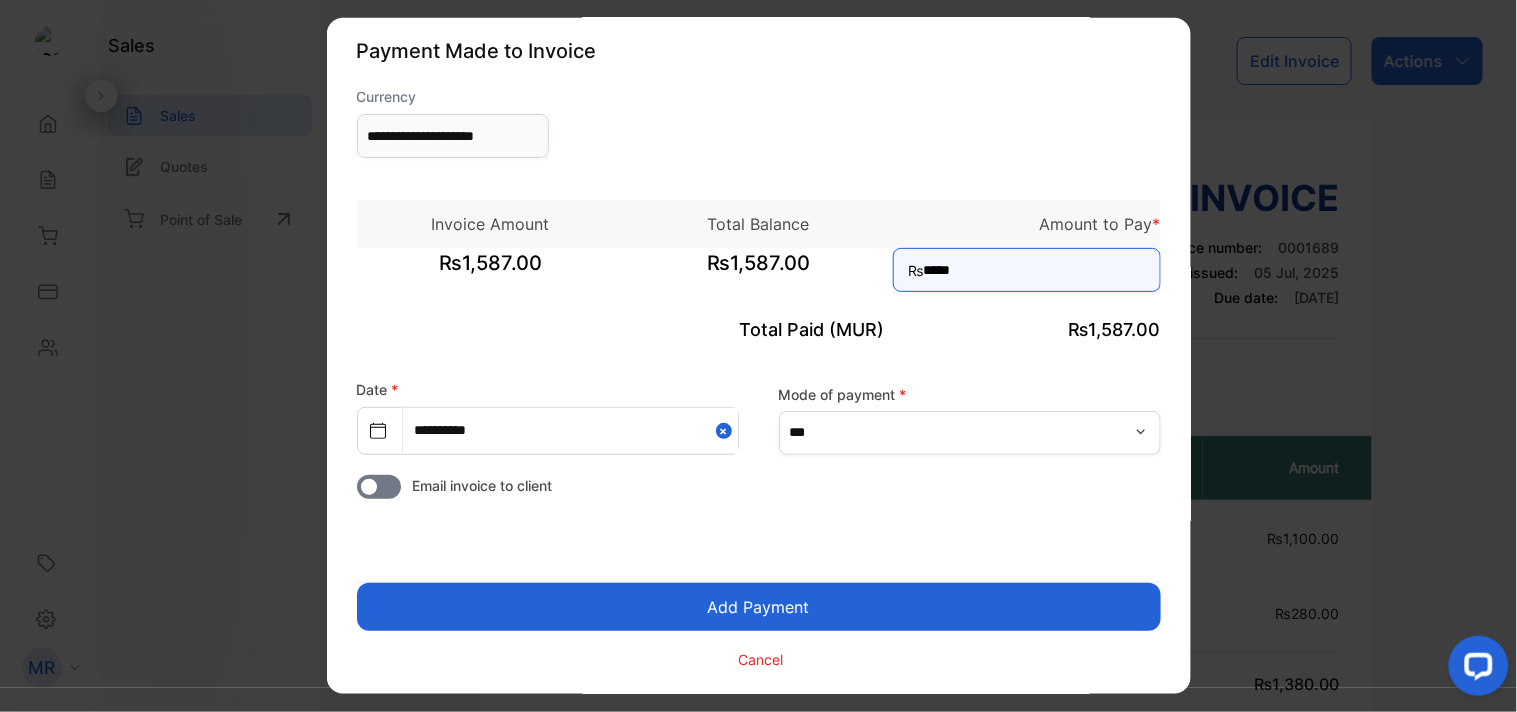 type on "*****" 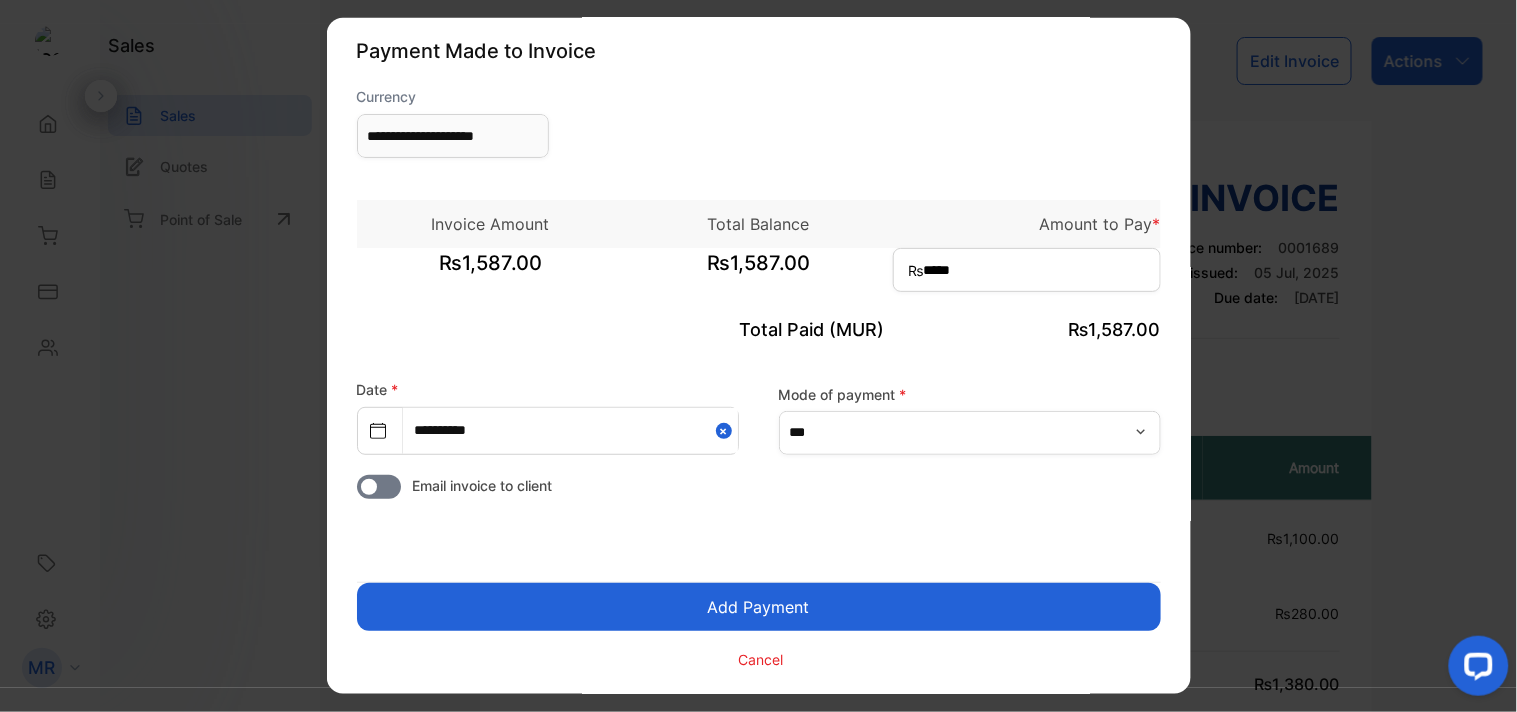 click on "Add Payment" at bounding box center (759, 607) 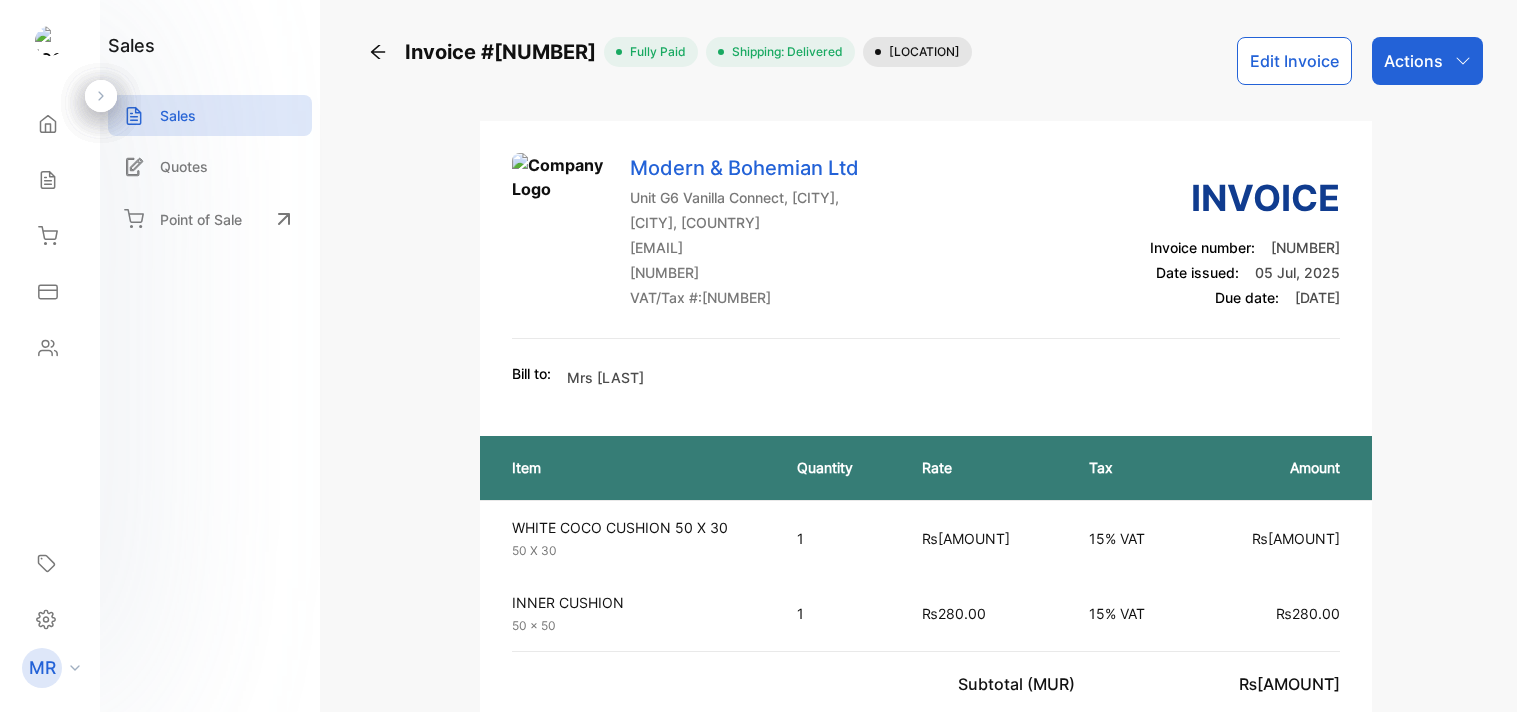 scroll, scrollTop: 0, scrollLeft: 0, axis: both 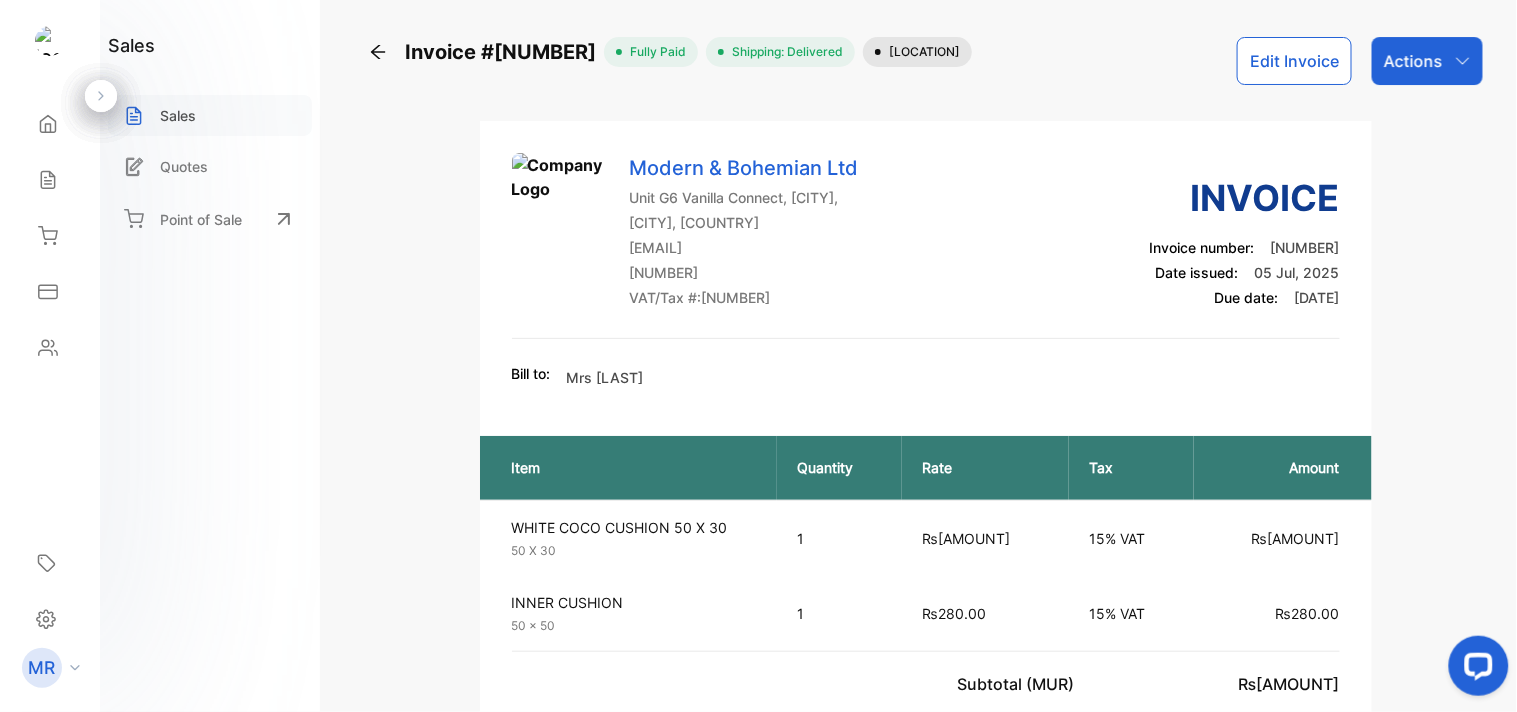 click on "Sales" at bounding box center [178, 115] 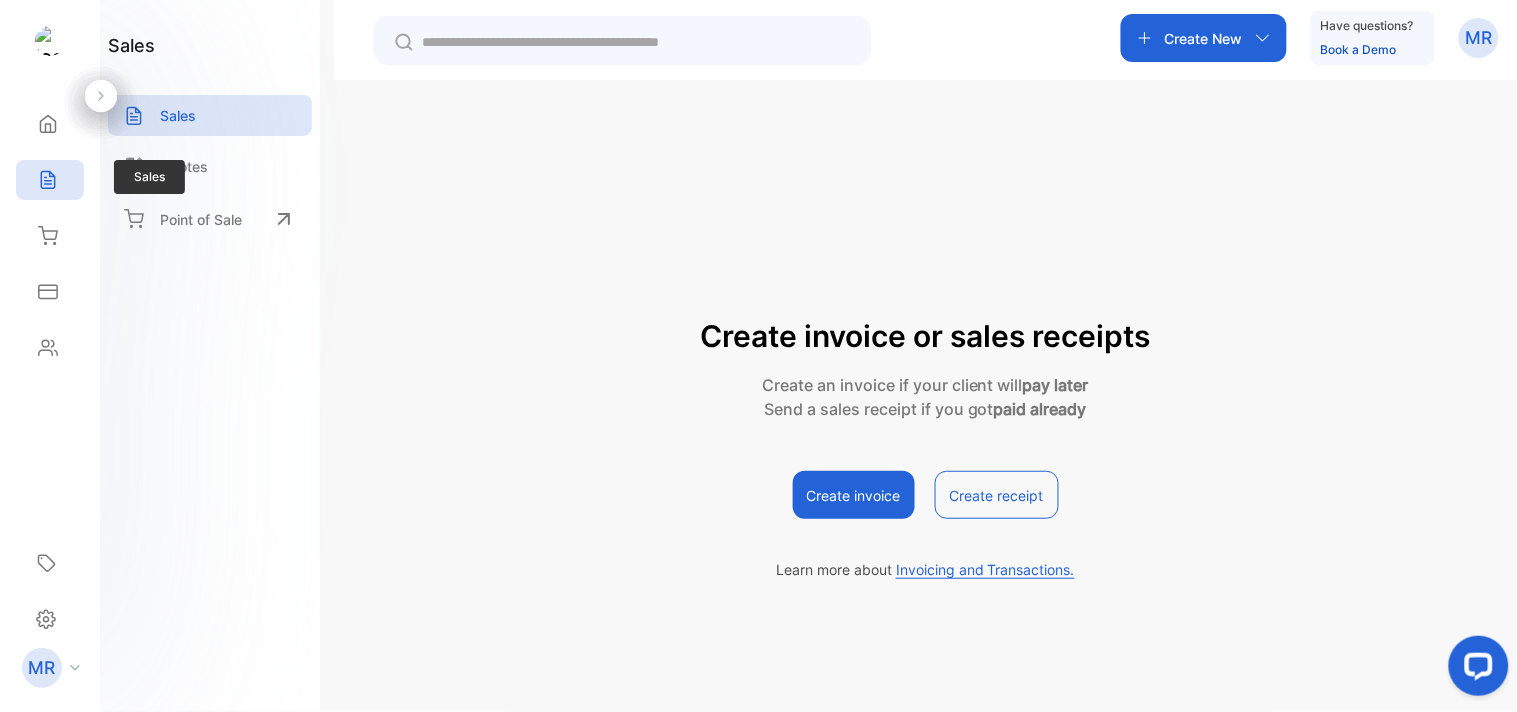 click at bounding box center [47, 180] 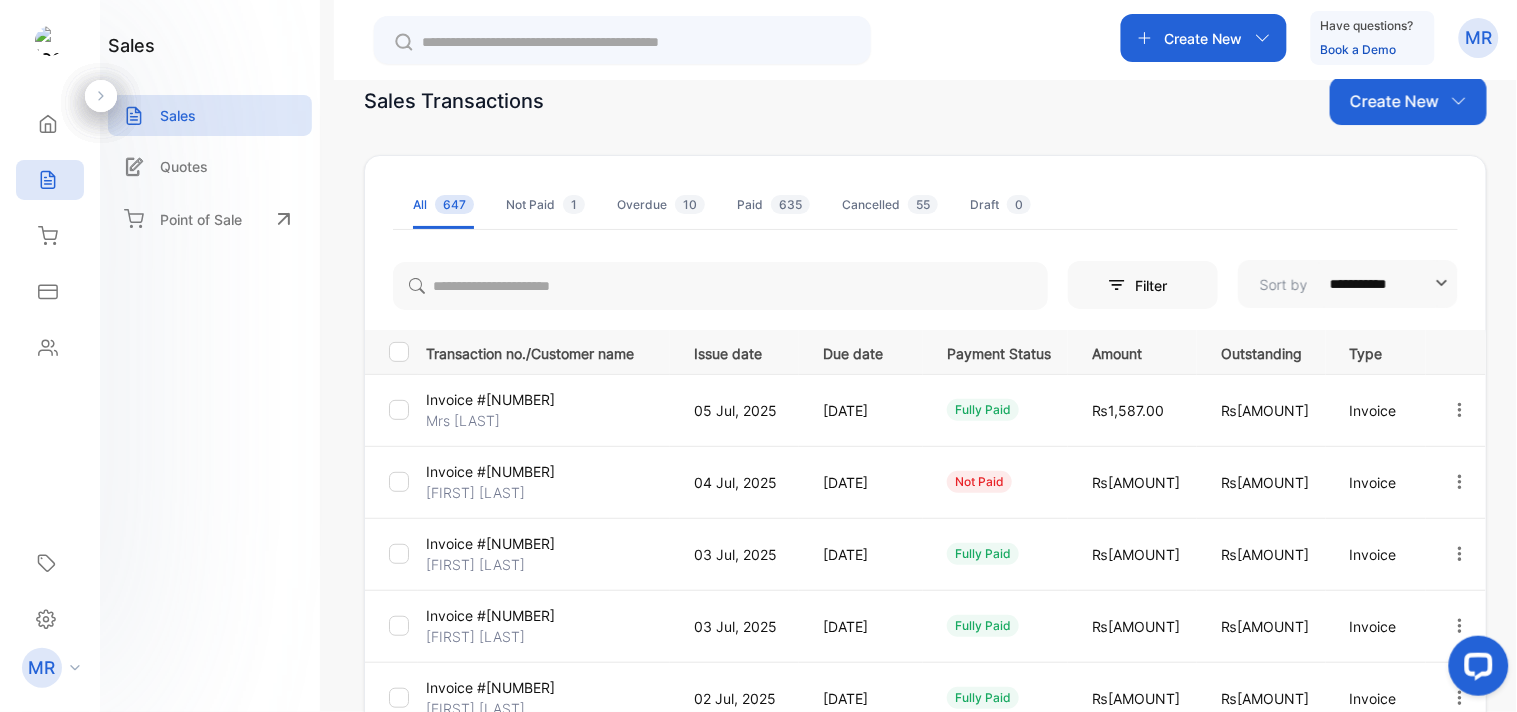scroll, scrollTop: 0, scrollLeft: 0, axis: both 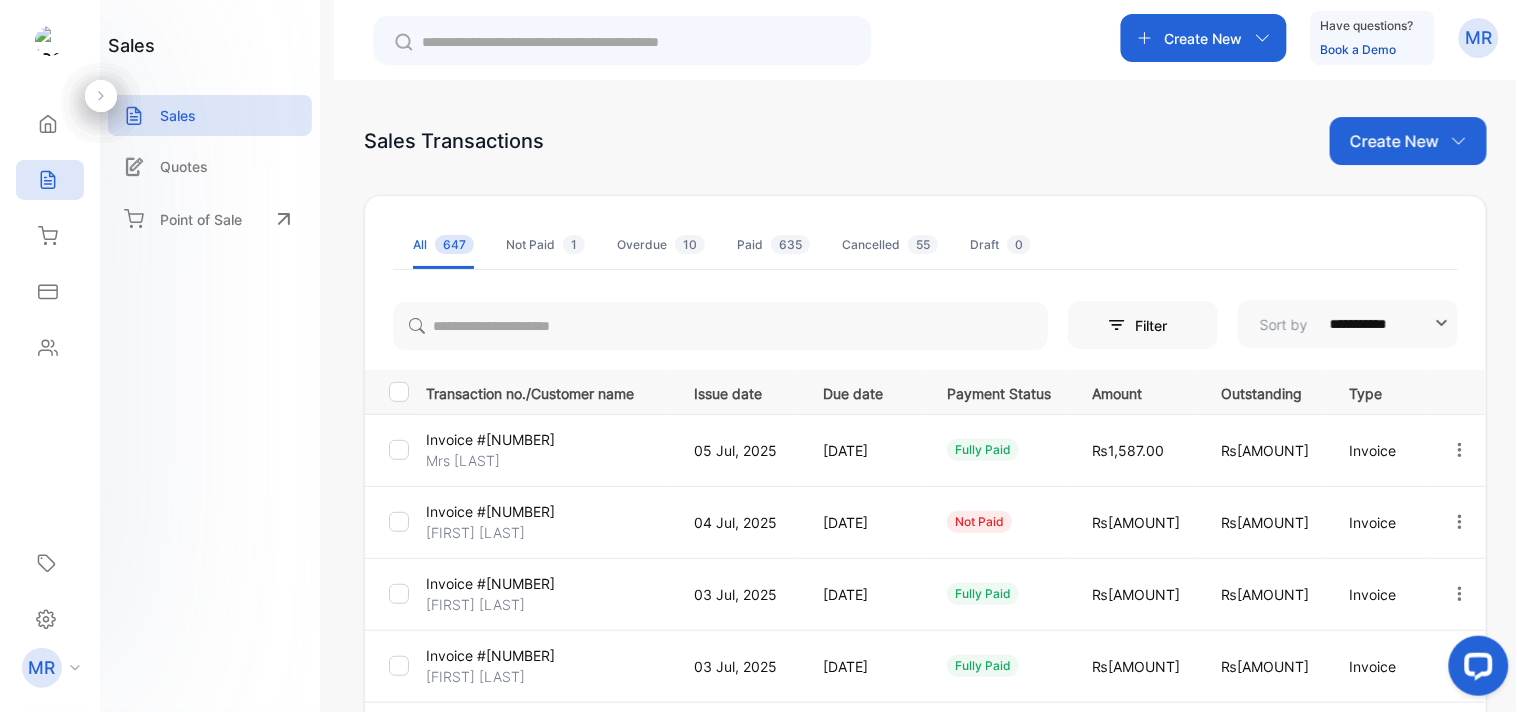 click at bounding box center (1460, 450) 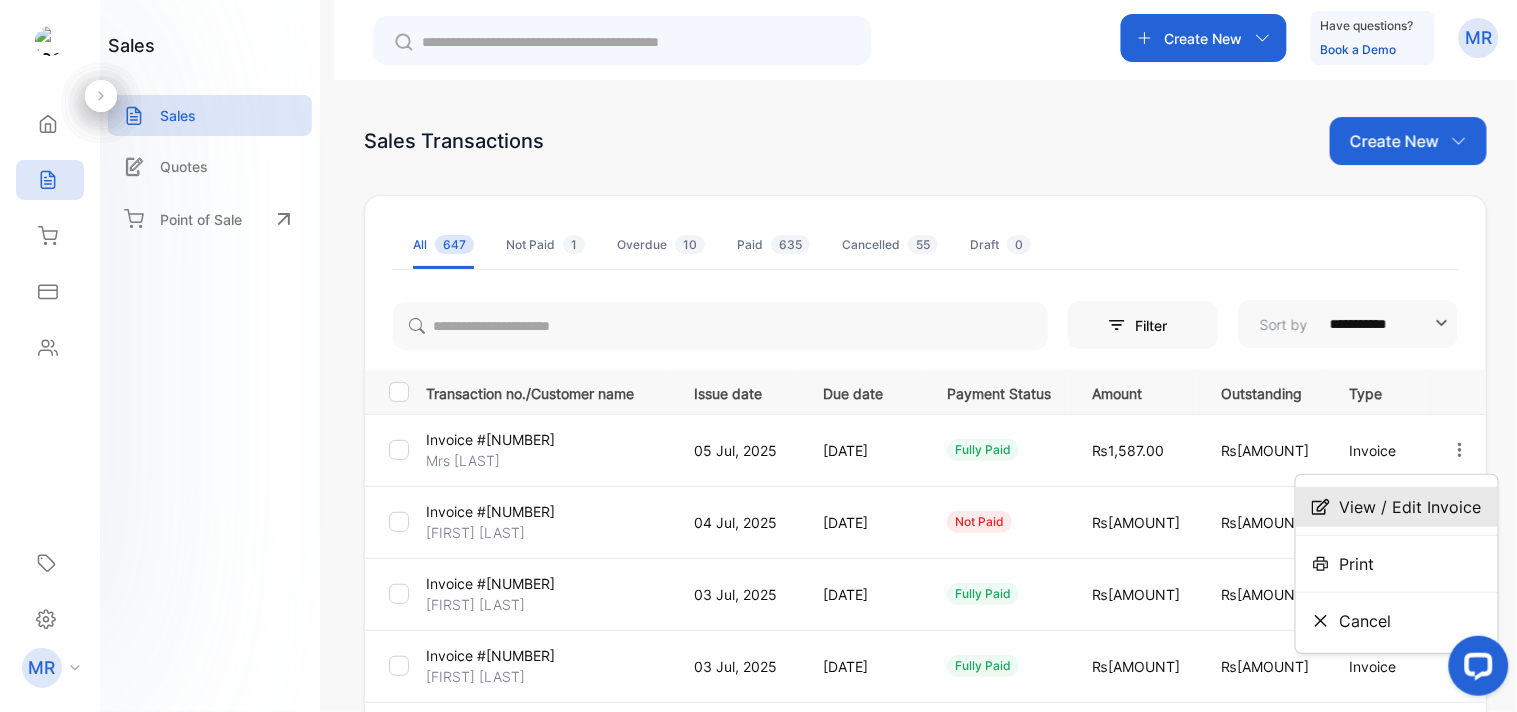 click on "View / Edit Invoice" at bounding box center (1411, 507) 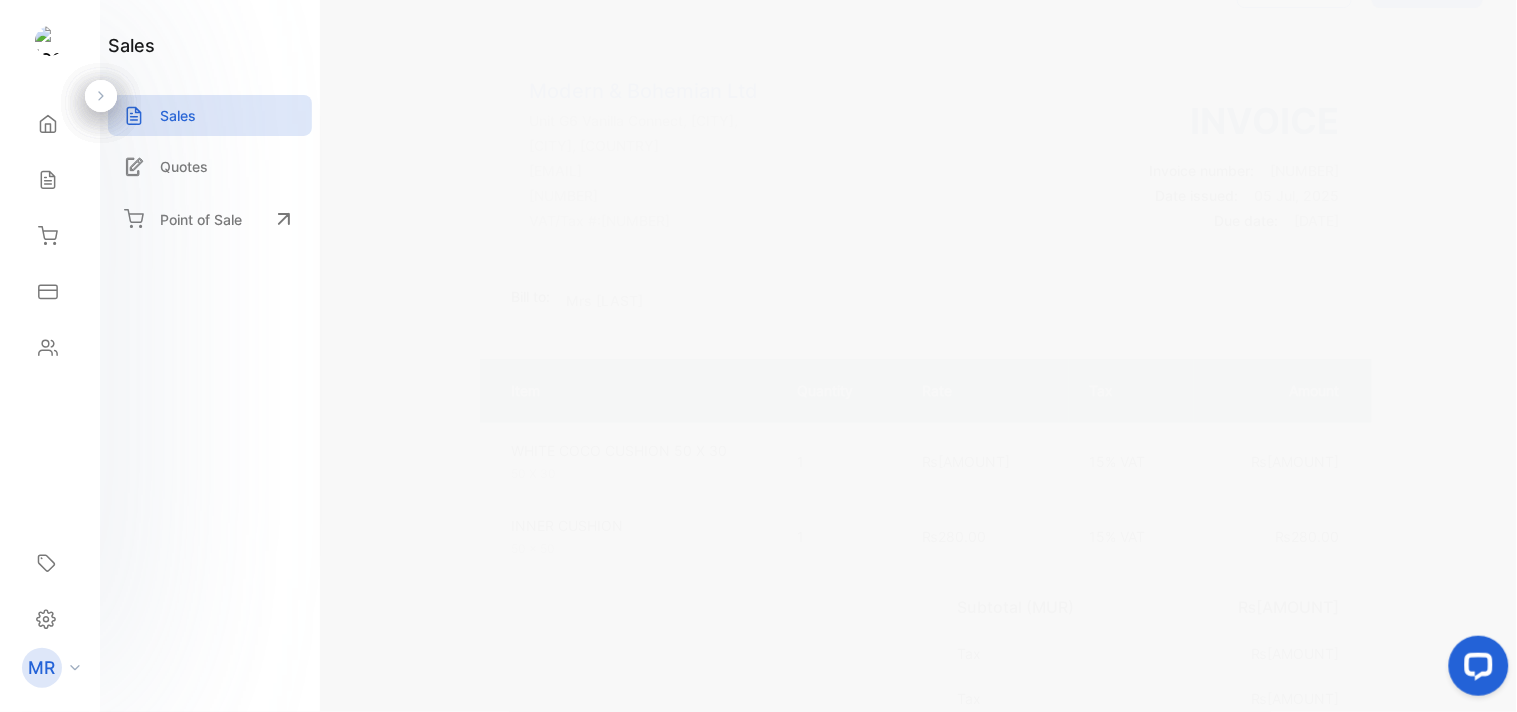 scroll, scrollTop: 0, scrollLeft: 0, axis: both 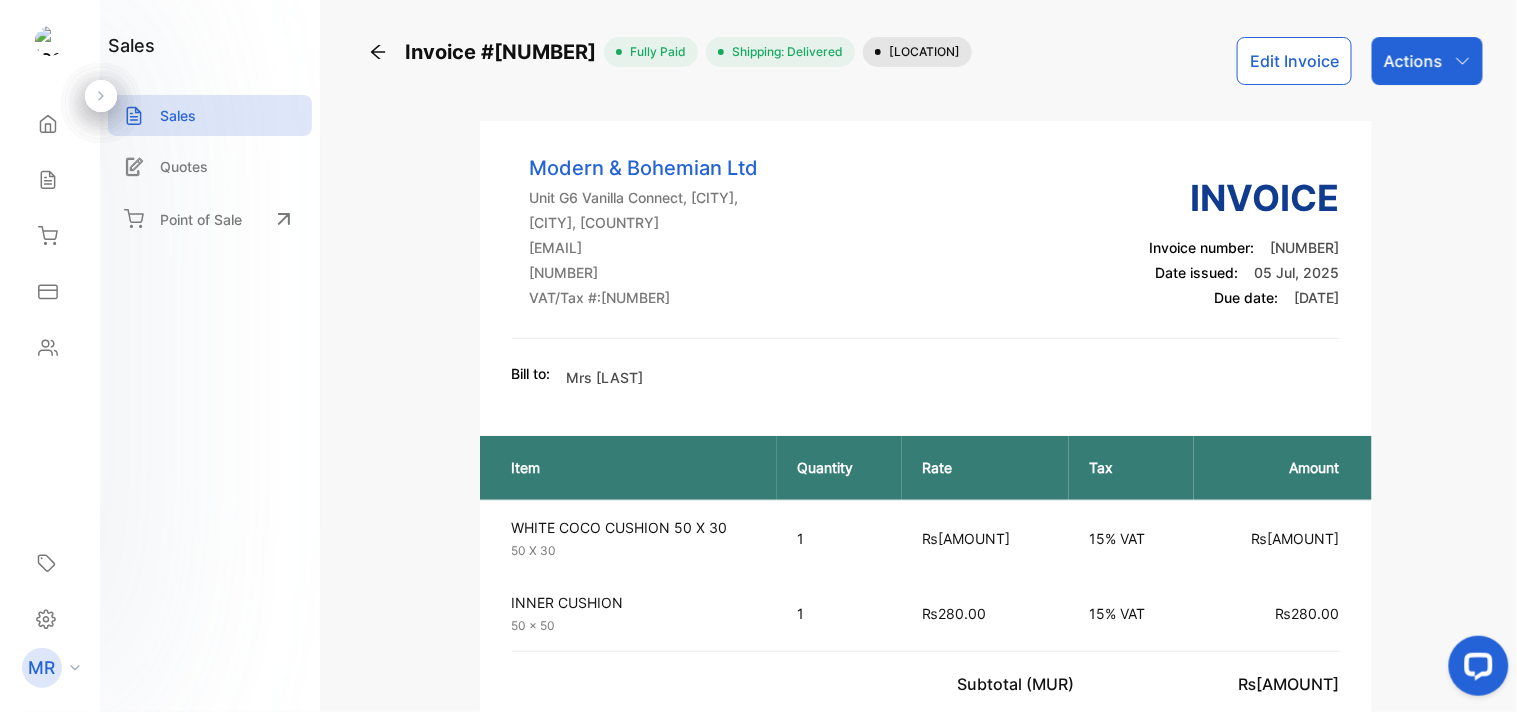 click at bounding box center [1462, 60] 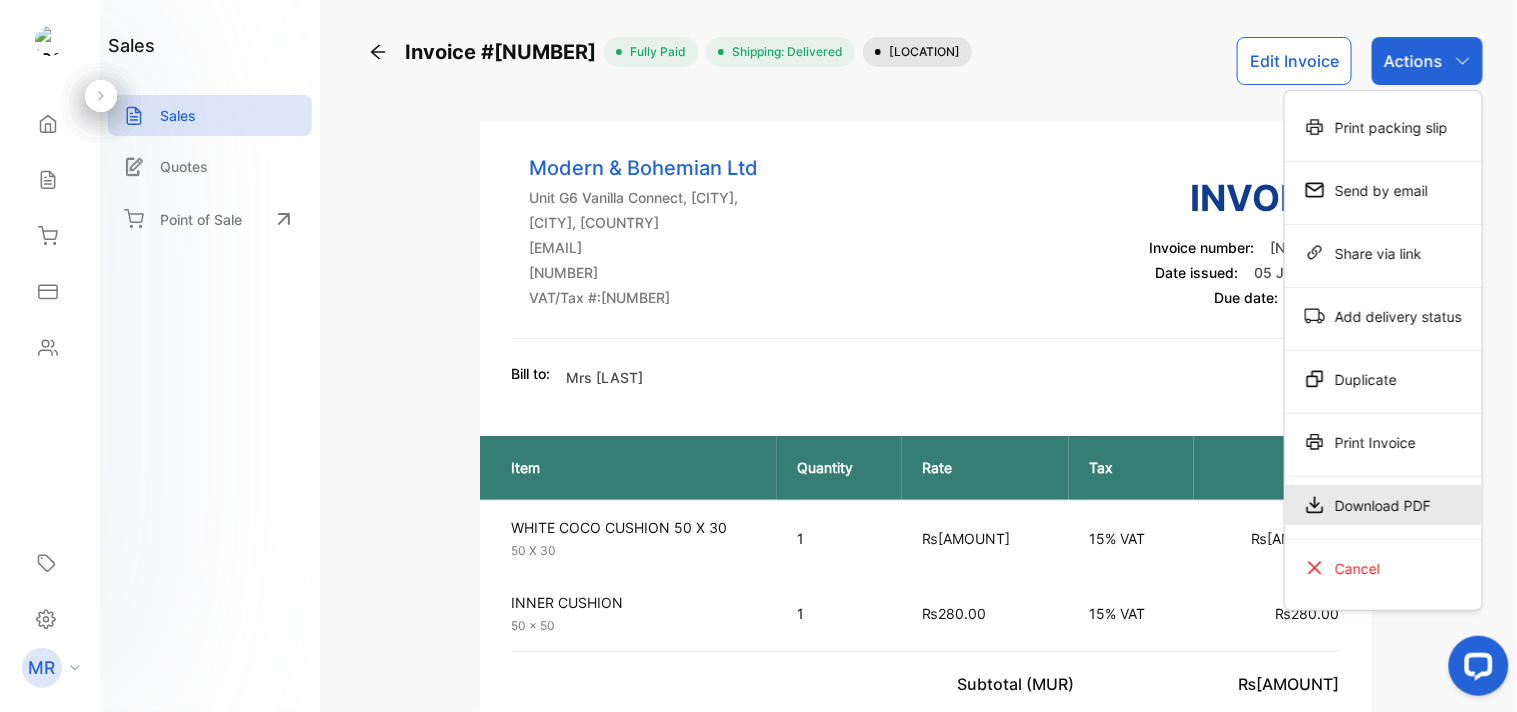 click on "Download PDF" at bounding box center [1383, 127] 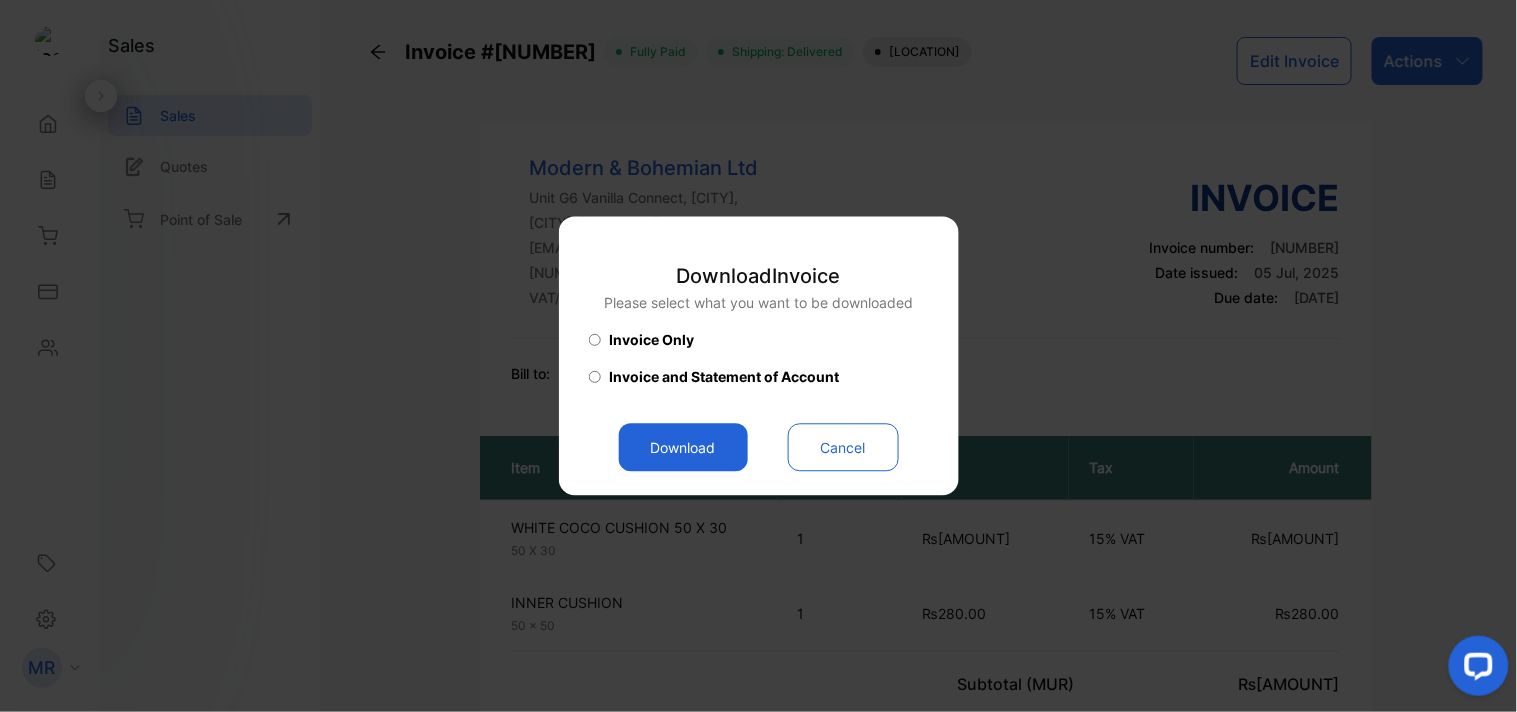 click on "Download" at bounding box center (683, 448) 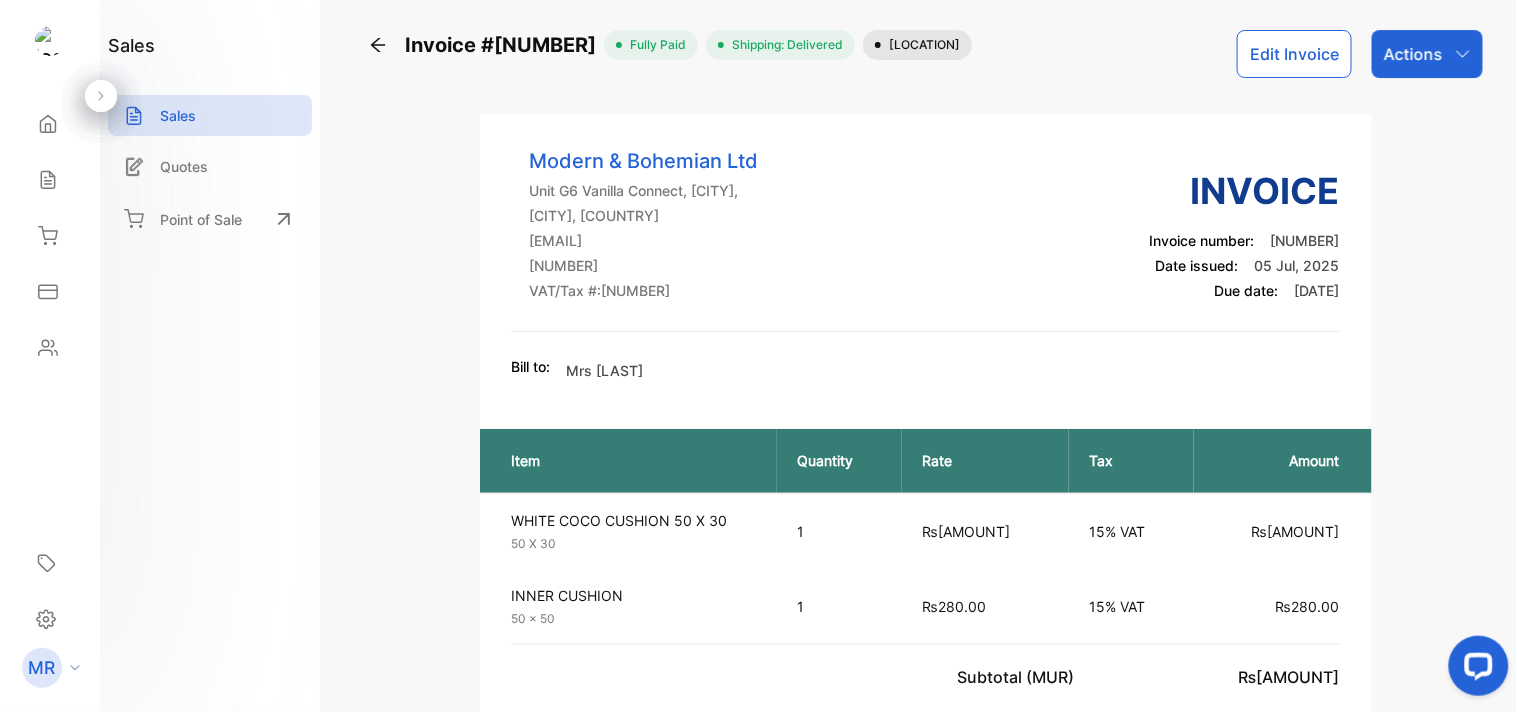 scroll, scrollTop: 0, scrollLeft: 0, axis: both 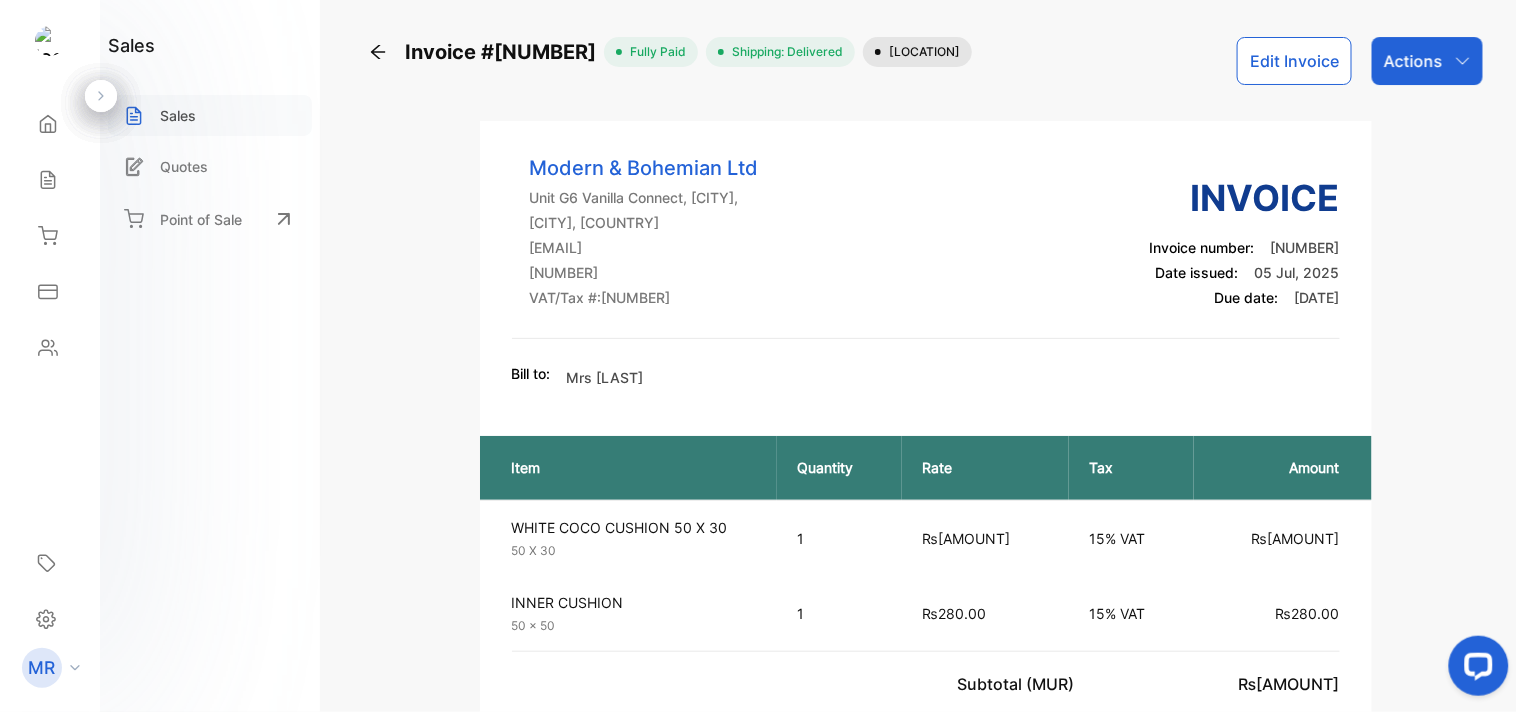click on "Sales" at bounding box center (178, 115) 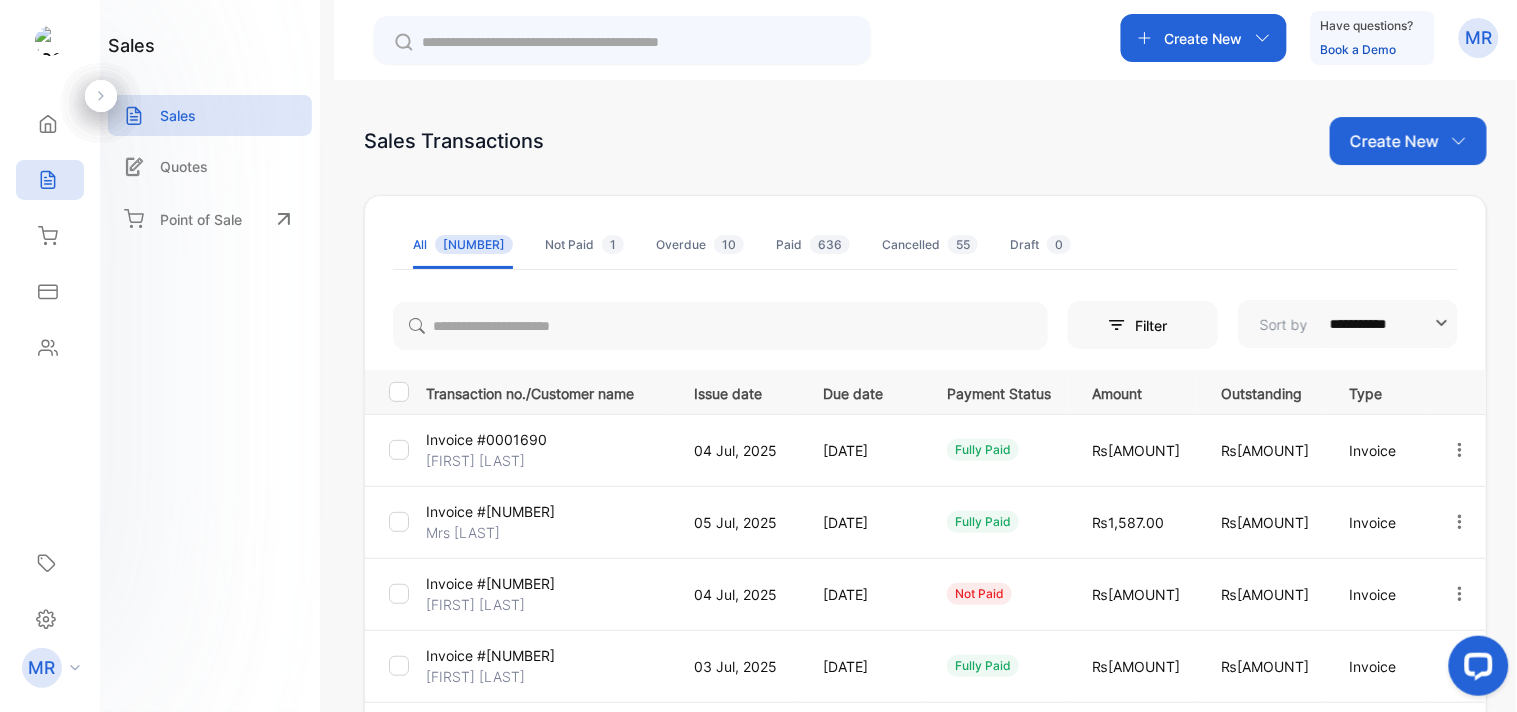click at bounding box center [1460, 449] 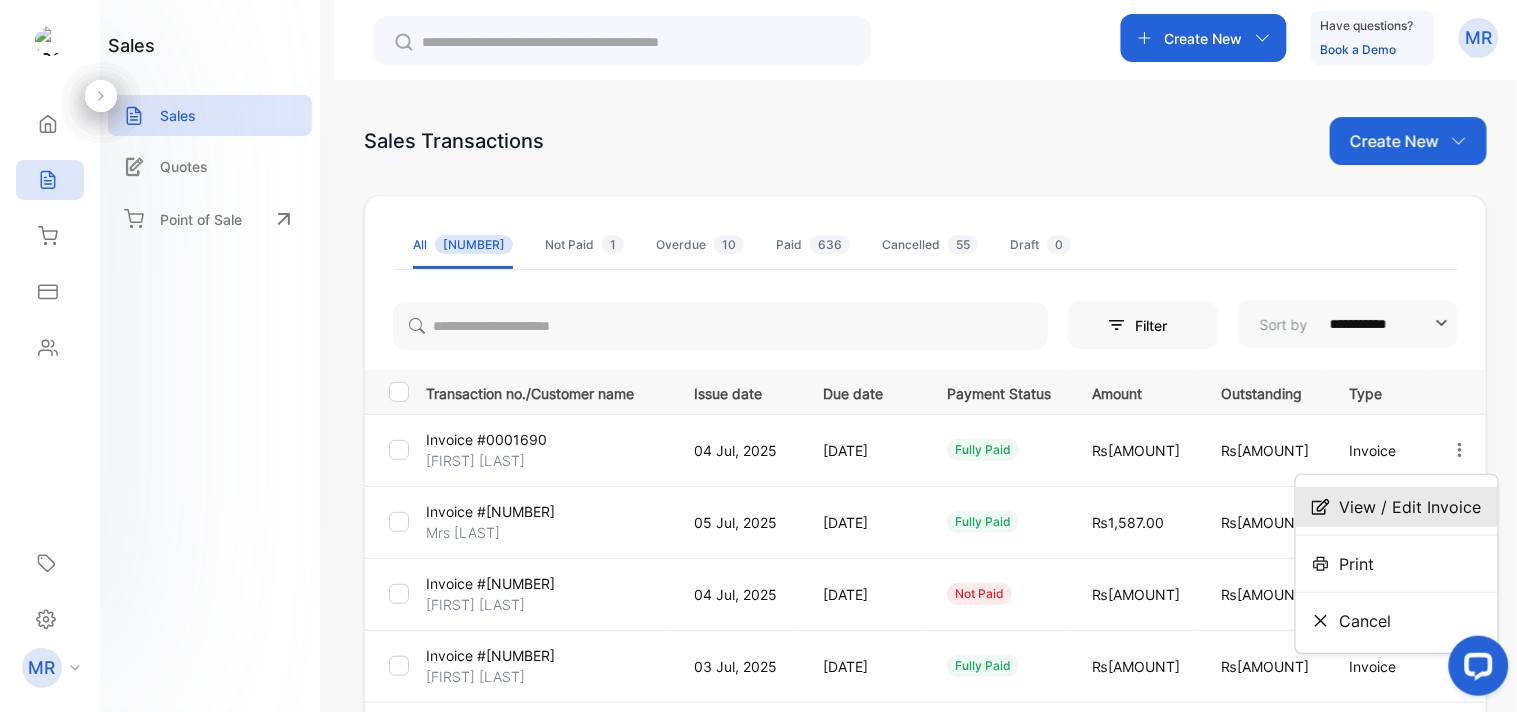 click on "View / Edit Invoice" at bounding box center [1411, 507] 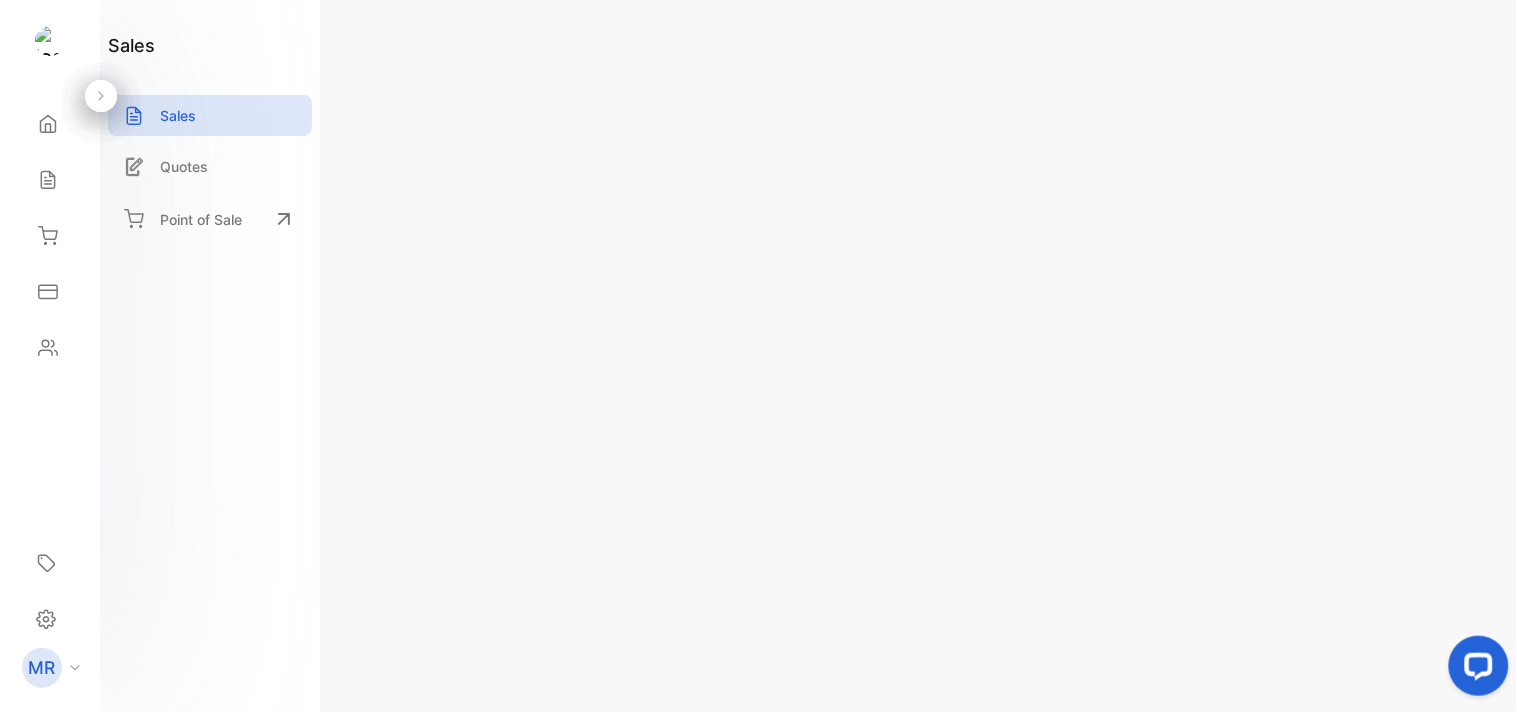 scroll, scrollTop: 0, scrollLeft: 0, axis: both 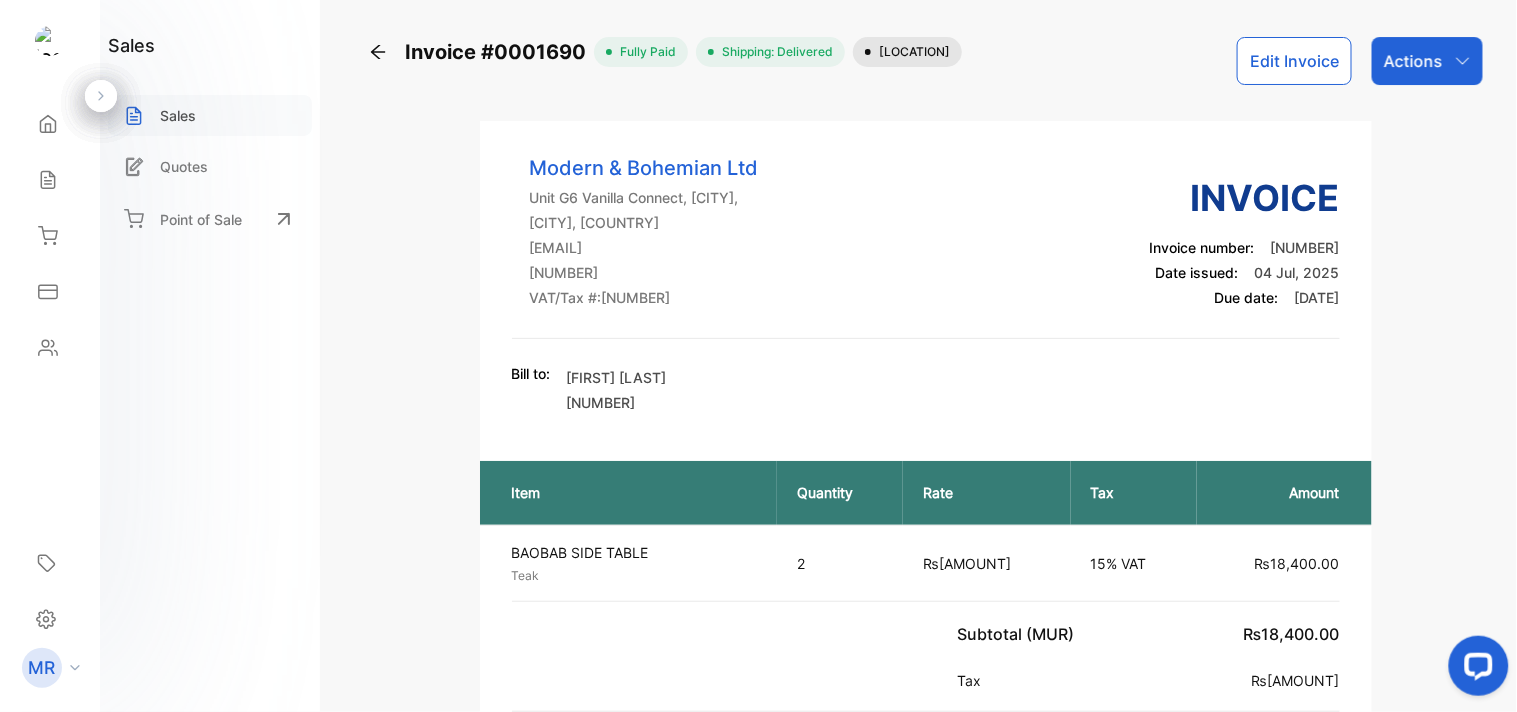 click on "Sales" at bounding box center [178, 115] 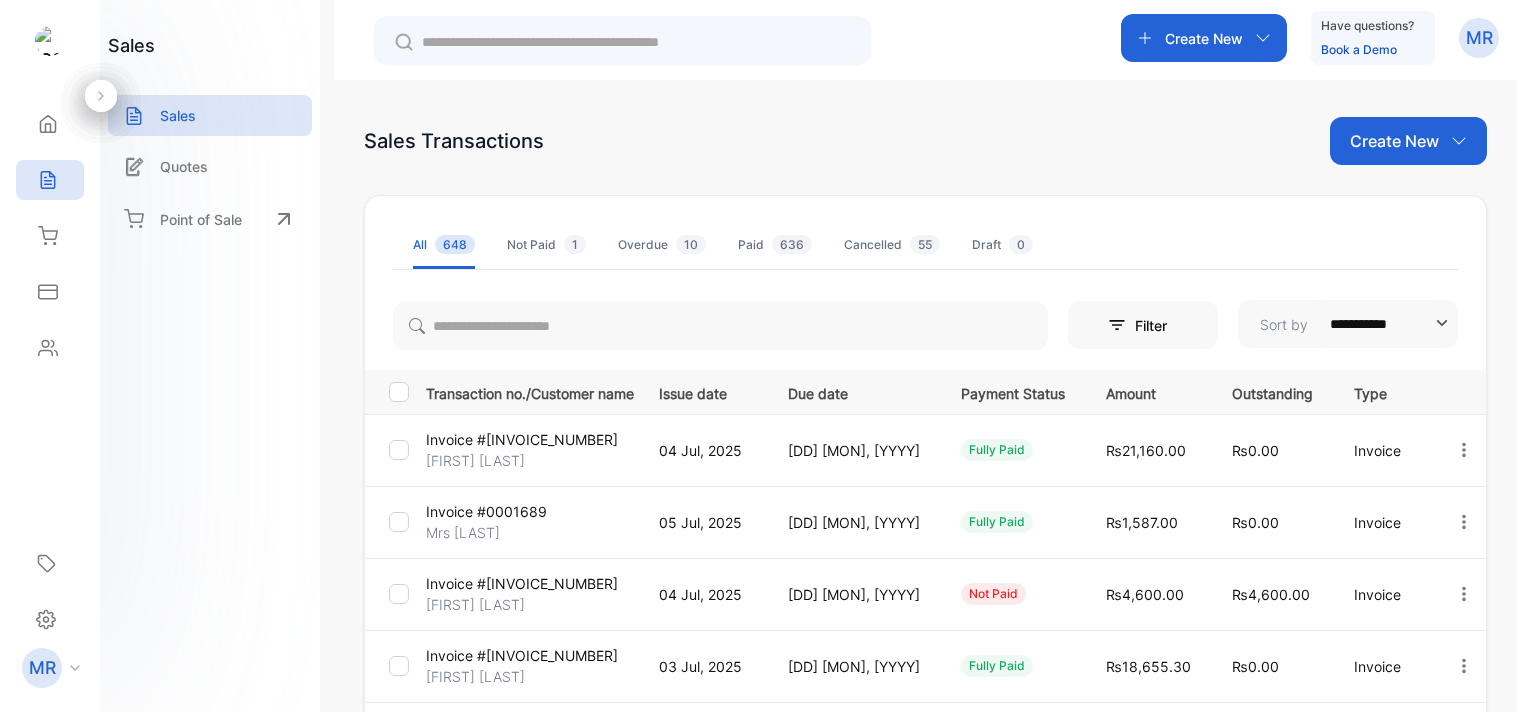 scroll, scrollTop: 0, scrollLeft: 0, axis: both 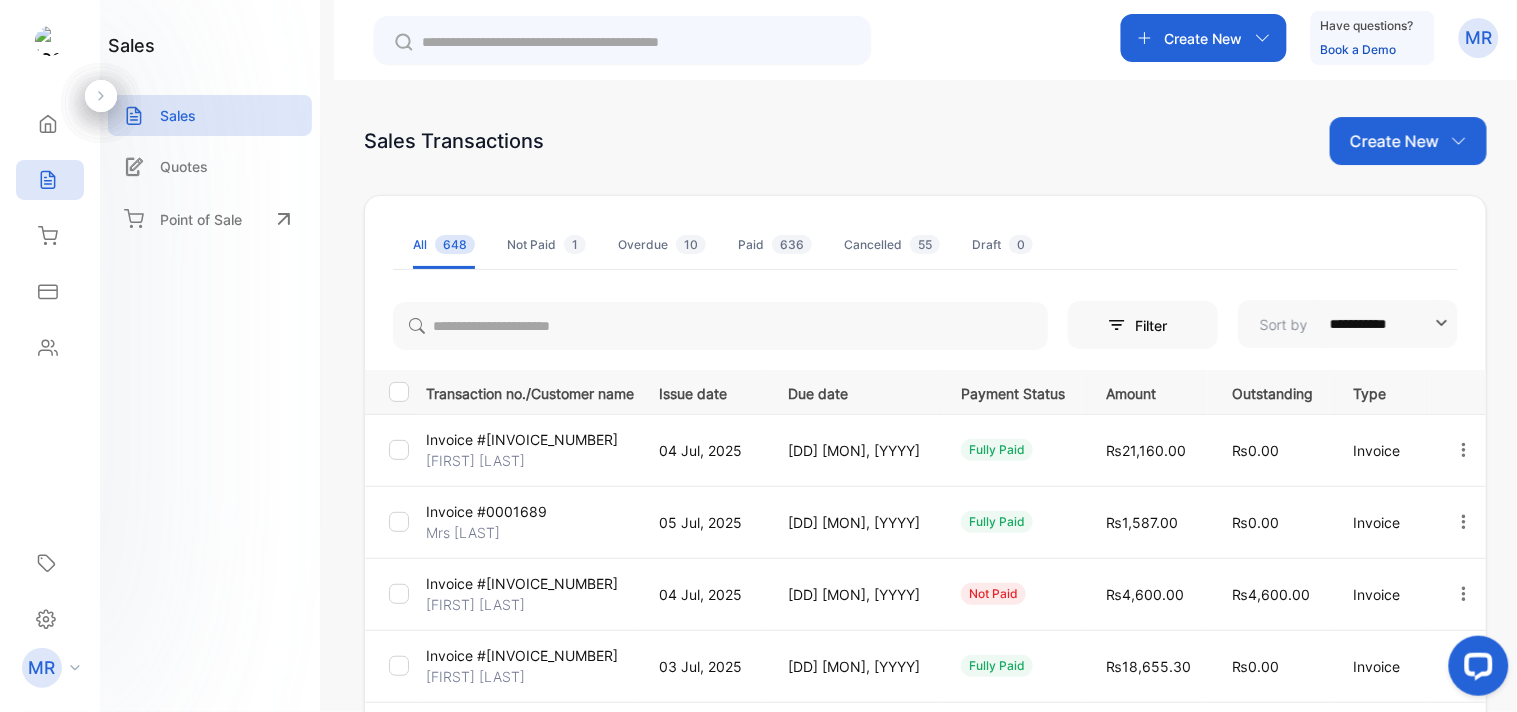 click at bounding box center (1464, 522) 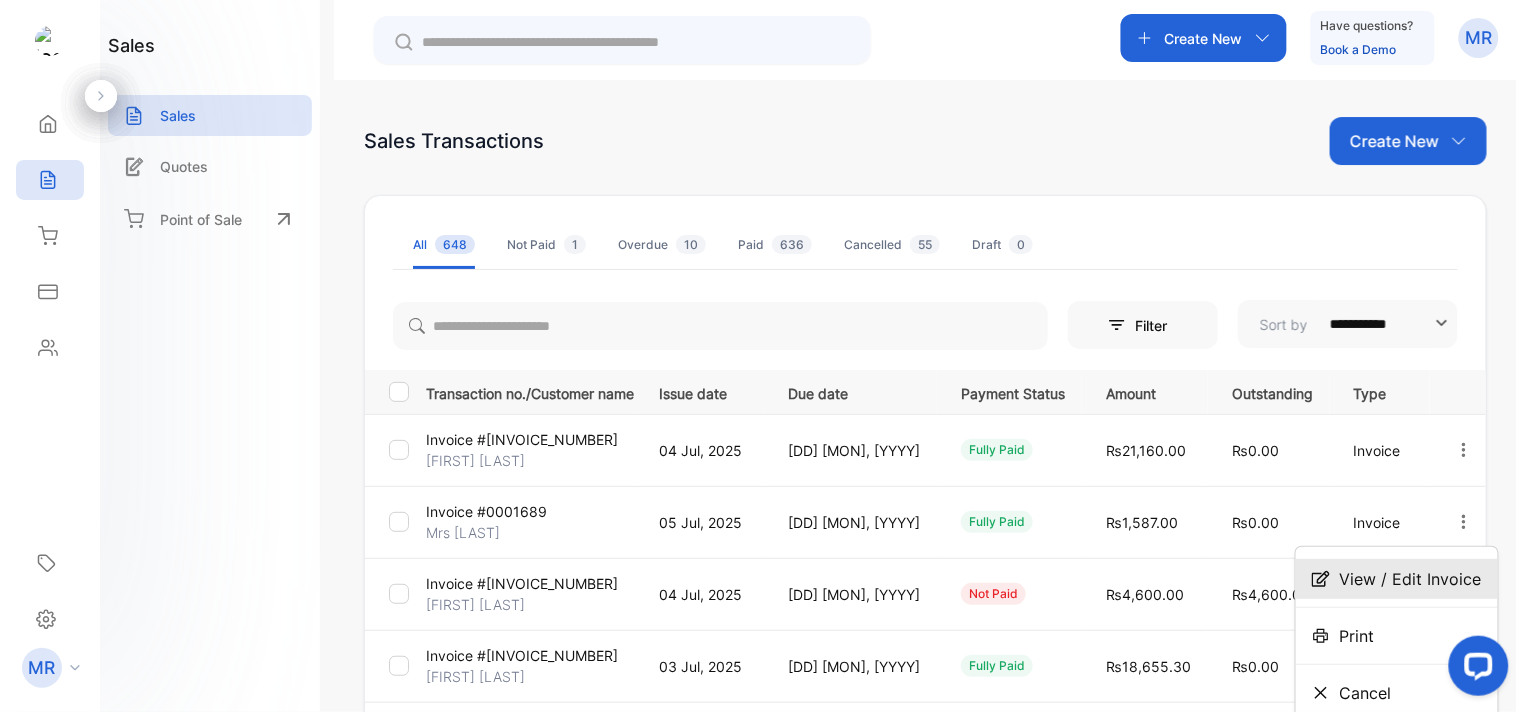 click on "View / Edit Invoice" at bounding box center [1411, 579] 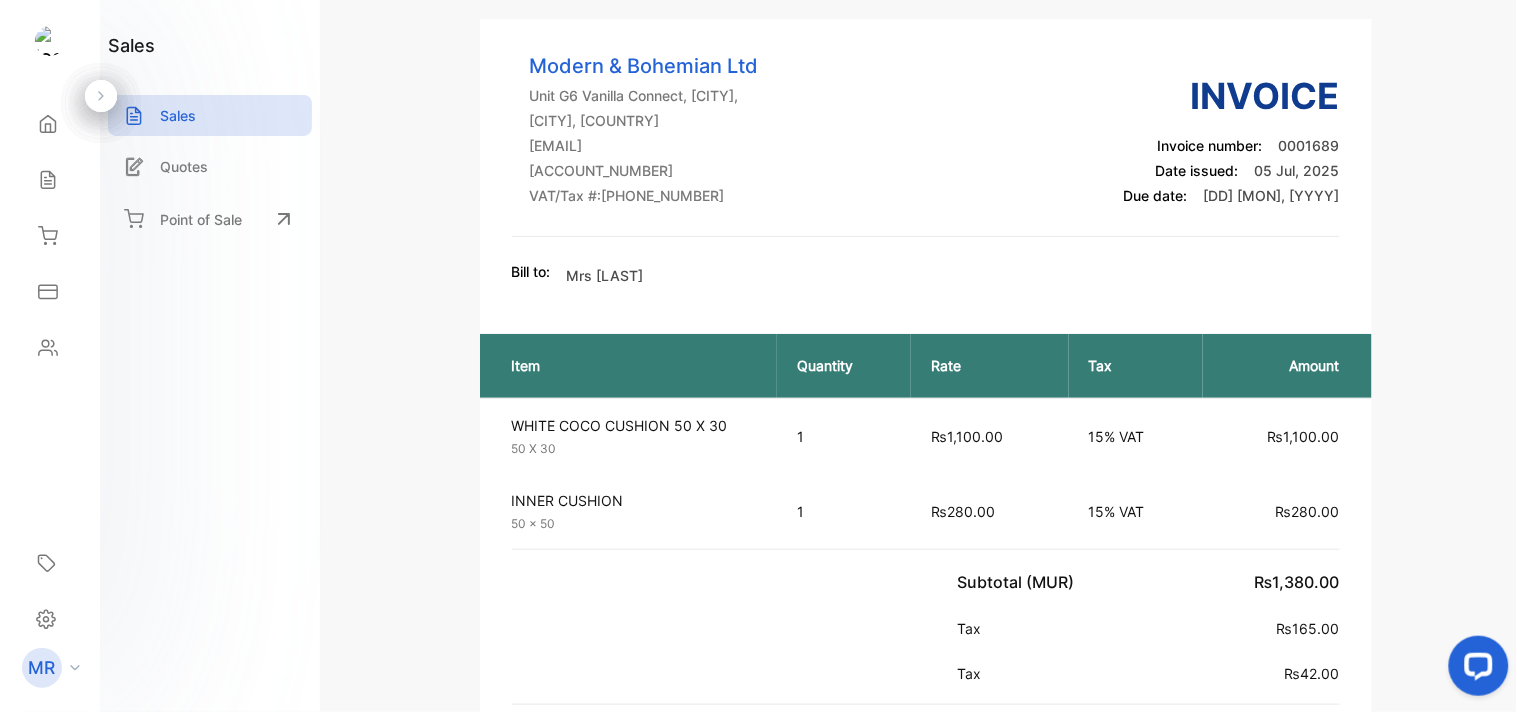 scroll, scrollTop: 0, scrollLeft: 0, axis: both 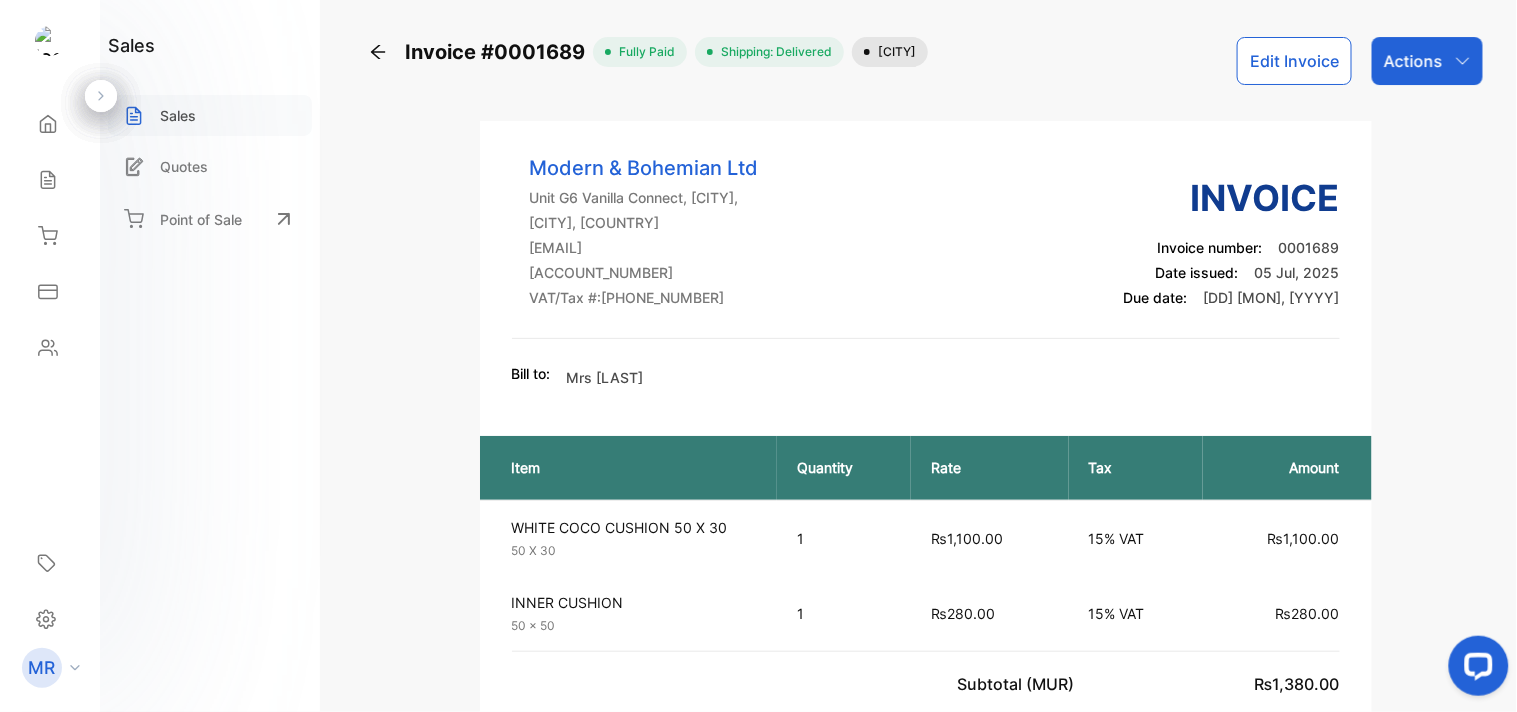 click on "Sales" at bounding box center (178, 115) 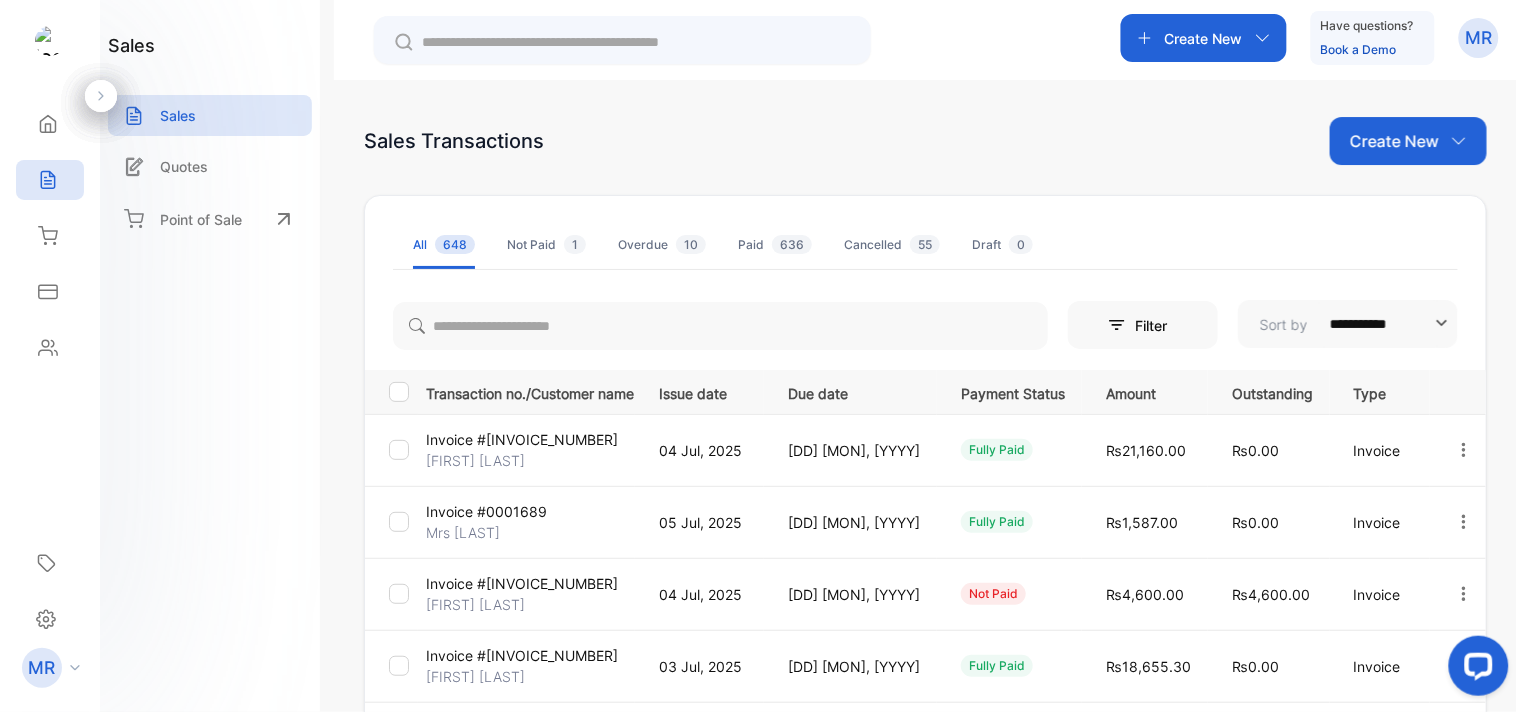 click at bounding box center (1464, 522) 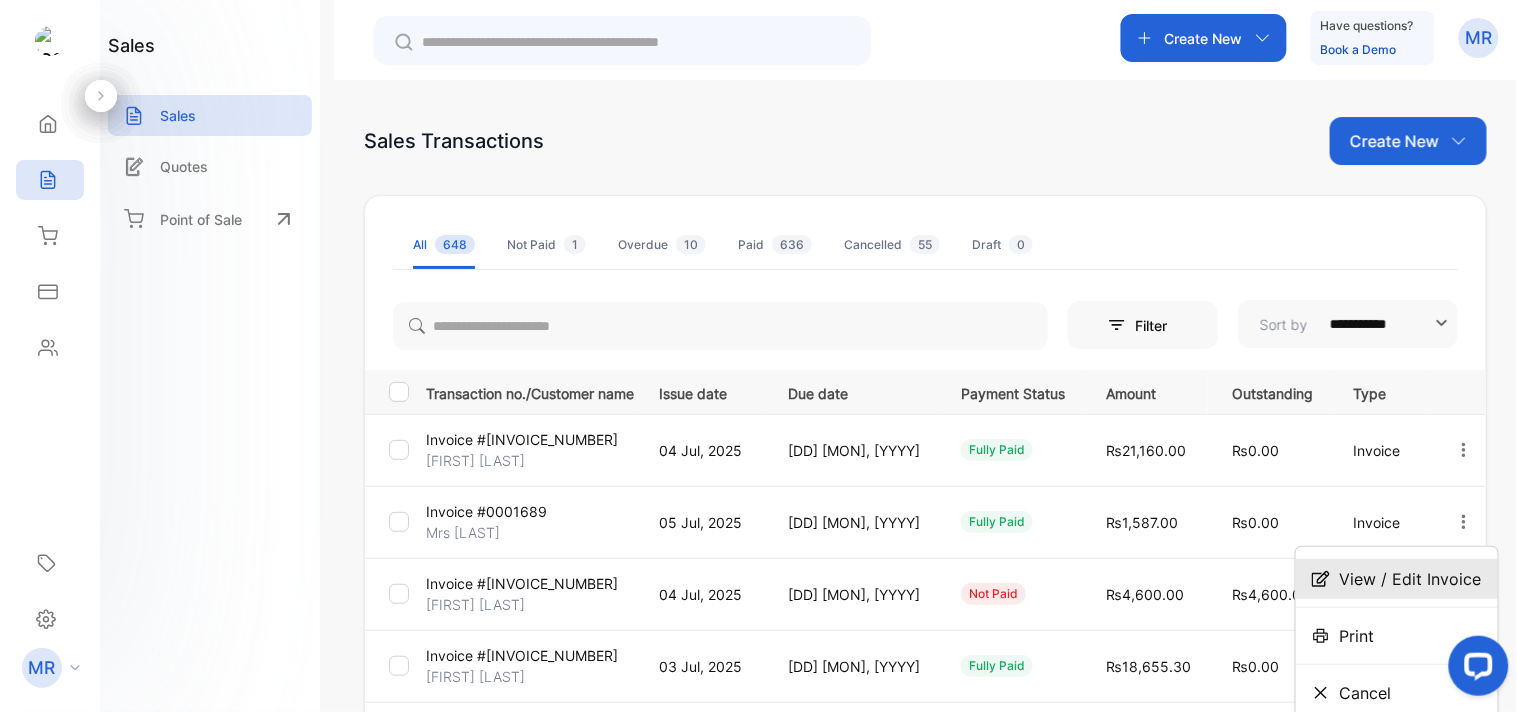 click on "View / Edit Invoice" at bounding box center [1397, 579] 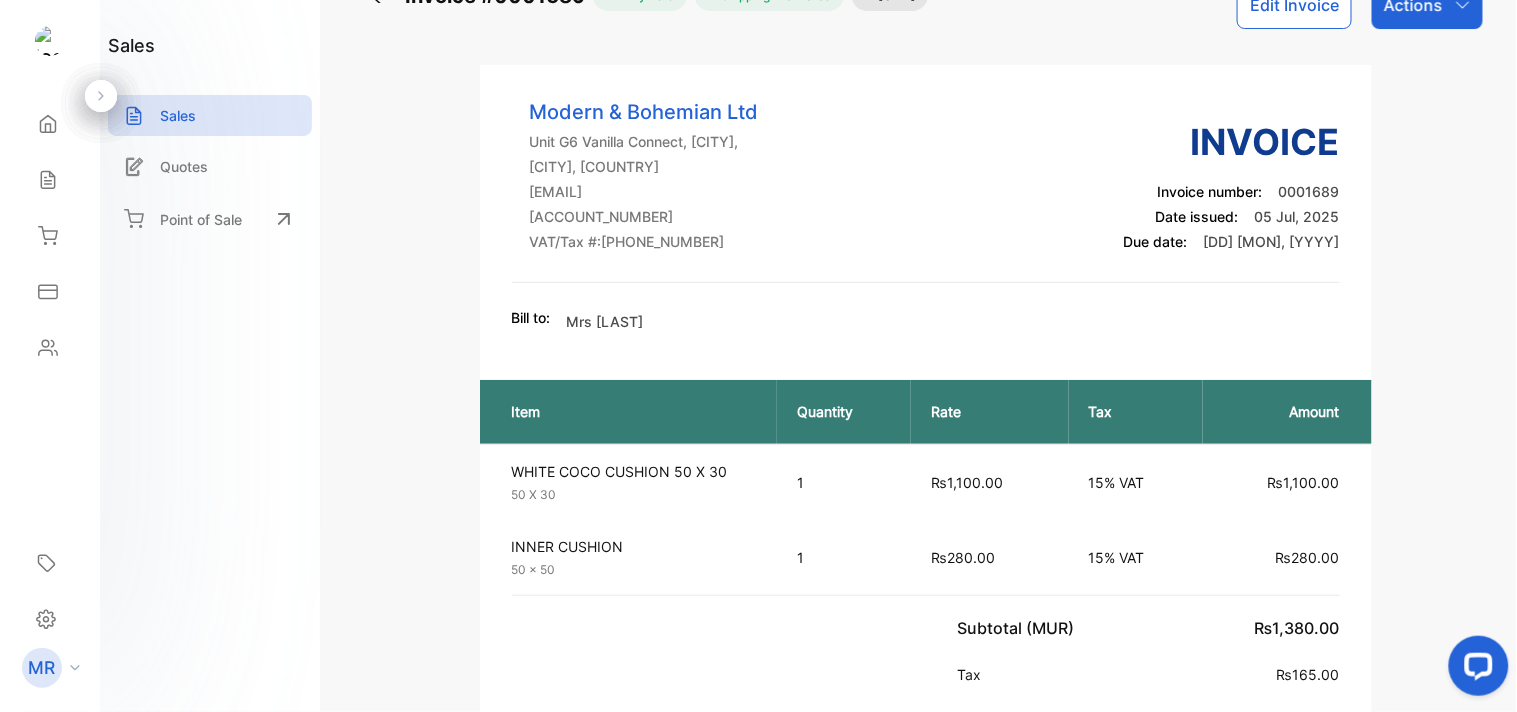 scroll, scrollTop: 0, scrollLeft: 0, axis: both 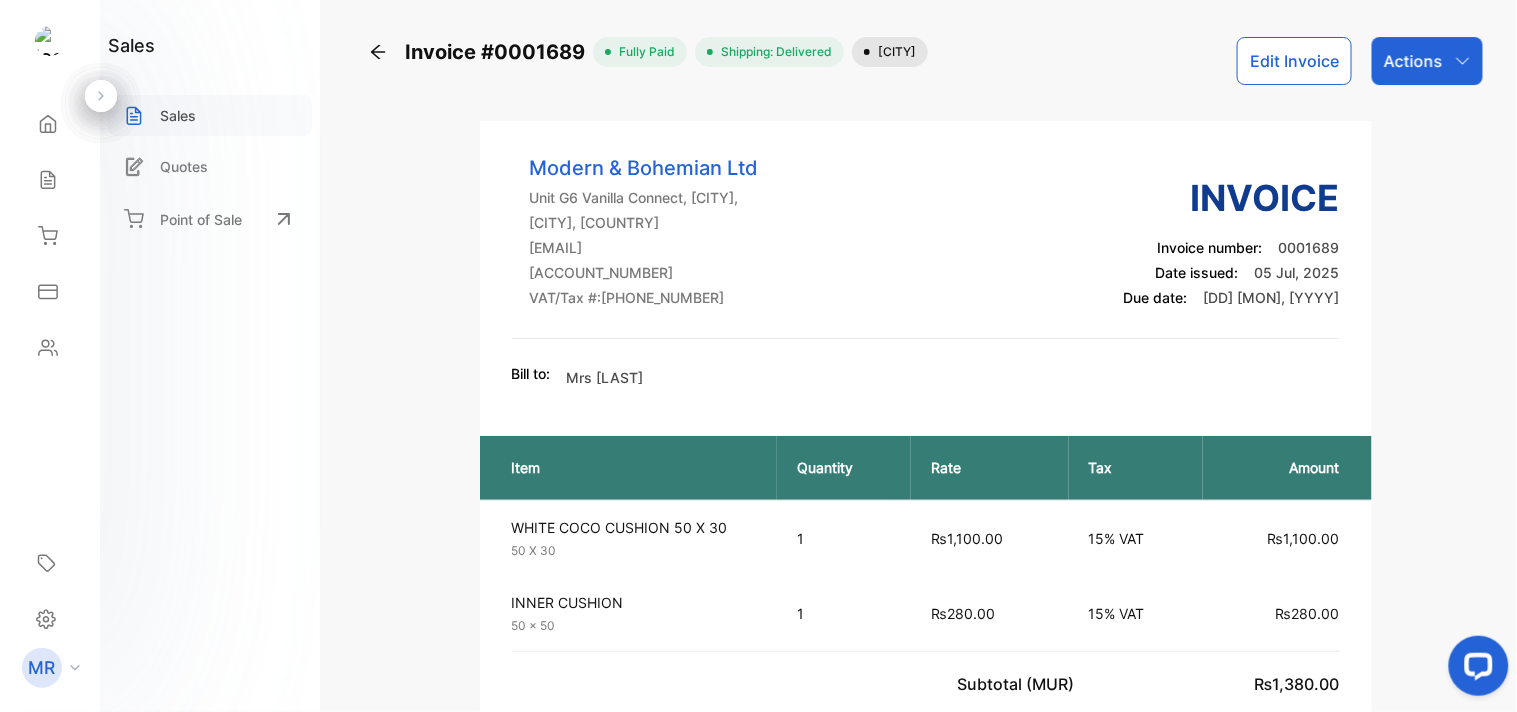 click on "Sales" at bounding box center [178, 115] 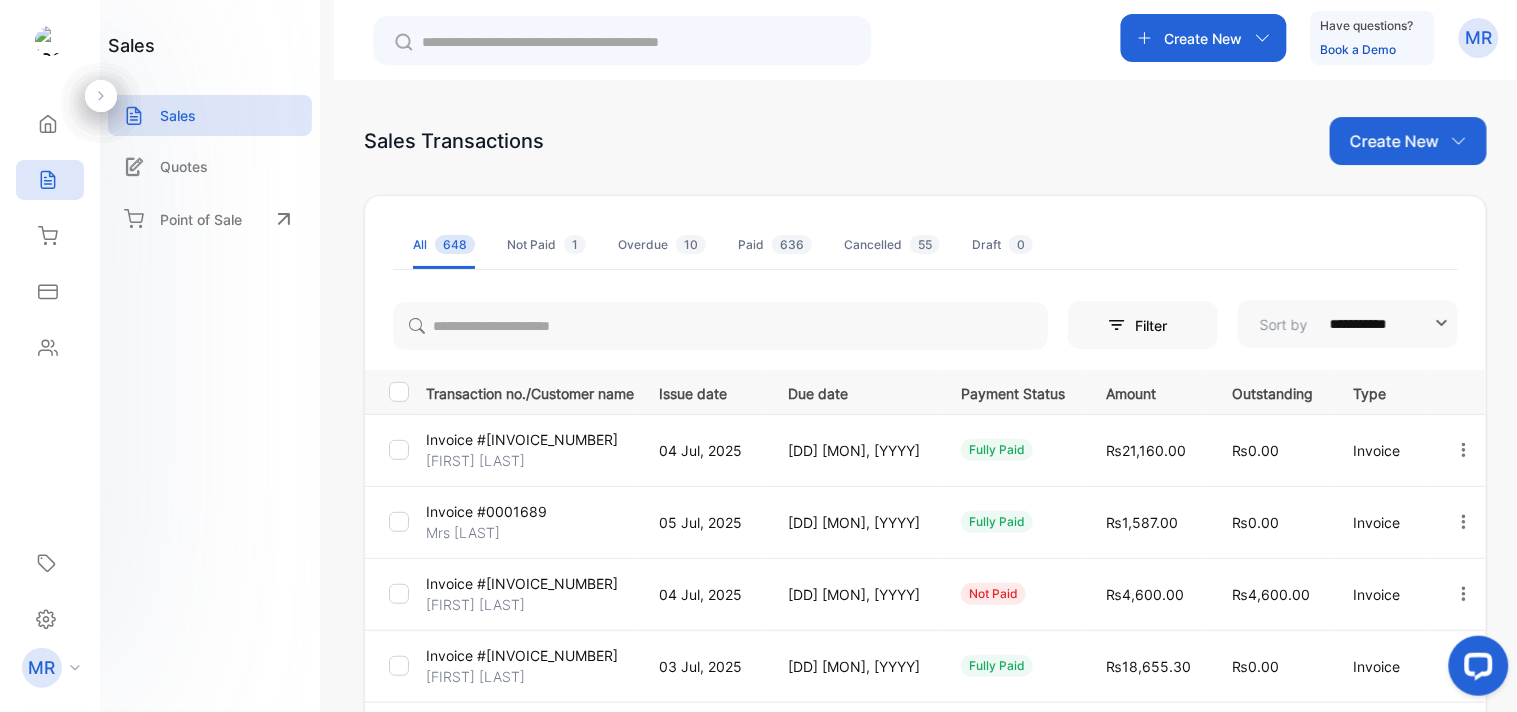 click at bounding box center (1464, 450) 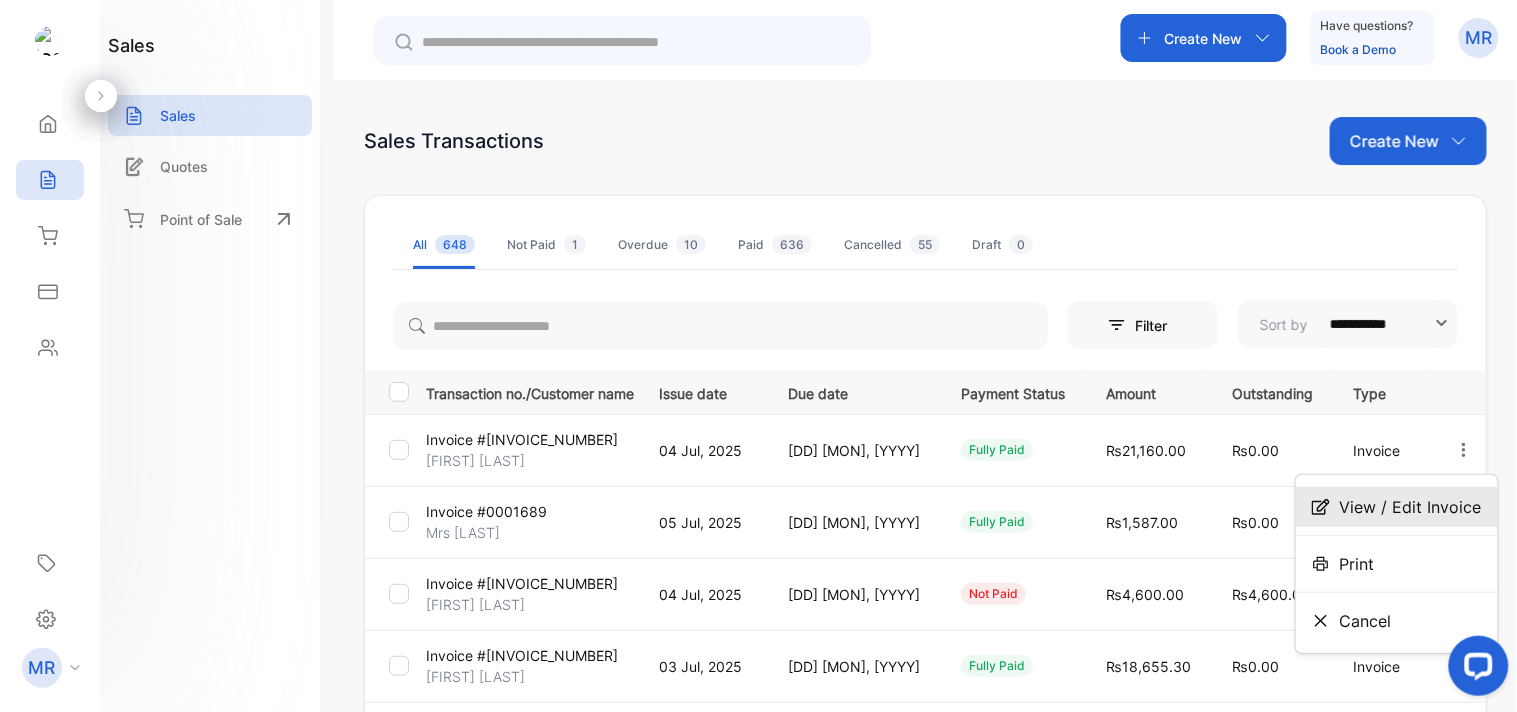 click on "View / Edit Invoice" at bounding box center [1411, 507] 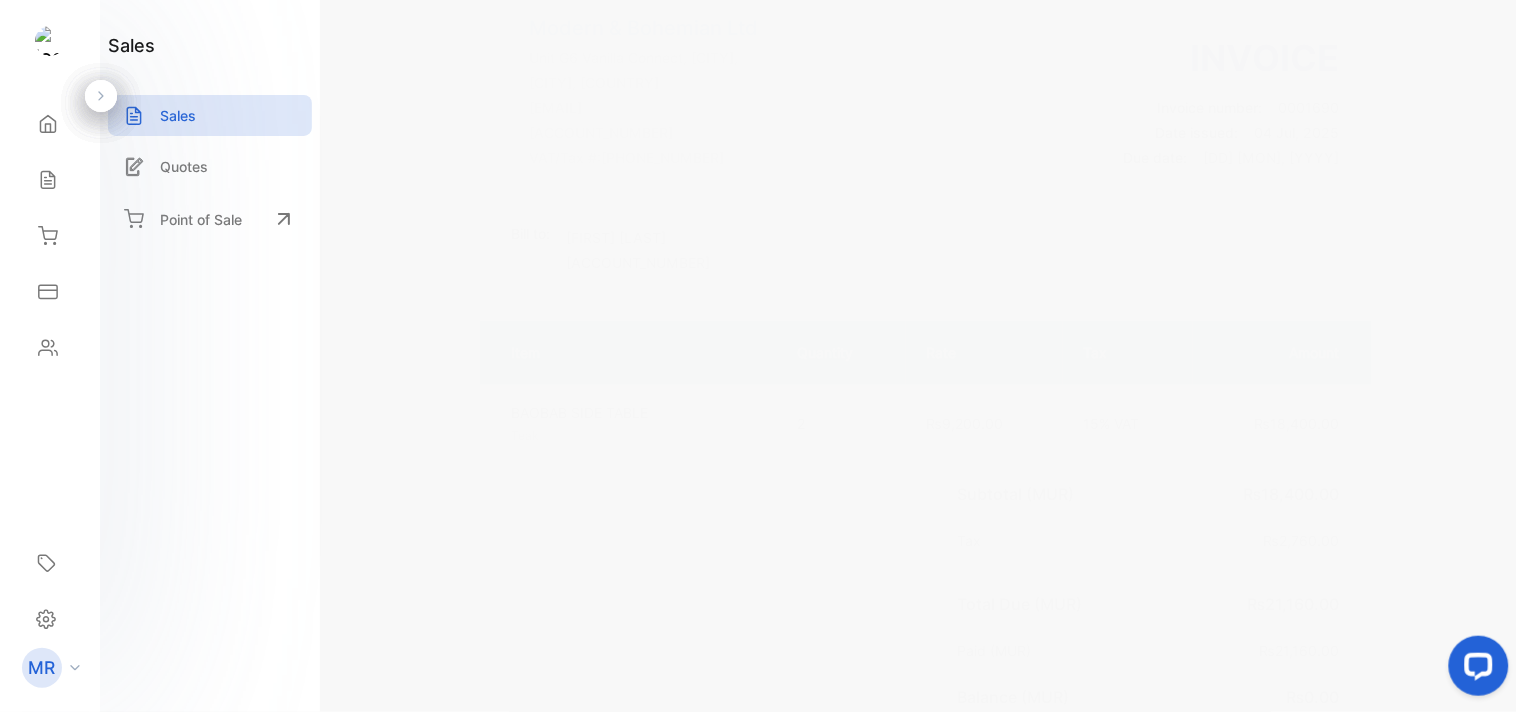scroll, scrollTop: 0, scrollLeft: 0, axis: both 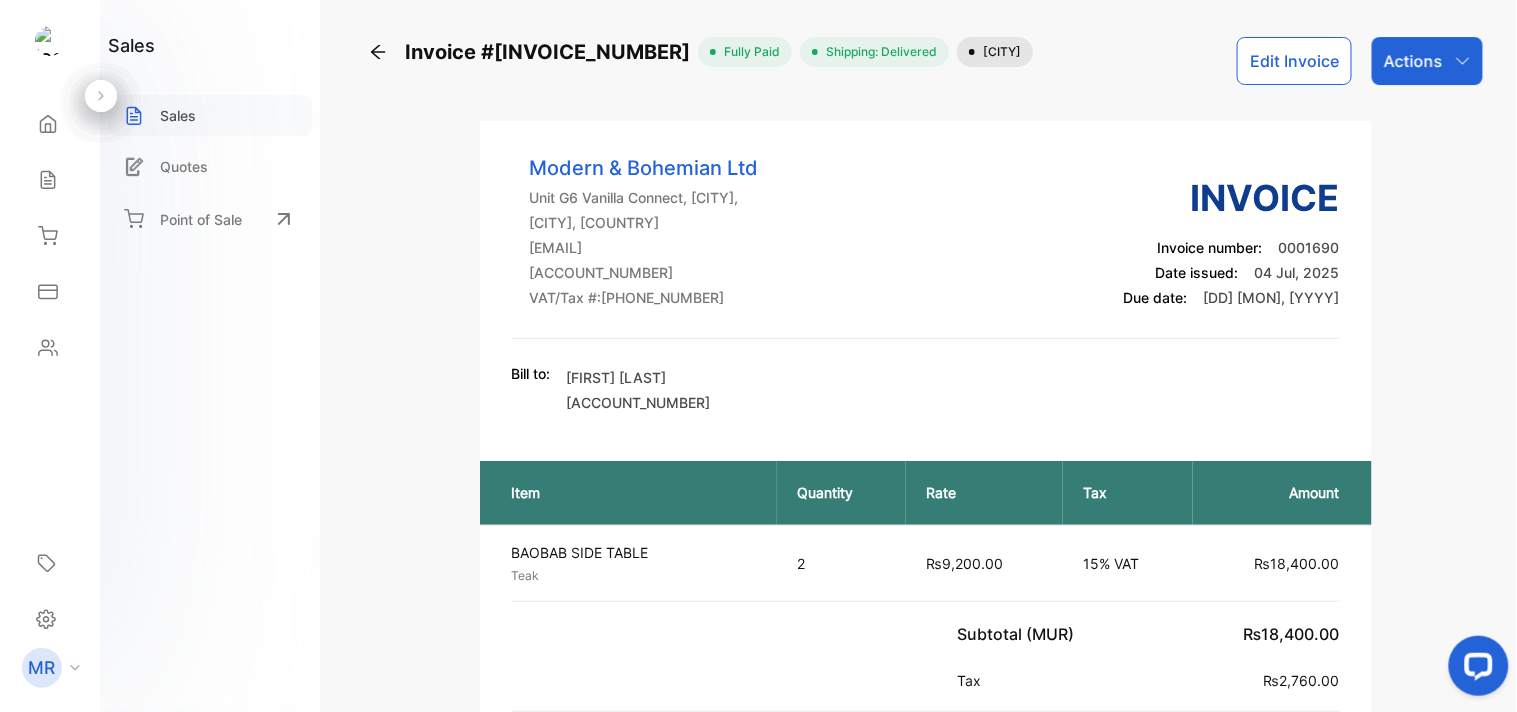 click on "Sales" at bounding box center [178, 115] 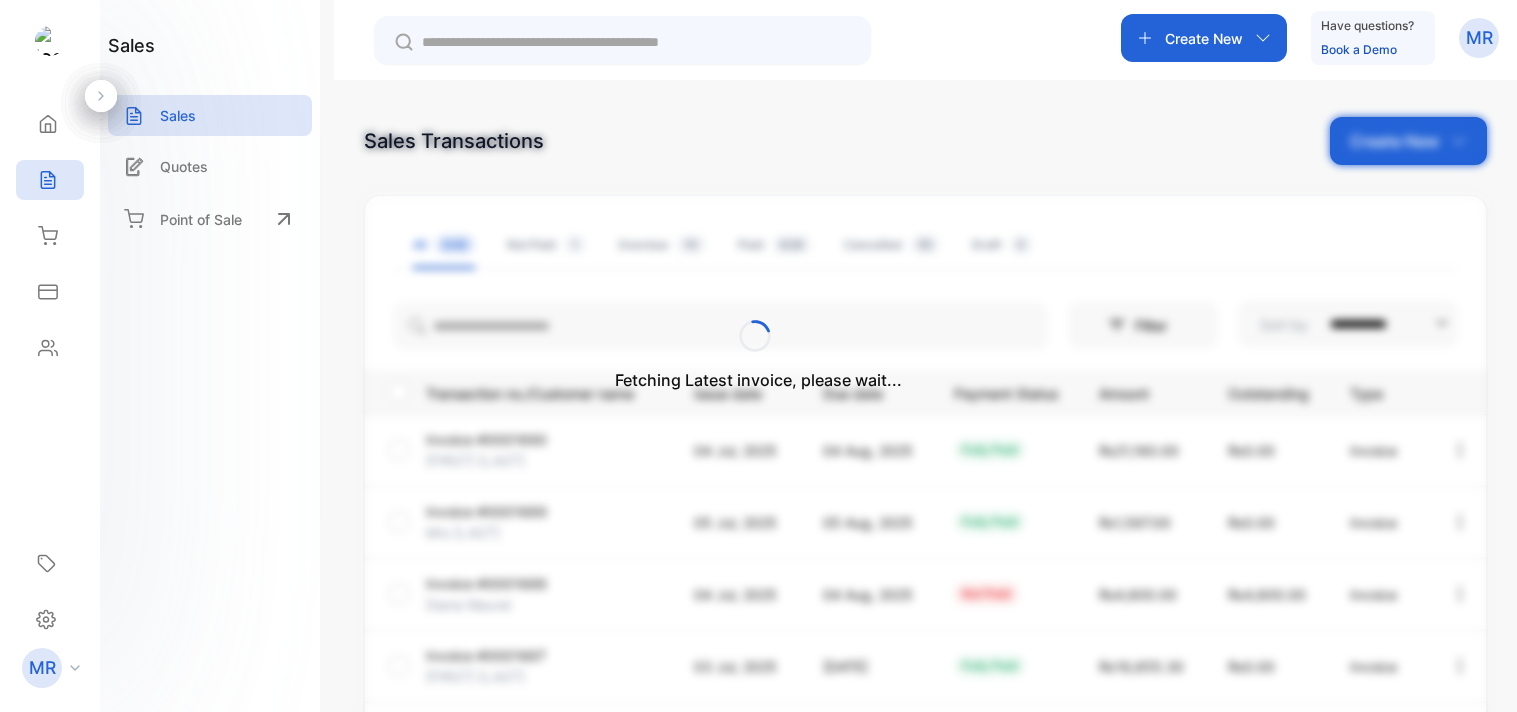scroll, scrollTop: 0, scrollLeft: 0, axis: both 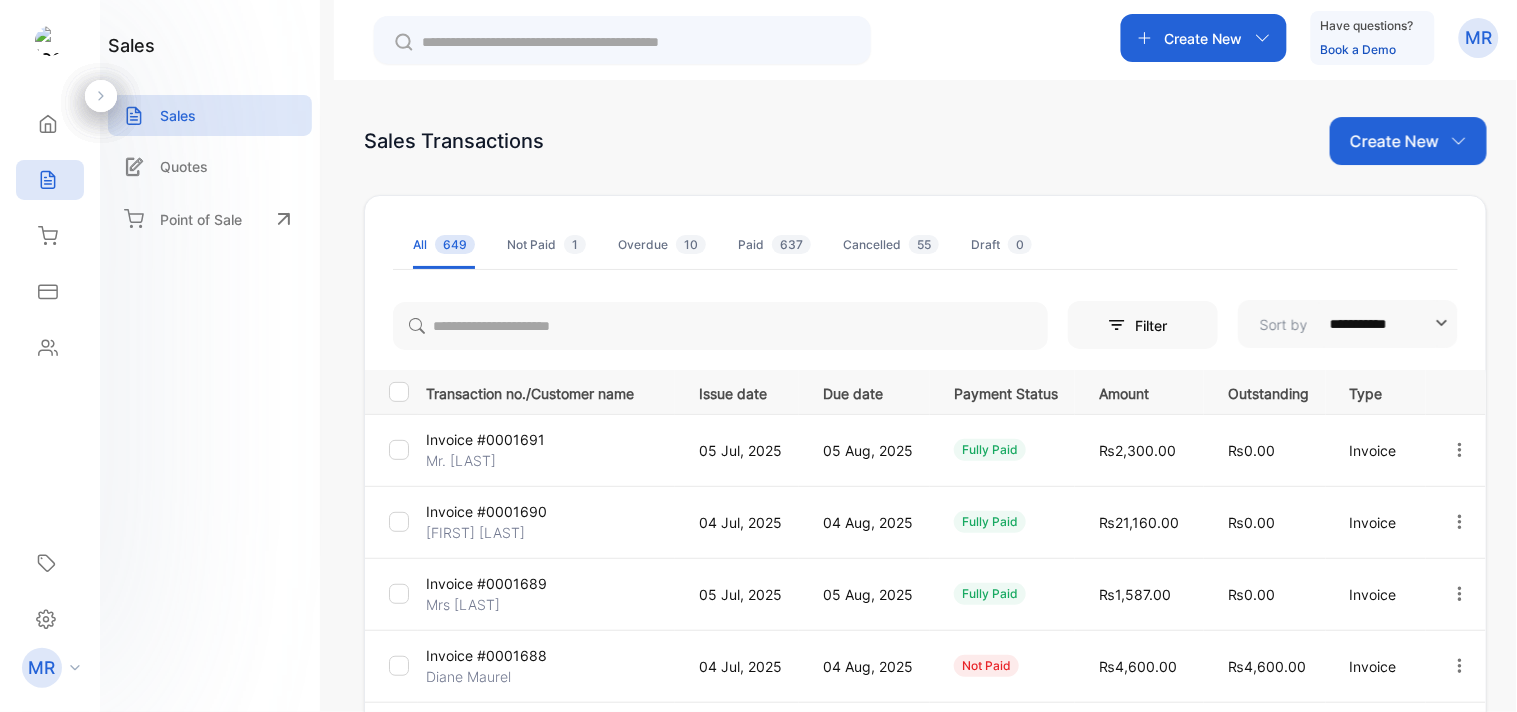 click on "Invoice #[INVOICE_NUMBER] [FIRST] [LAST] [DATE] [DATE] fully paid ₨[AMOUNT] ₨[AMOUNT] Invoice Invoice #[INVOICE_NUMBER] [FIRST] [LAST] [DATE] [DATE] fully paid ₨[AMOUNT] ₨[AMOUNT] Invoice Invoice #[INVOICE_NUMBER] Mrs [LAST] [DATE] [DATE] fully paid ₨[AMOUNT] ₨[AMOUNT] Invoice Invoice #[INVOICE_NUMBER] [FIRST] [LAST] [DATE] [DATE] not paid ₨[AMOUNT] ₨[AMOUNT] Invoice Invoice #[INVOICE_NUMBER] [FIRST] [LAST] [DATE] [DATE] fully paid ₨[AMOUNT] ₨[AMOUNT] Invoice Invoice #[INVOICE_NUMBER] [FIRST] [LAST] [DATE] [DATE] fully paid ₨[AMOUNT] ₨[AMOUNT] Invoice Invoice #[INVOICE_NUMBER] [FIRST] [LAST] [DATE] [DATE] fully paid ₨[AMOUNT] ₨[AMOUNT] Invoice Invoice #[INVOICE_NUMBER] [FIRST] [LAST] [DATE] [DATE] fully paid ₨[AMOUNT] ₨[AMOUNT] Invoice Invoice #[INVOICE_NUMBER] [FIRST] [LAST] [DATE]" at bounding box center [925, 706] 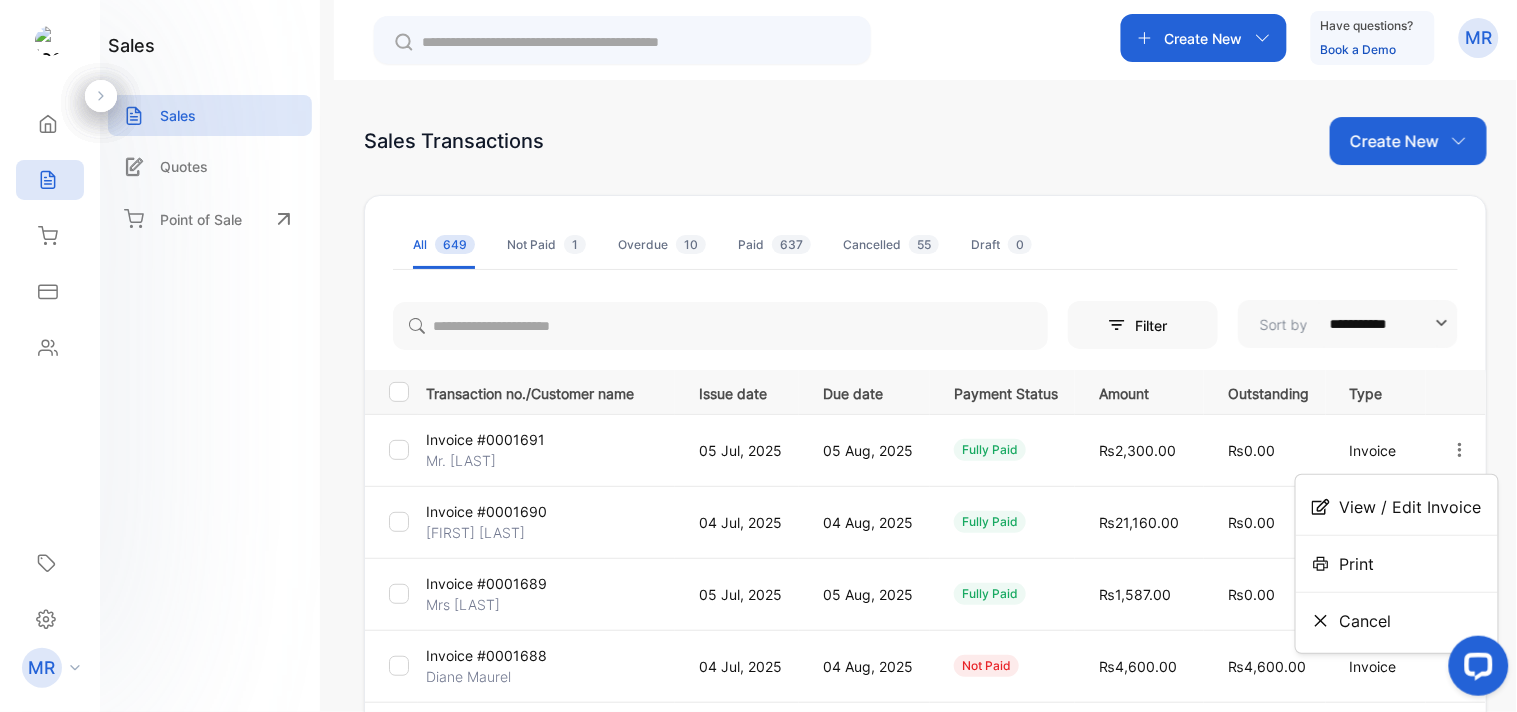 scroll, scrollTop: 0, scrollLeft: 0, axis: both 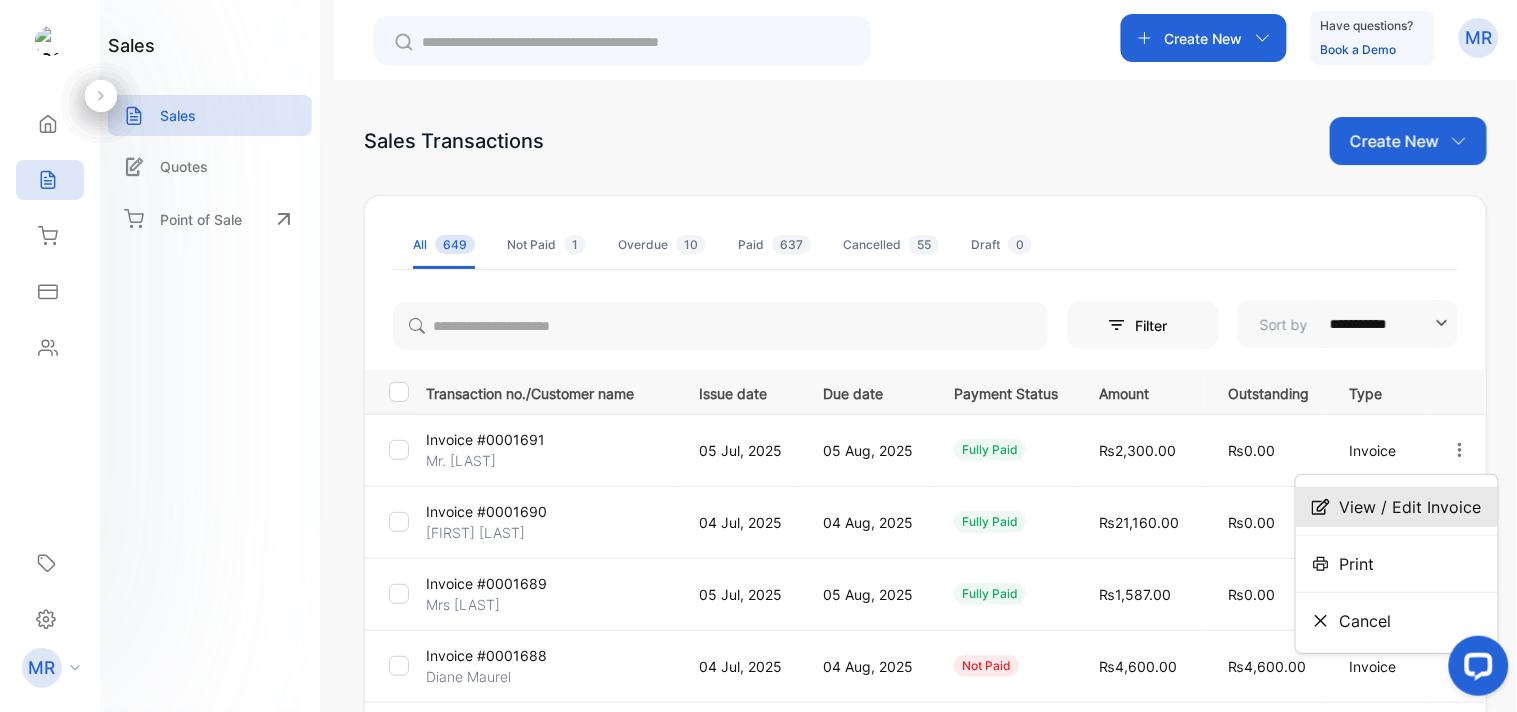 click on "View / Edit Invoice" at bounding box center (1411, 507) 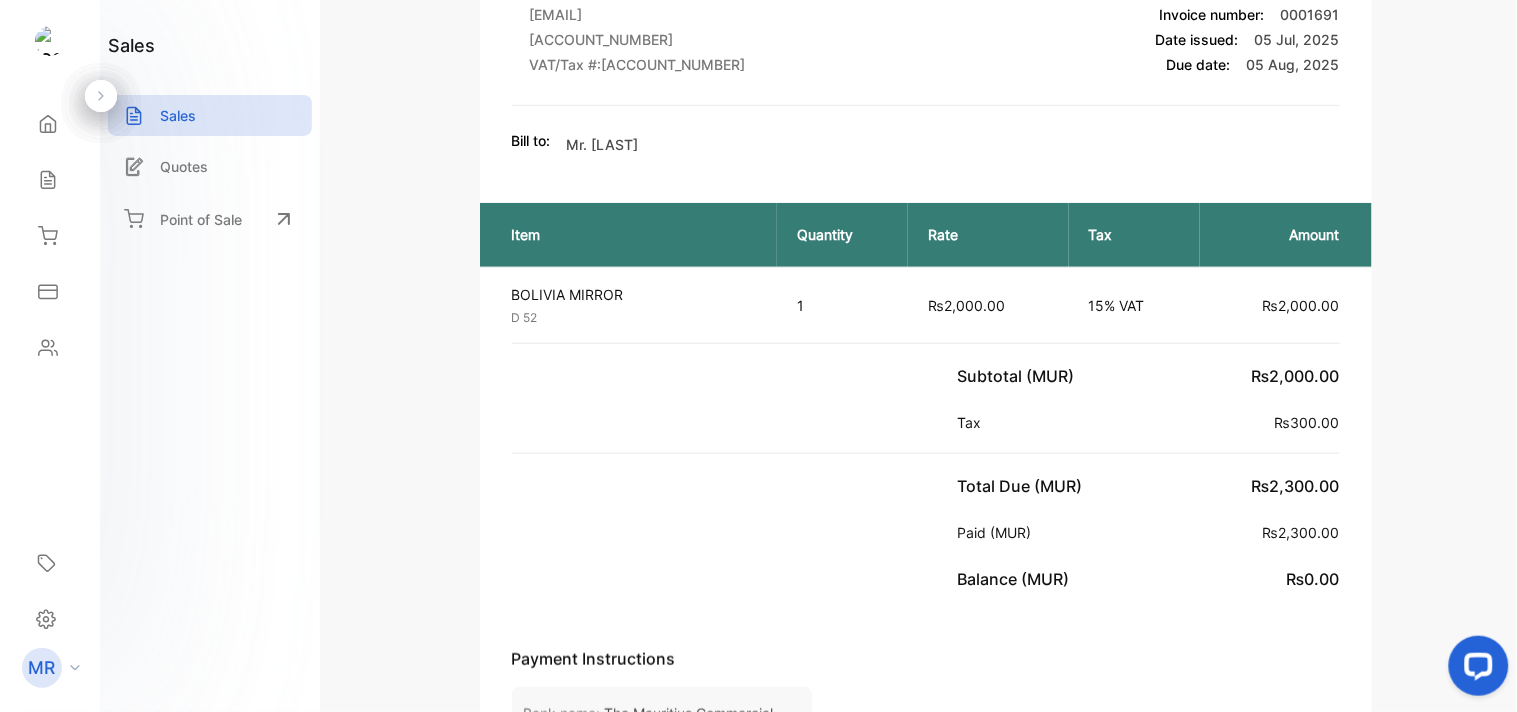 scroll, scrollTop: 0, scrollLeft: 0, axis: both 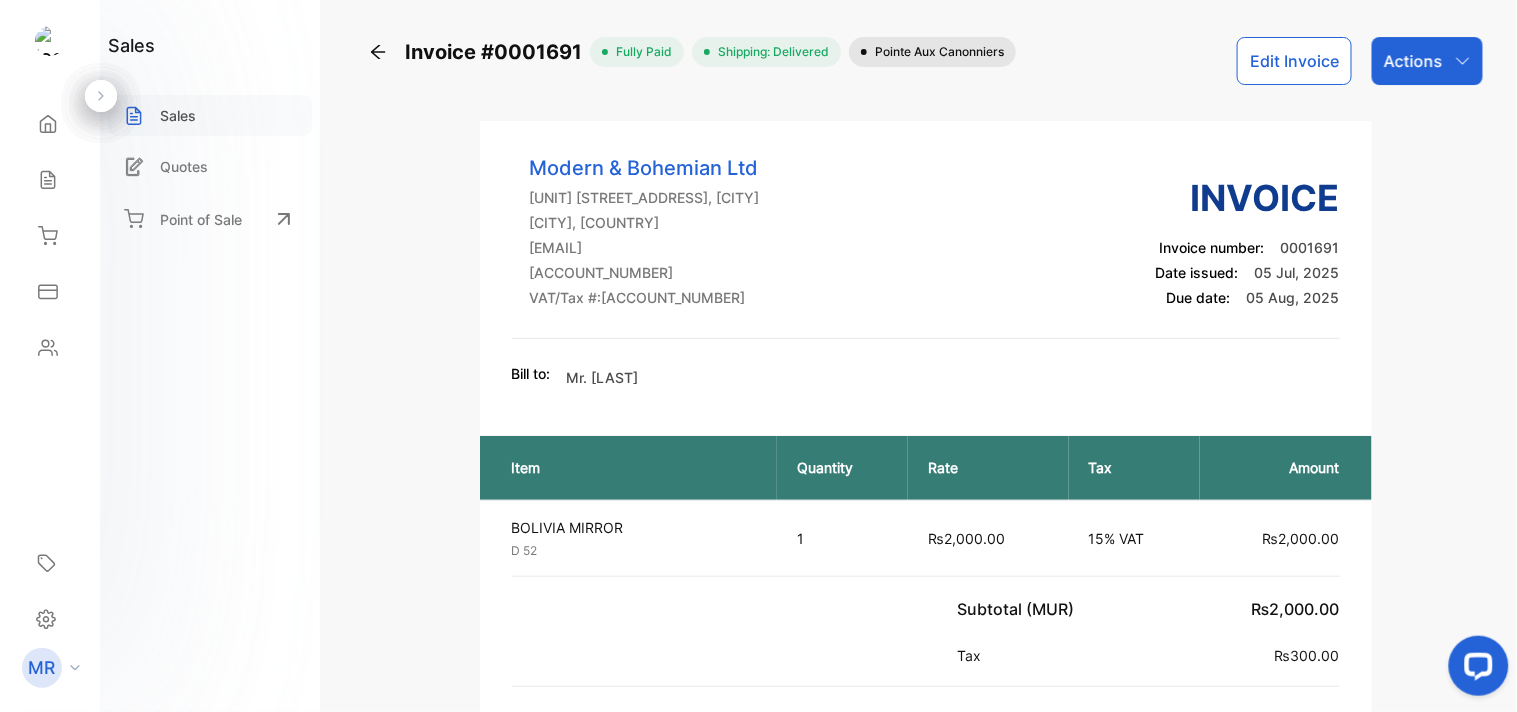 click on "Sales" at bounding box center [210, 115] 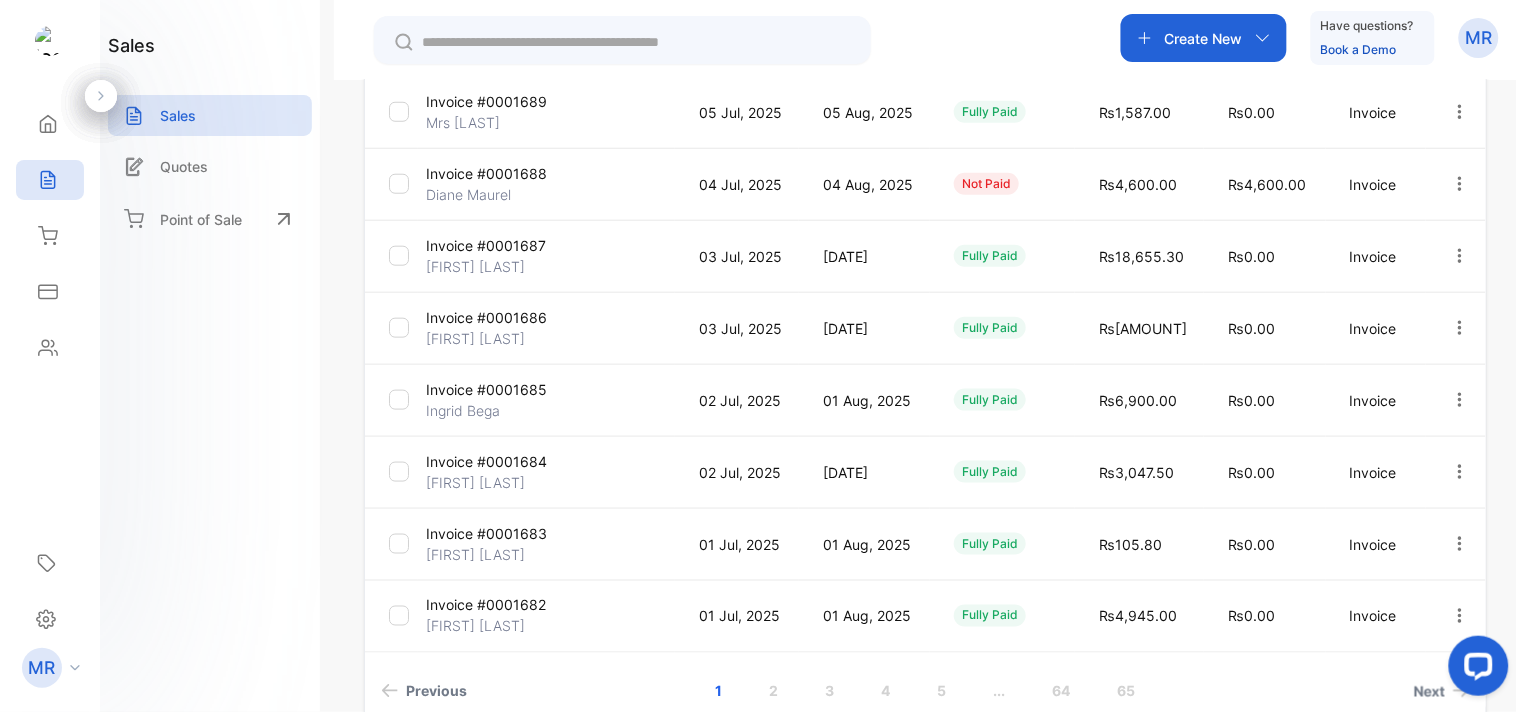 scroll, scrollTop: 483, scrollLeft: 0, axis: vertical 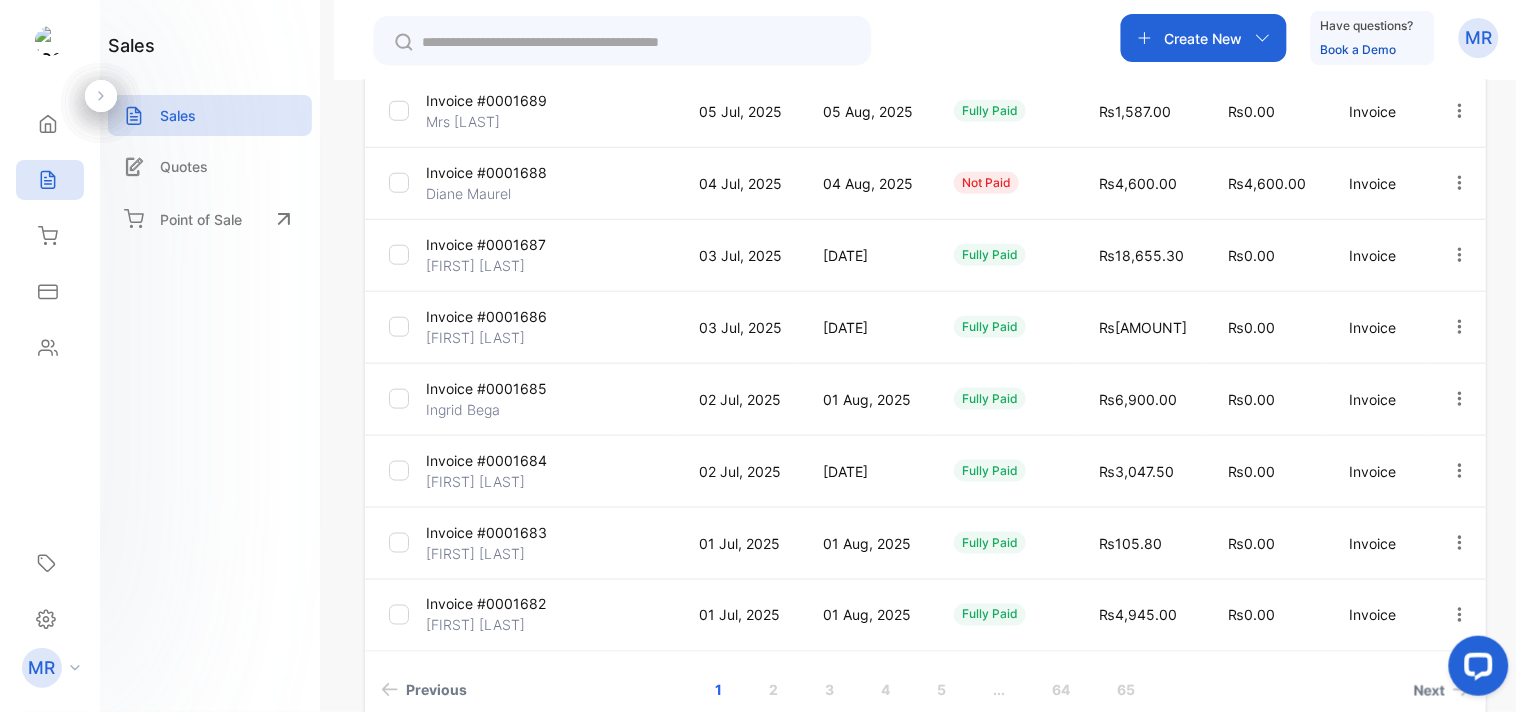 click at bounding box center [1460, 255] 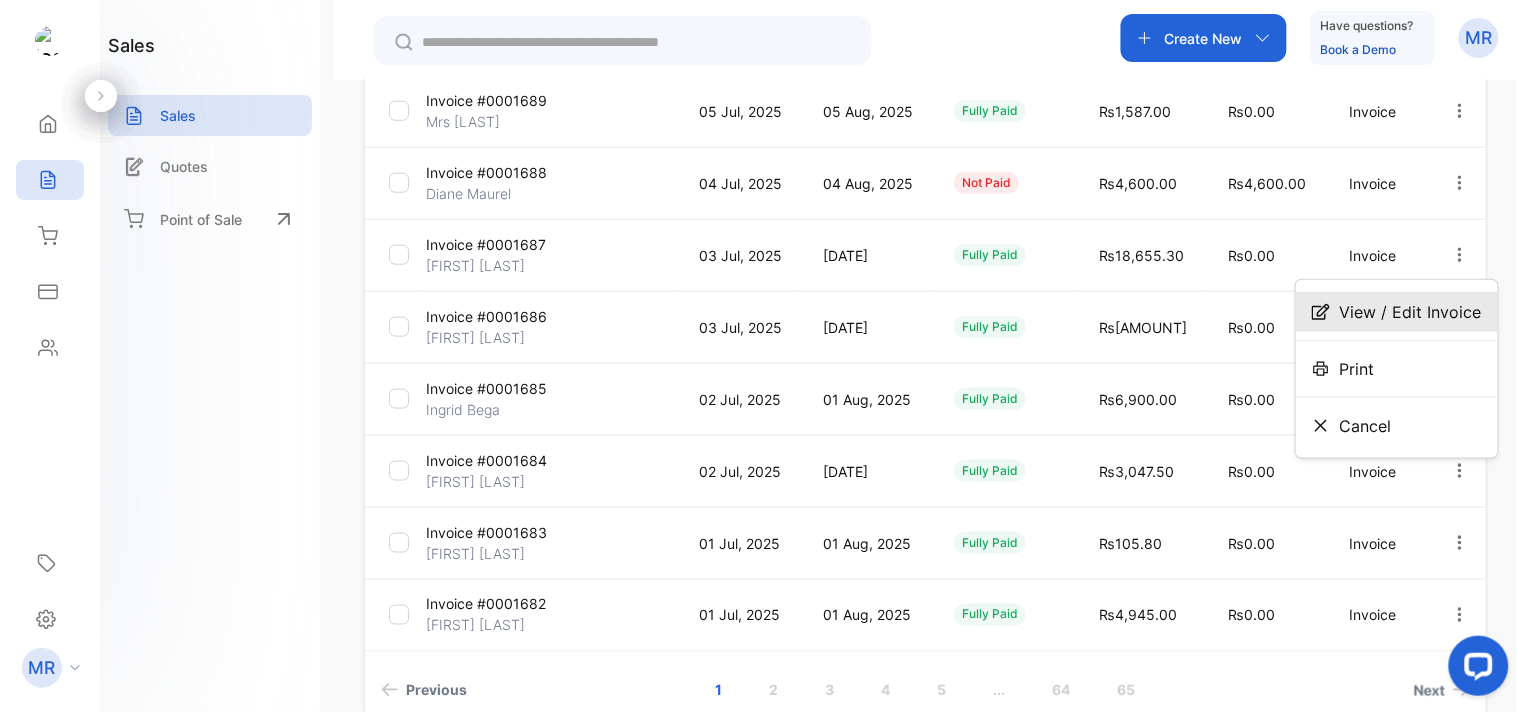 click on "View / Edit Invoice" at bounding box center [1411, 312] 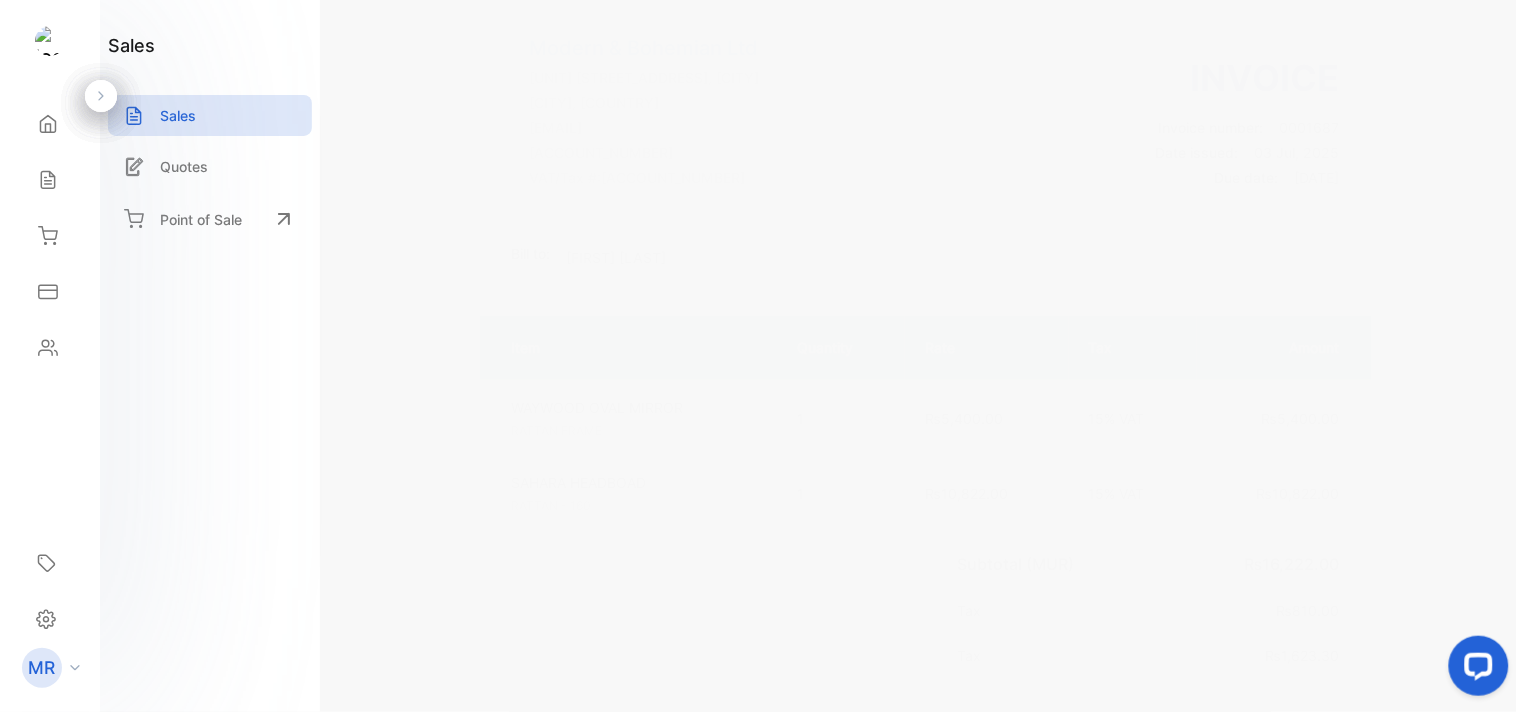 scroll, scrollTop: 0, scrollLeft: 0, axis: both 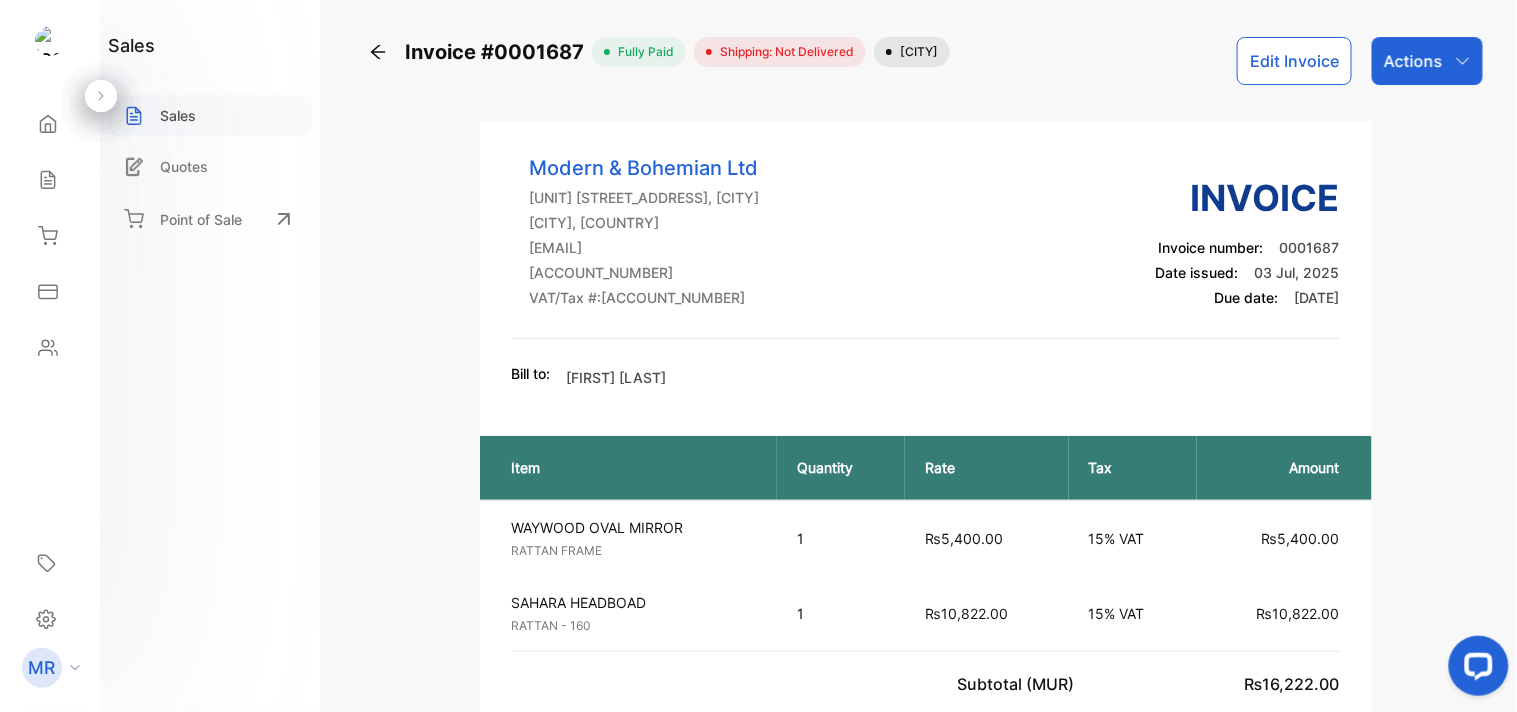 click on "Sales" at bounding box center [178, 115] 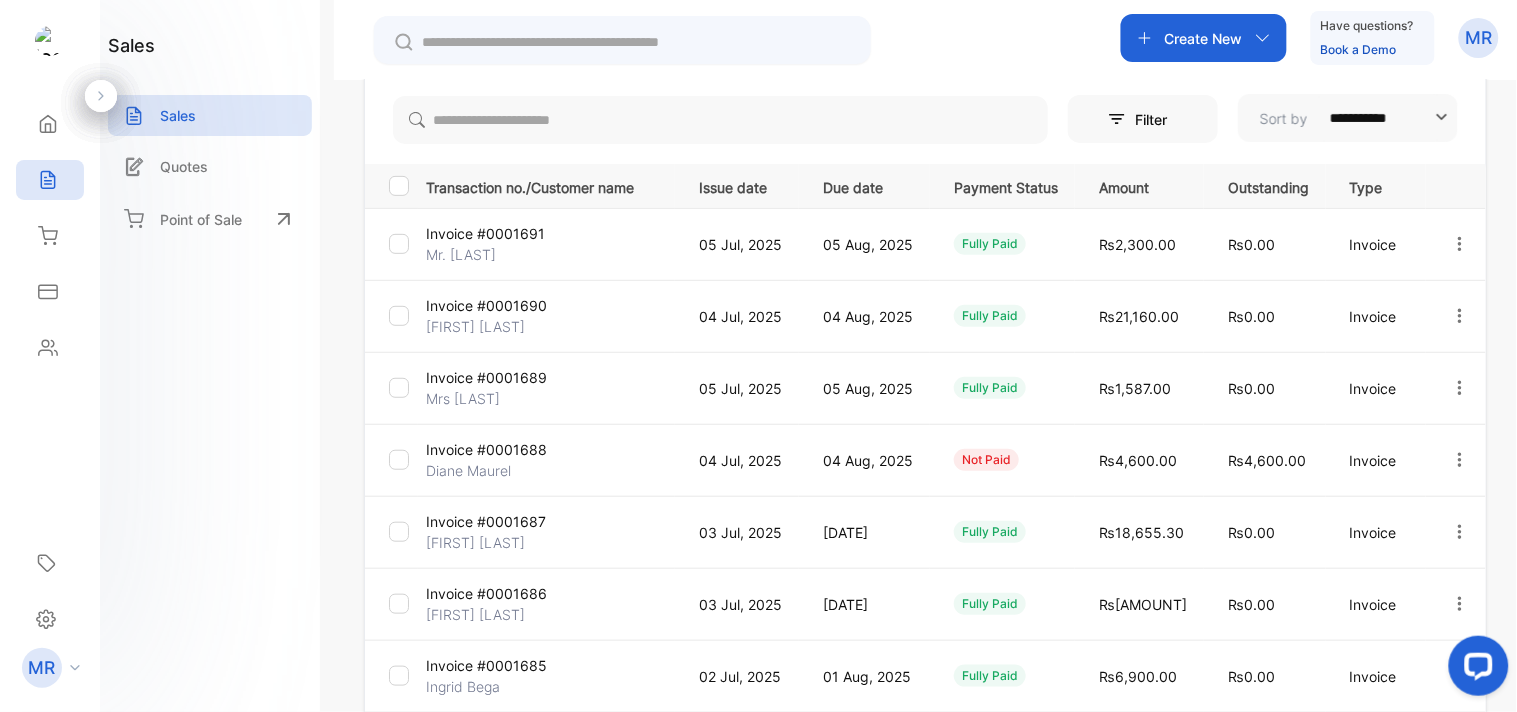 scroll, scrollTop: 0, scrollLeft: 0, axis: both 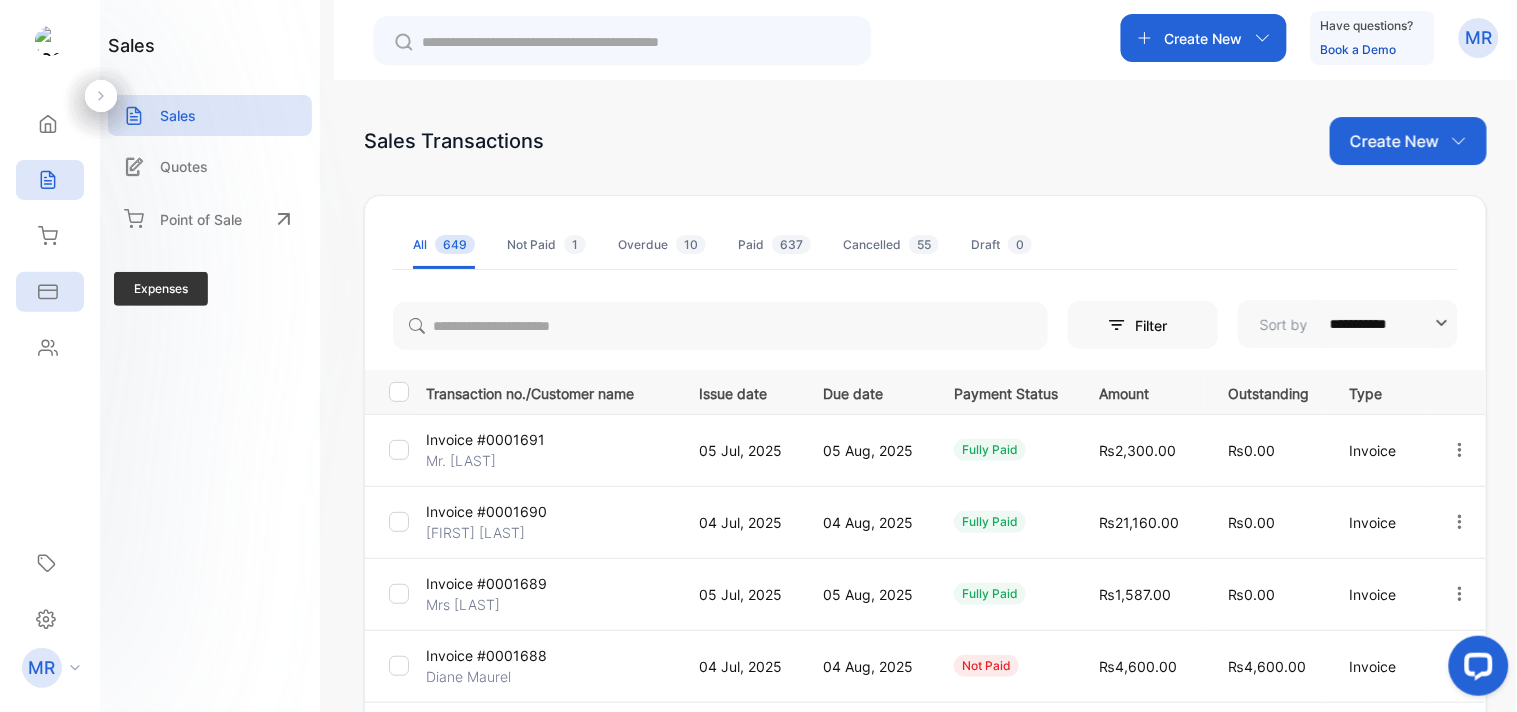 click at bounding box center (48, 124) 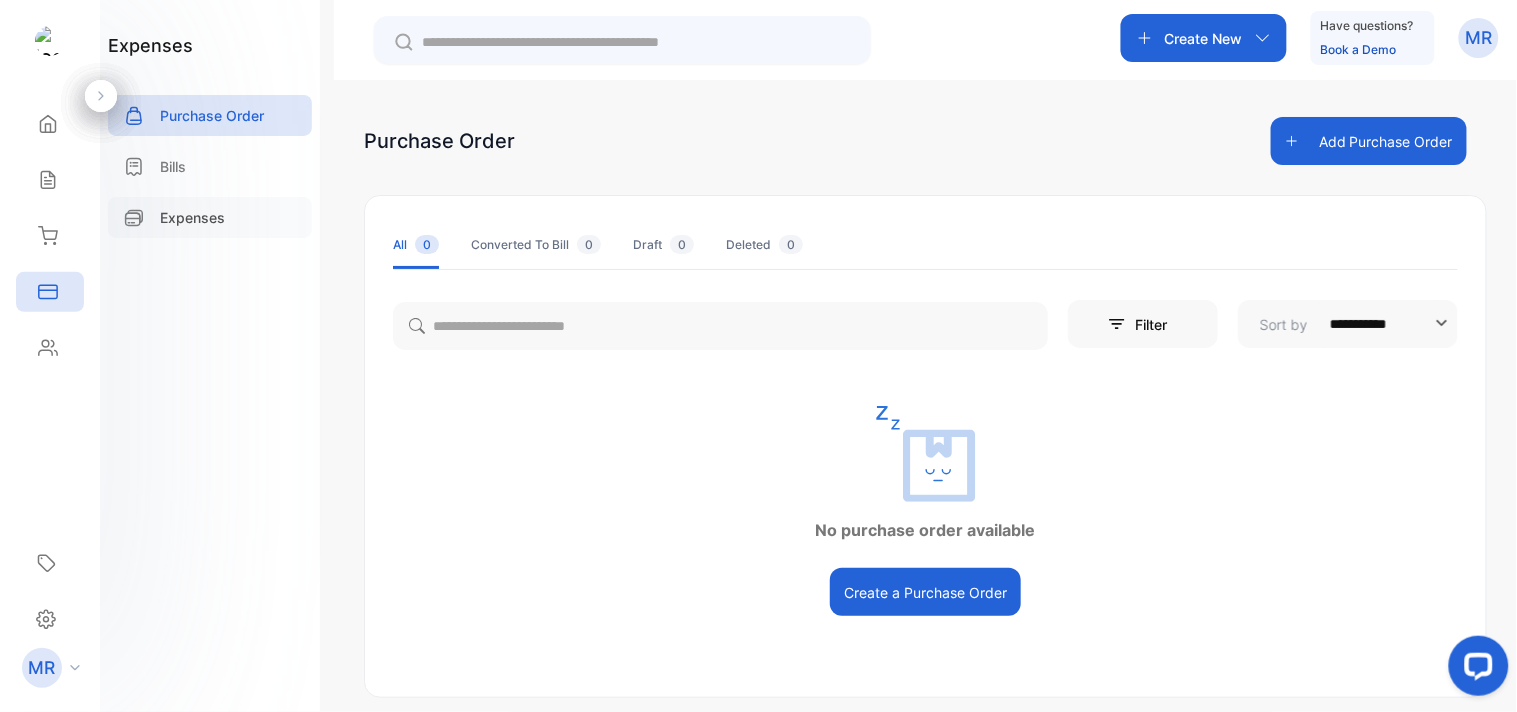 click on "Expenses" at bounding box center (192, 217) 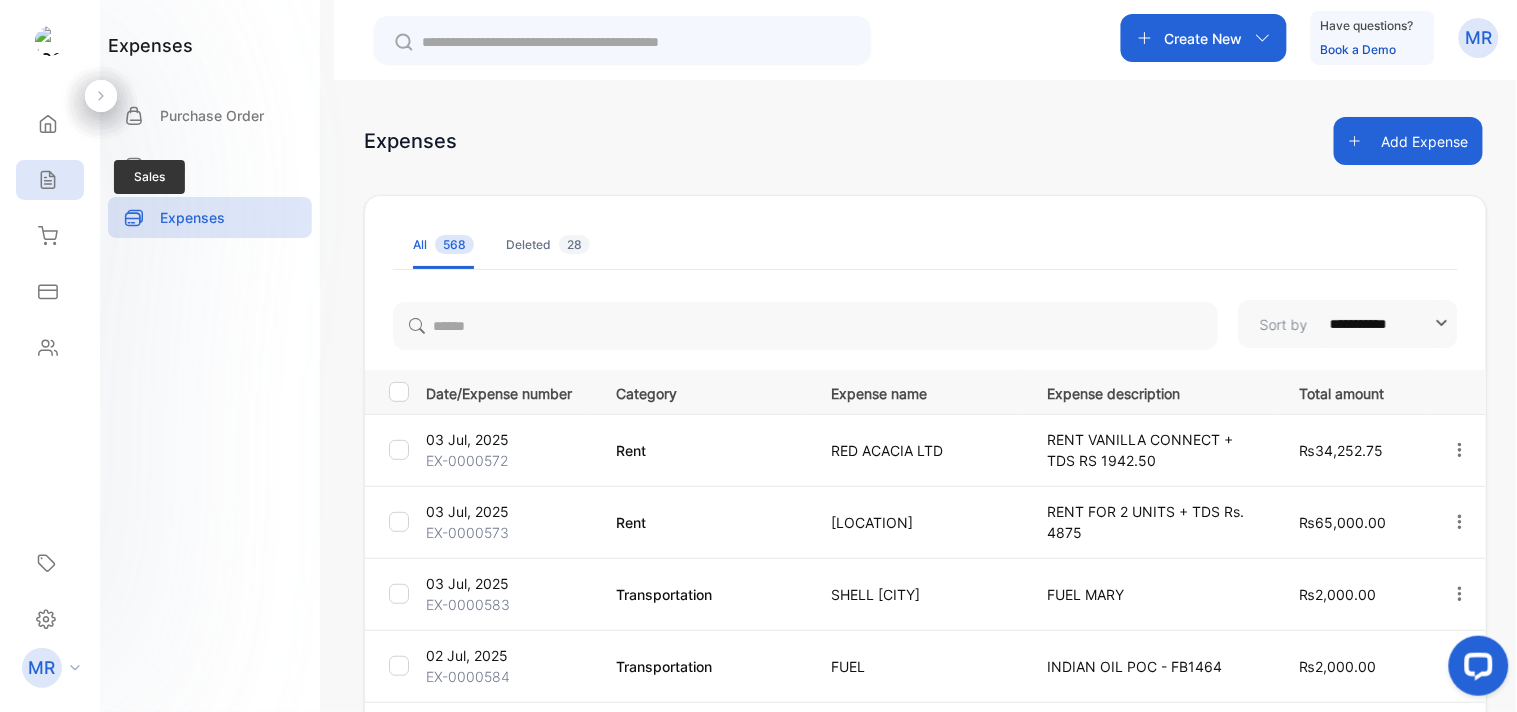 click at bounding box center [48, 124] 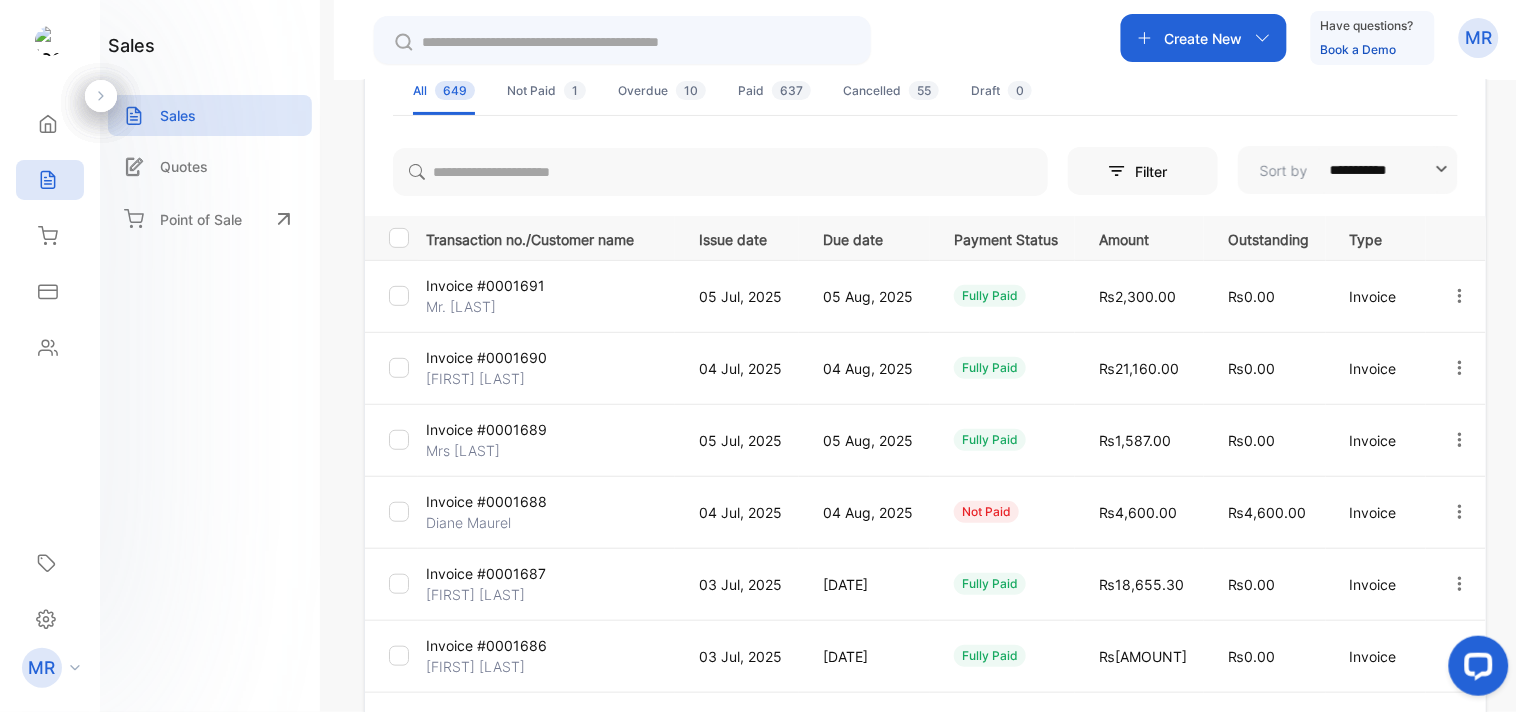scroll, scrollTop: 0, scrollLeft: 0, axis: both 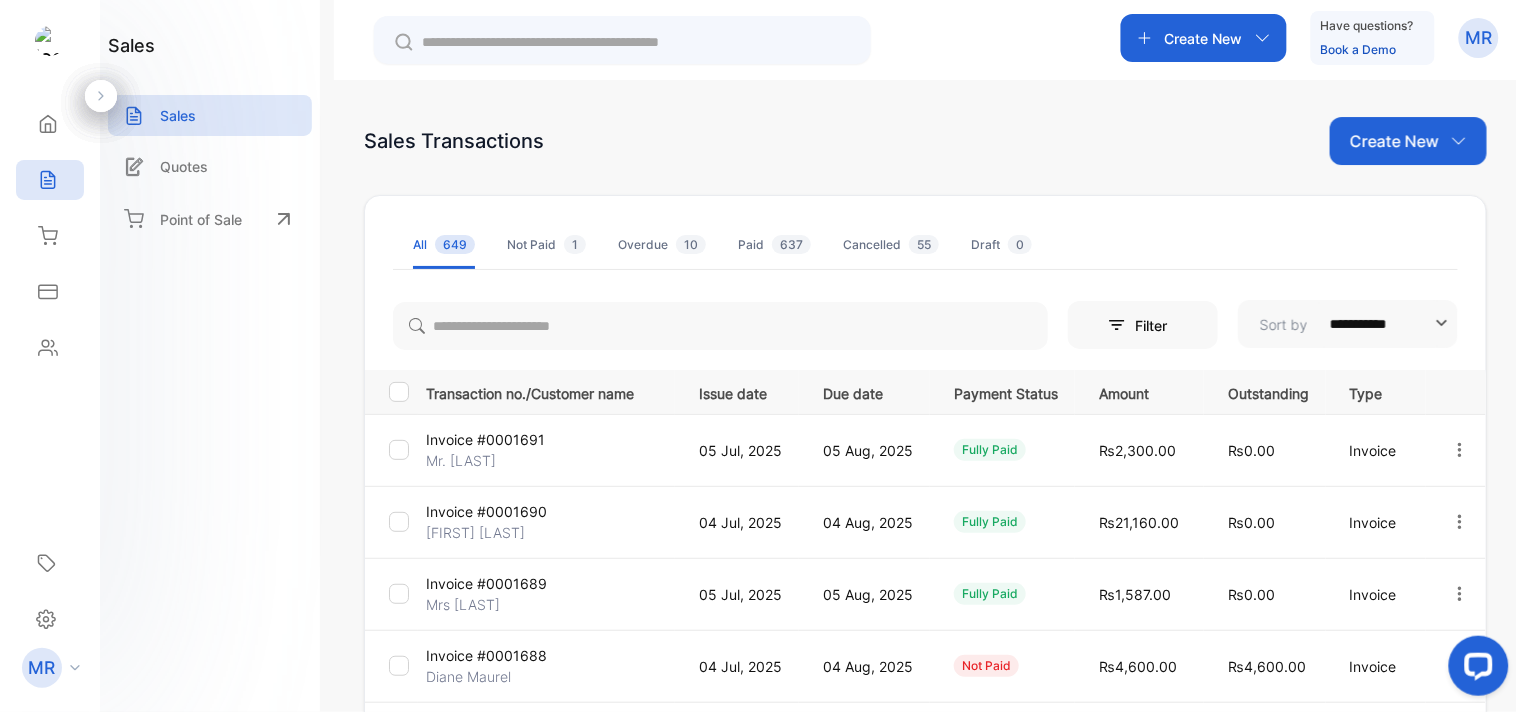click on "Create New  Have questions? Book a Demo   MR" at bounding box center (925, 40) 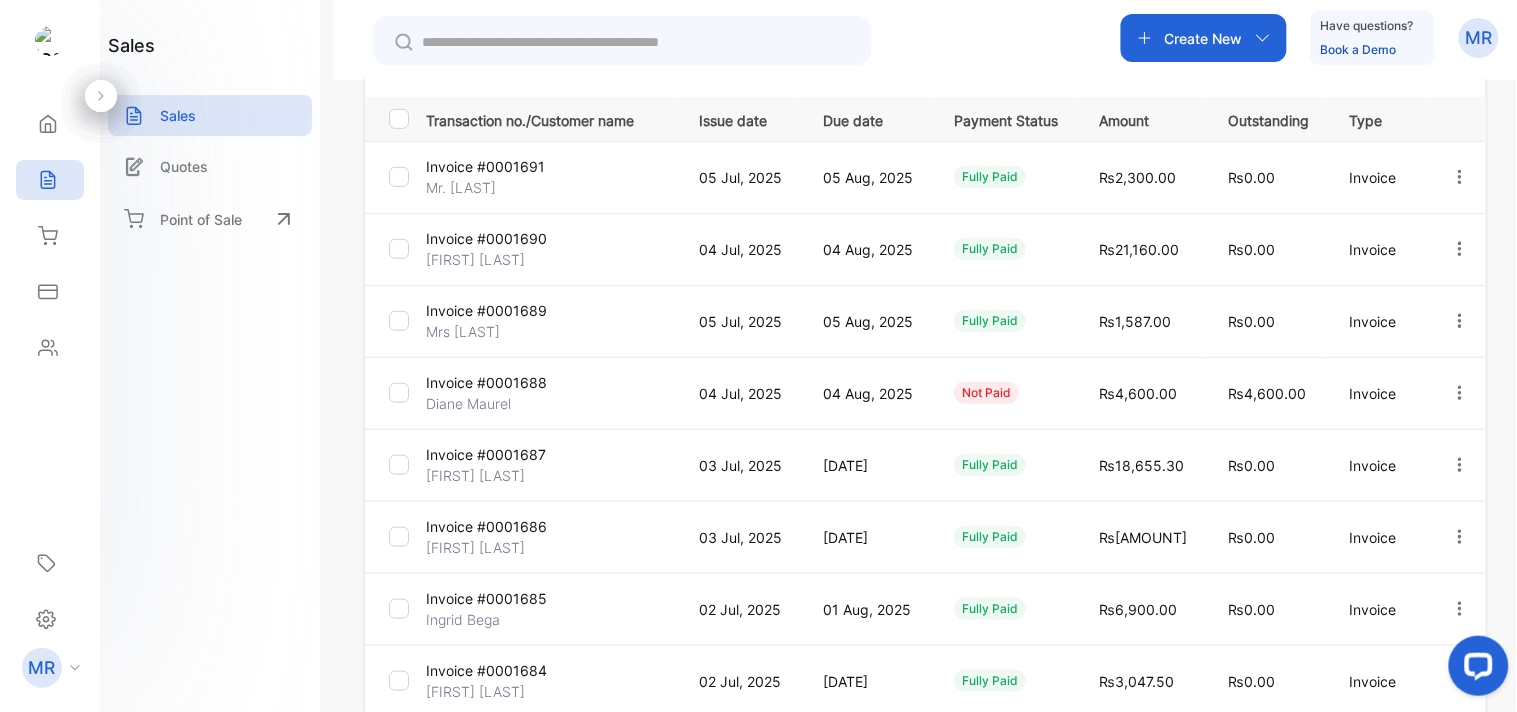 scroll, scrollTop: 278, scrollLeft: 0, axis: vertical 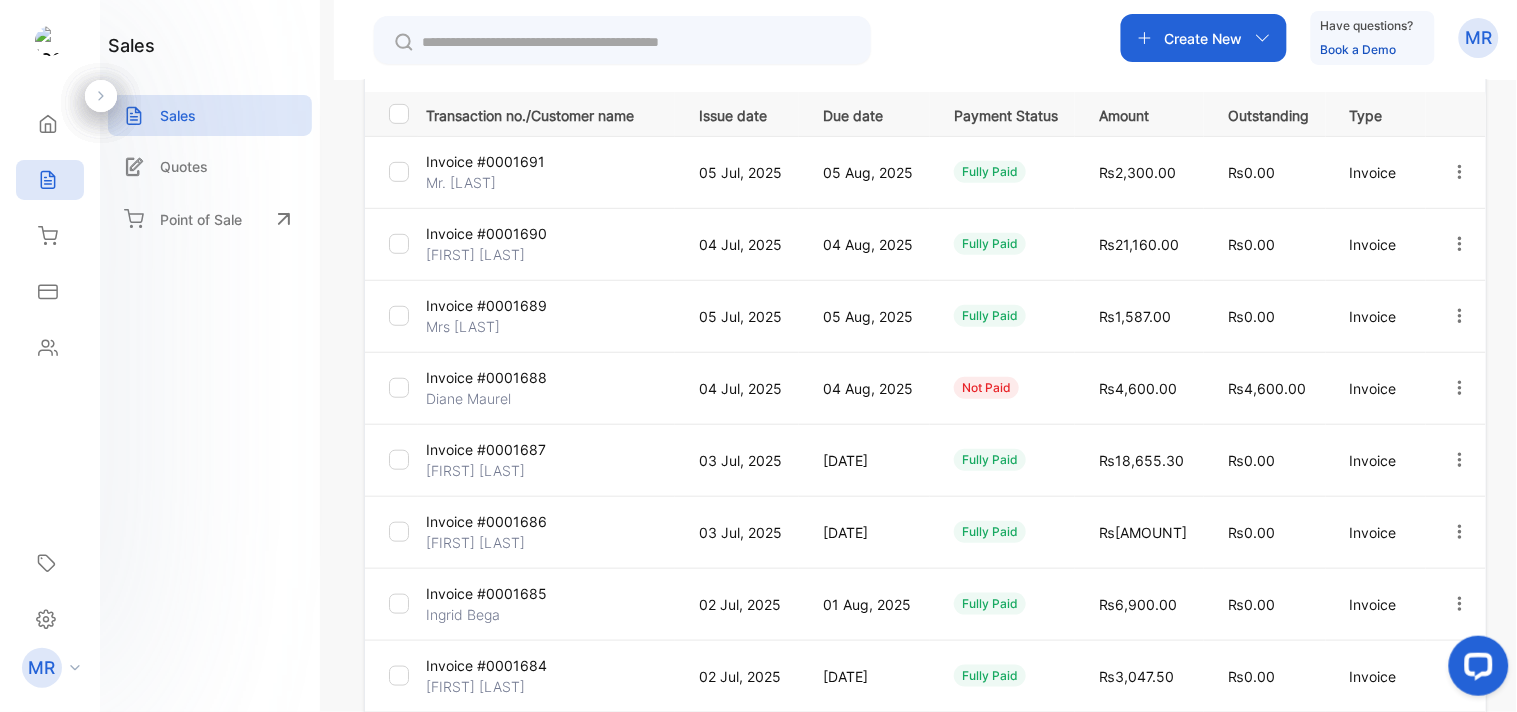 click at bounding box center [1460, 316] 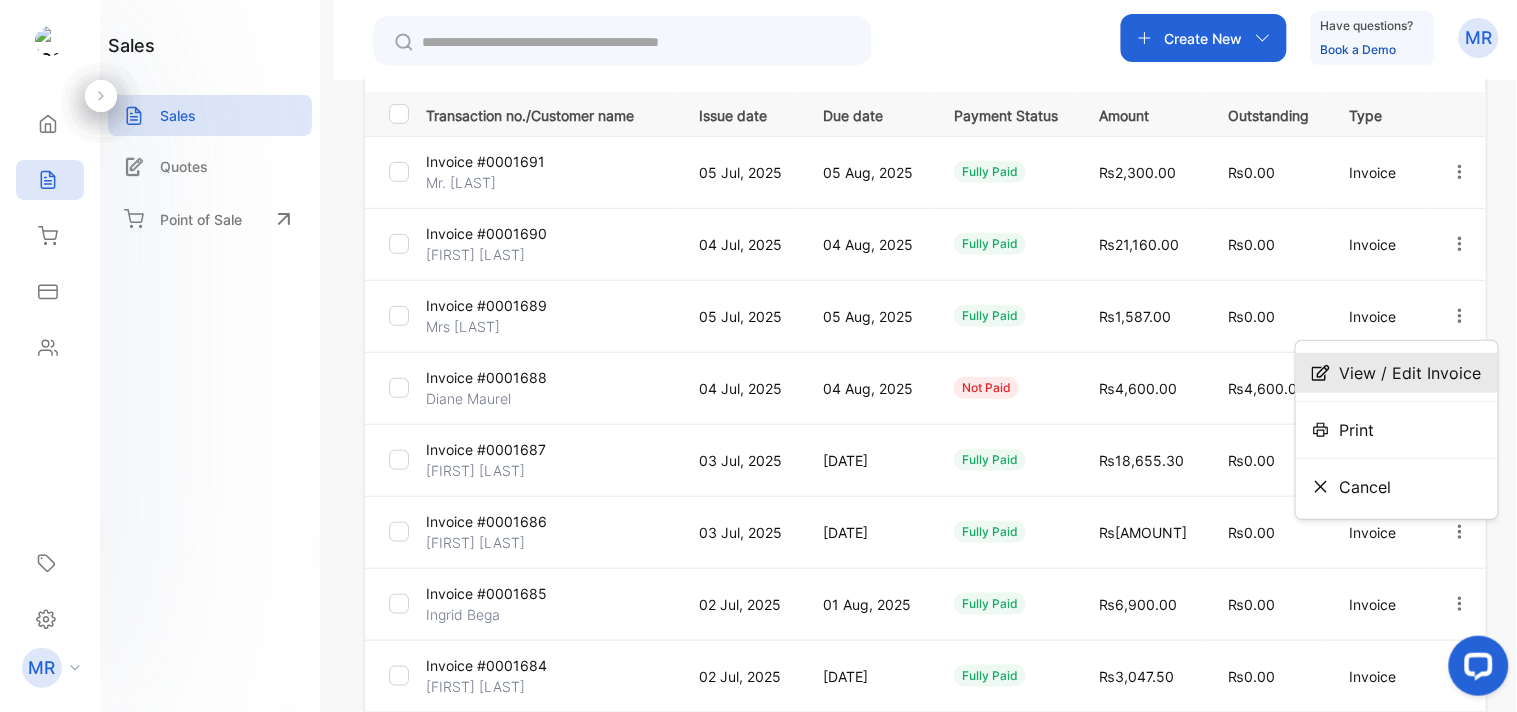 click on "View / Edit Invoice" at bounding box center [1411, 373] 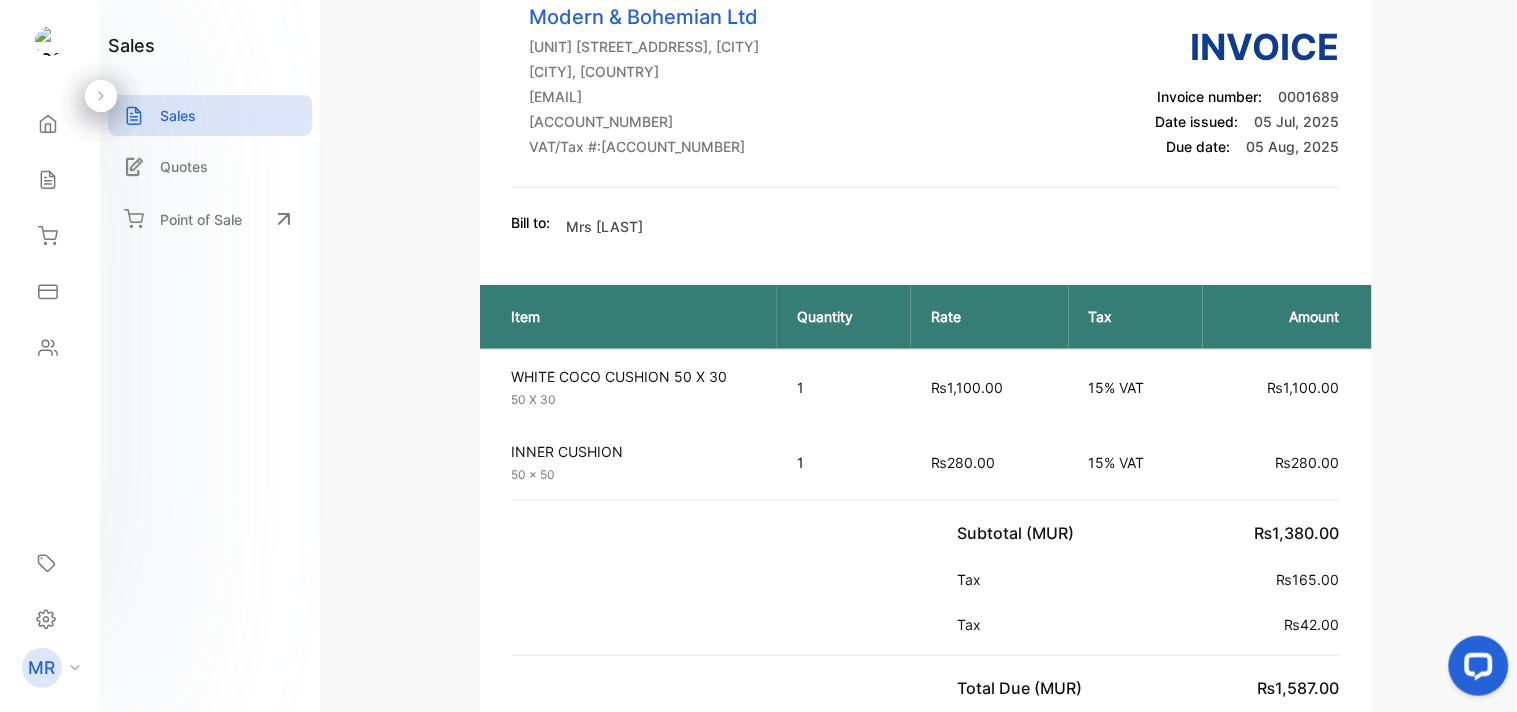 scroll, scrollTop: 0, scrollLeft: 0, axis: both 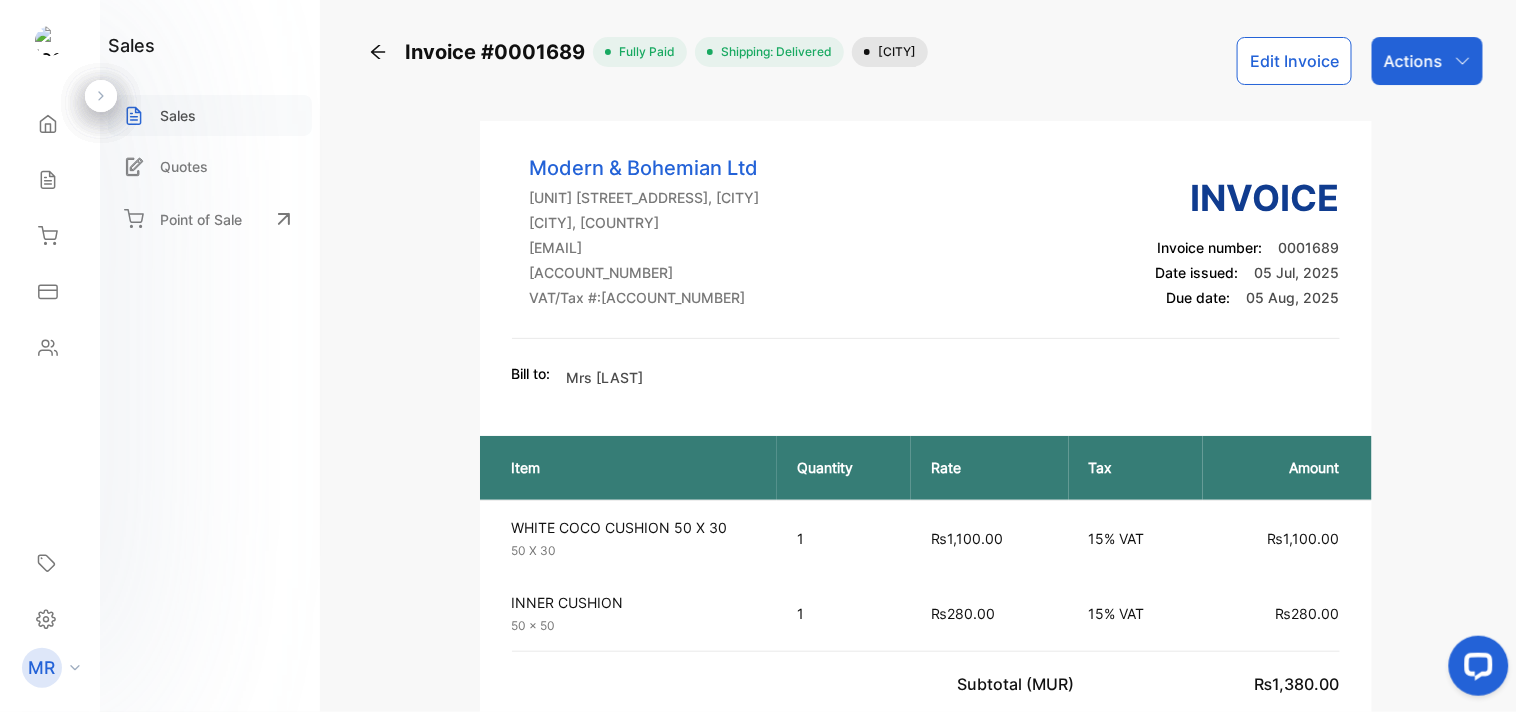 click on "Sales" at bounding box center [210, 115] 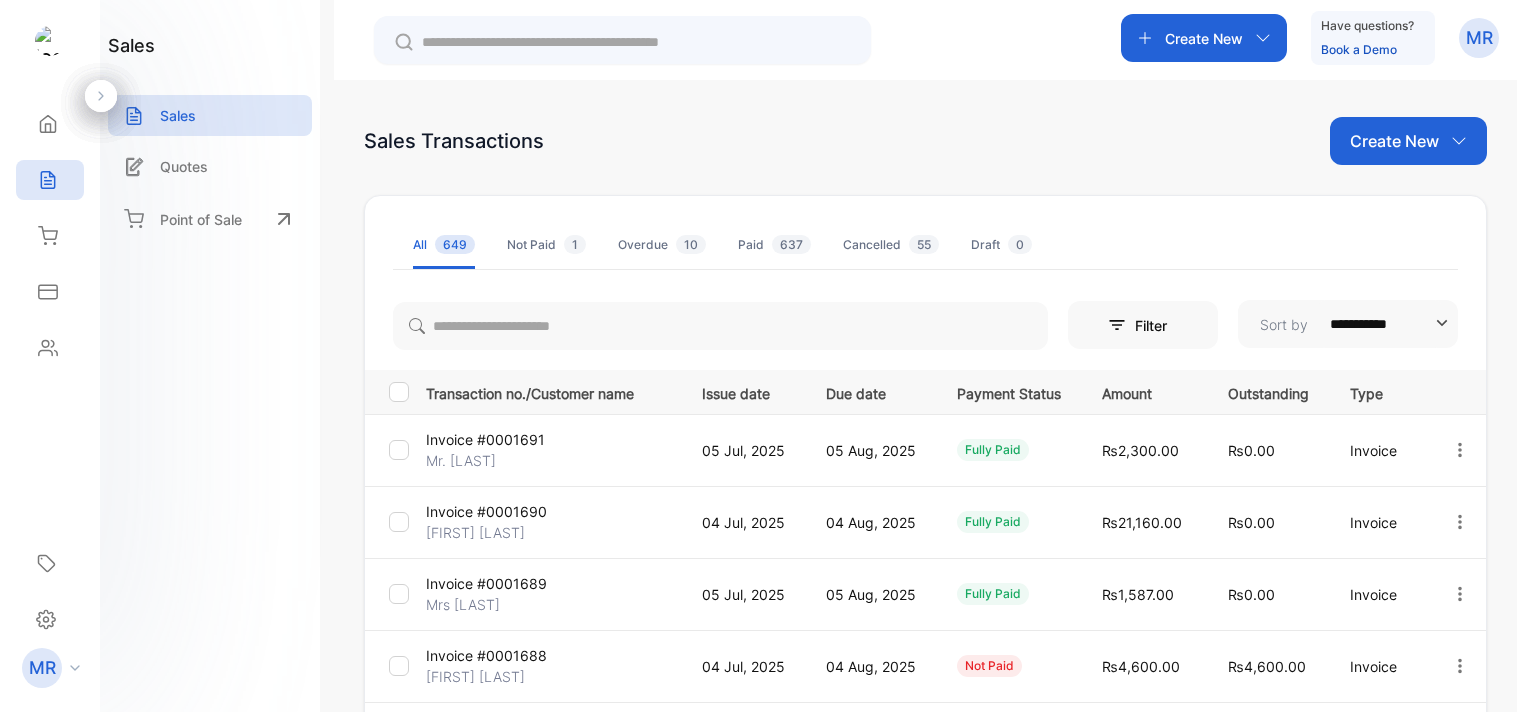 scroll, scrollTop: 0, scrollLeft: 0, axis: both 